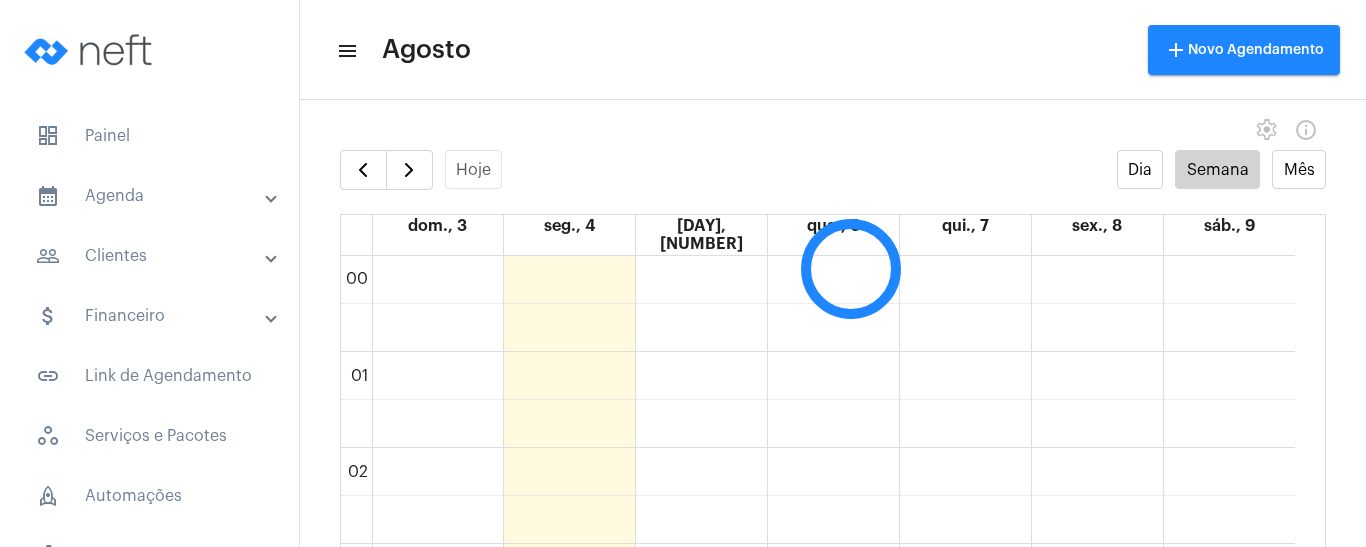 scroll, scrollTop: 0, scrollLeft: 0, axis: both 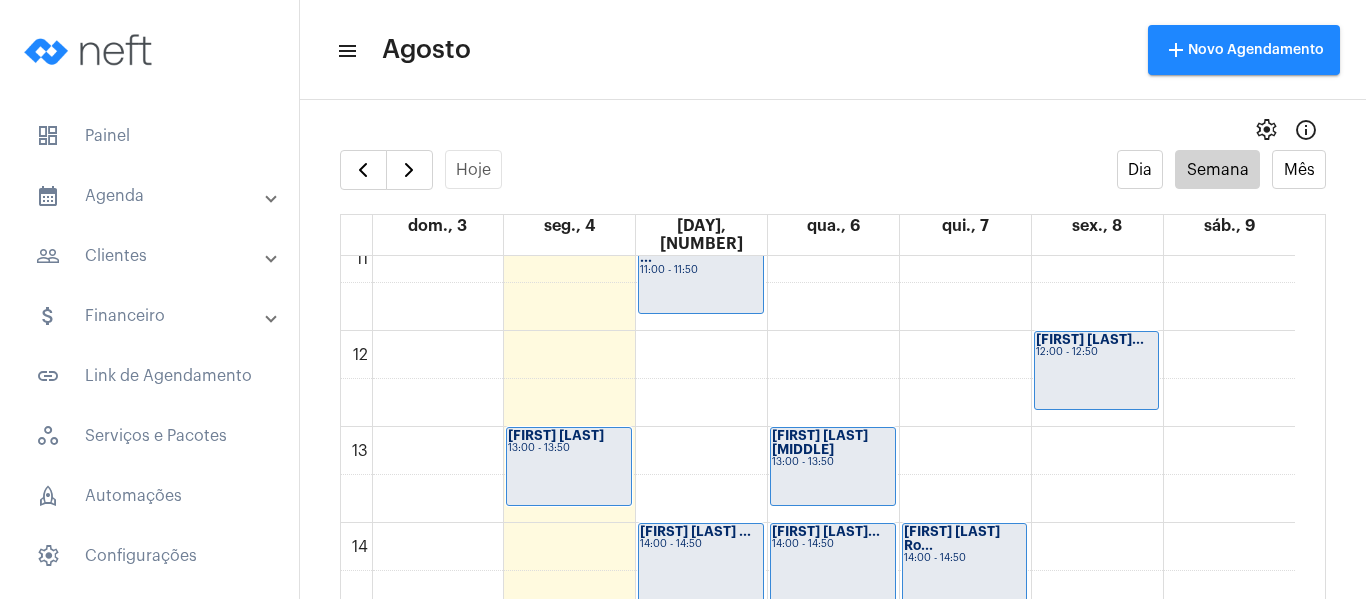 click on "00 01 02 03 04 05 06 07 08 09 10 11 12 13 14 15 16 17 18 19 20 21 22 23
[FIRST] dos San...
09:00 - 09:50
[FIRST] dos Santo...
10:00 - 10:50
[FIRST] [LAST]
13:00 - 13:50
[FIRST] [LAST]...
16:00 - 16:50
[FIRST] [LAST] ...
16:00 - 16:50
[FIRST] dos Sa...
16:00 - 16:50
[FIRST] de Al...
10:00 - 10:50
[FIRST] Viana de ...
11:00 - 11:50
[FIRST] Azevedo Al...
14:00 - 14:50" 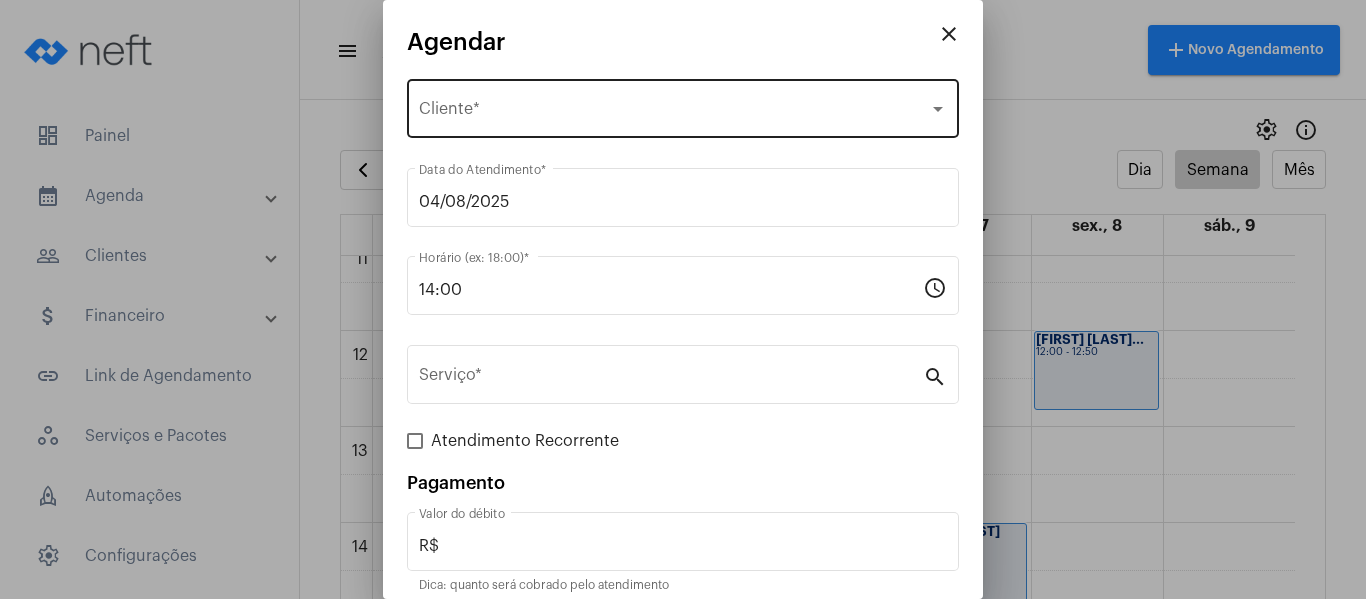 click on "Selecione o Cliente Cliente  *" at bounding box center (683, 106) 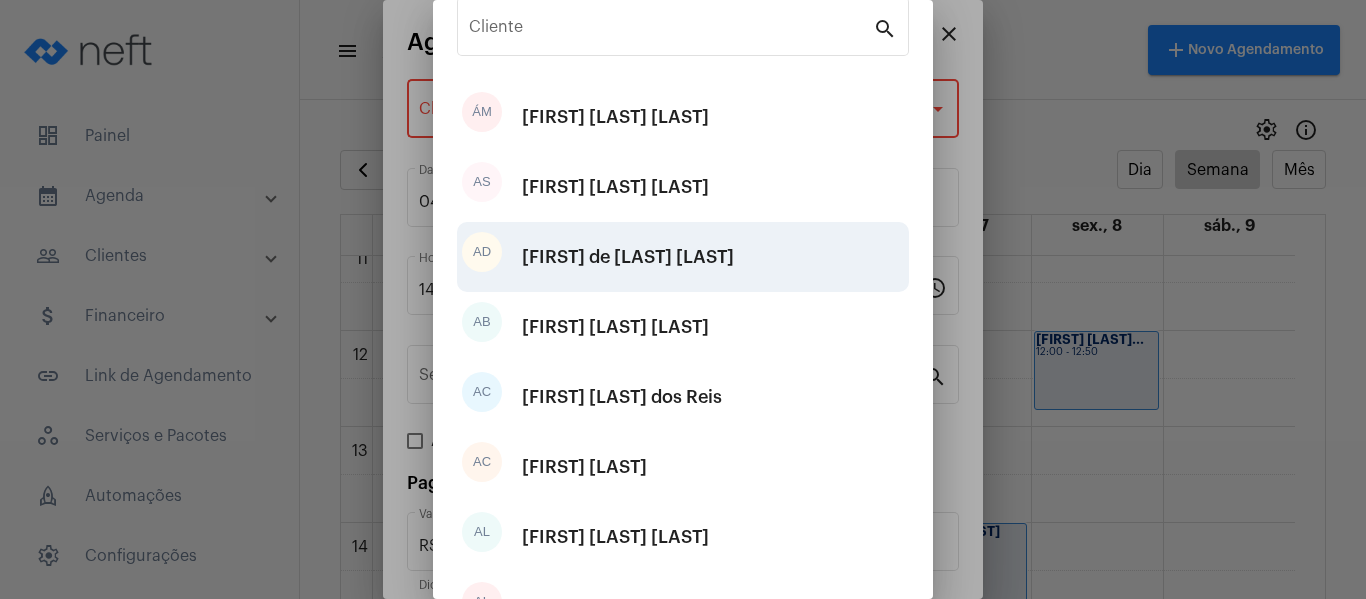 scroll, scrollTop: 200, scrollLeft: 0, axis: vertical 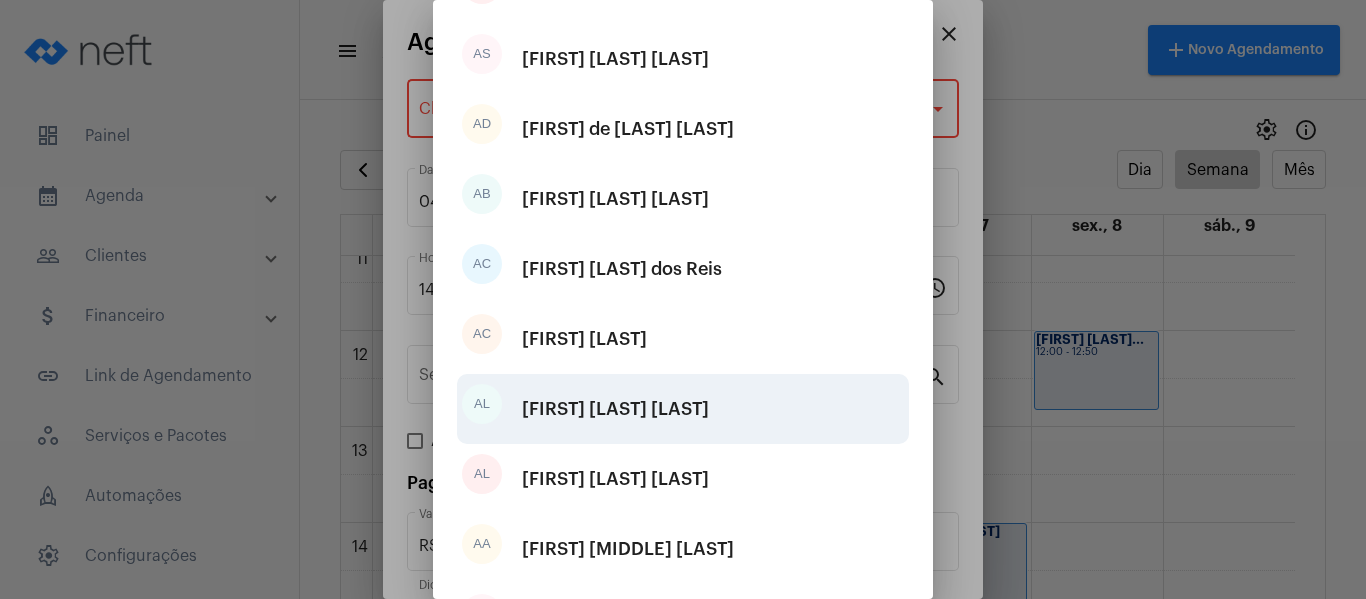 click on "[FIRST] [LAST] [LAST]" at bounding box center (615, 409) 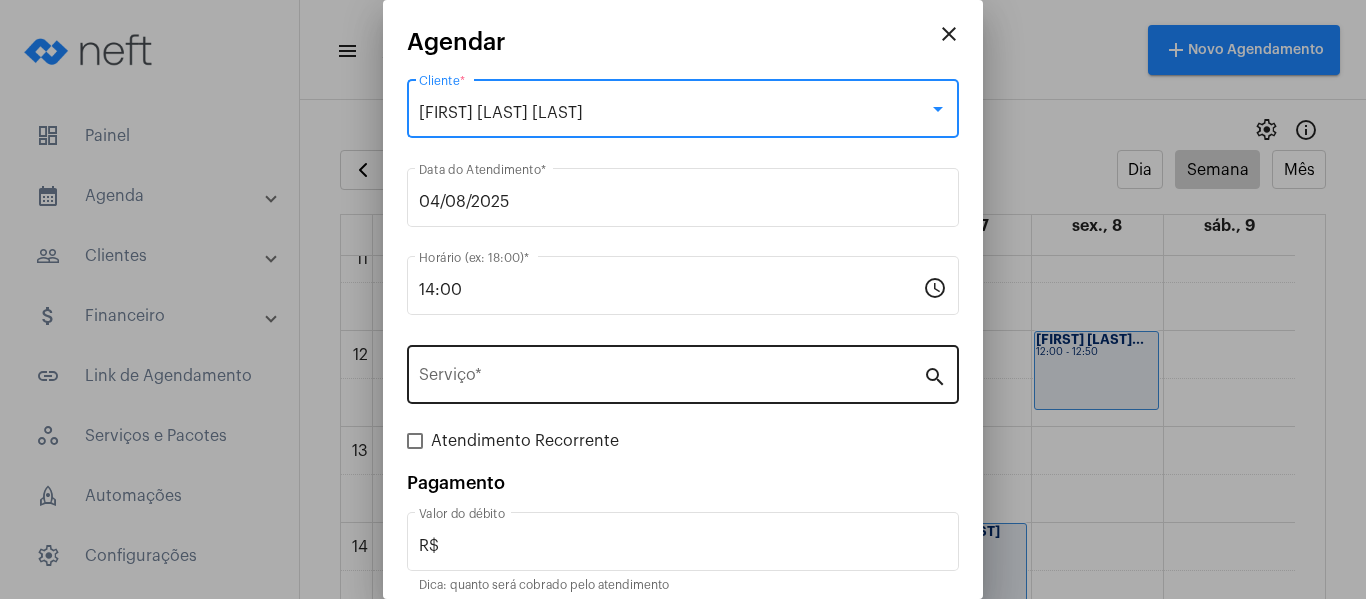 click on "Serviço  *" at bounding box center [671, 372] 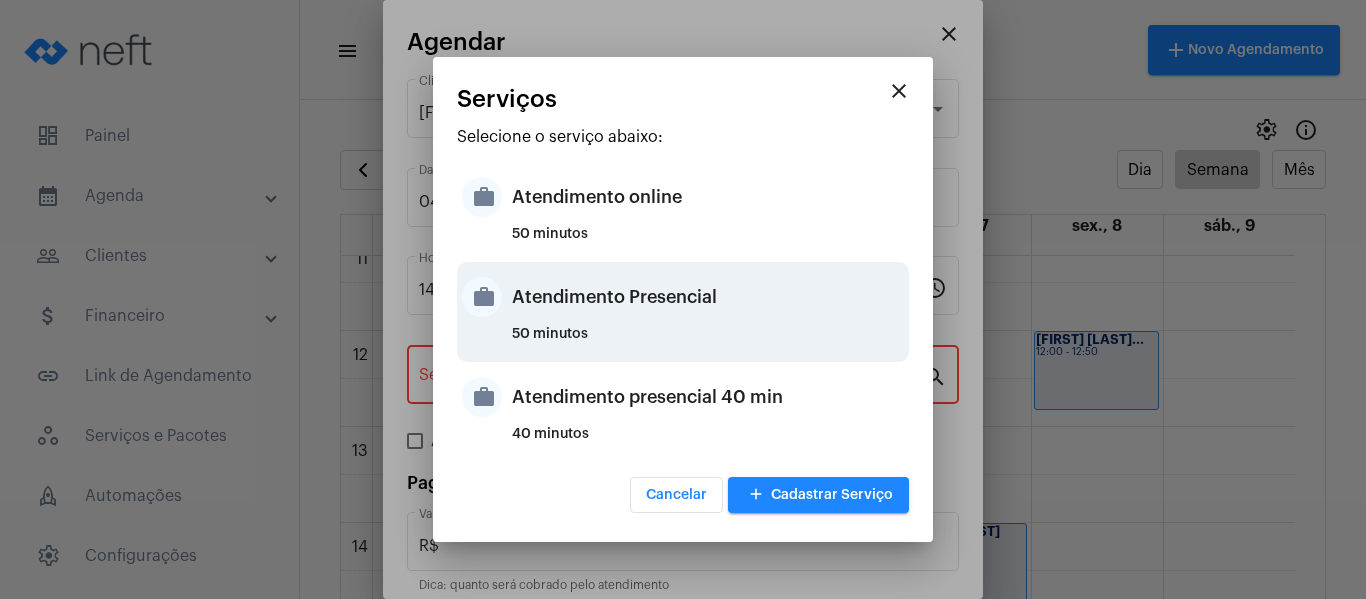 click on "Atendimento Presencial" at bounding box center (708, 297) 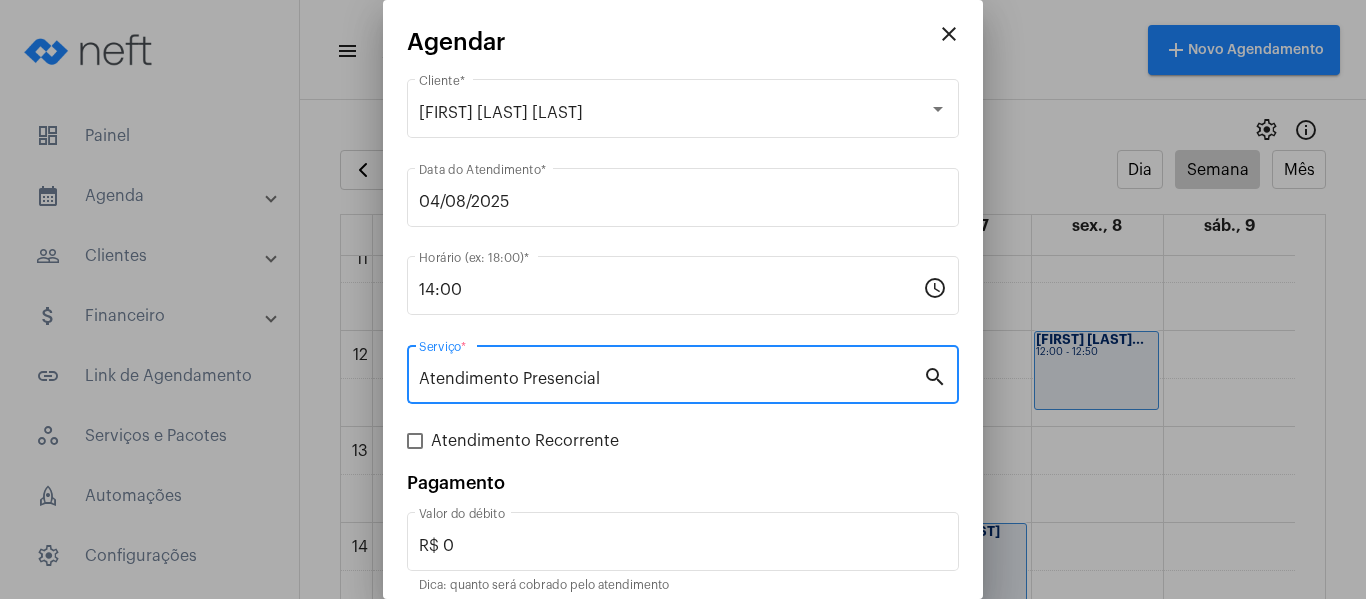 scroll, scrollTop: 83, scrollLeft: 0, axis: vertical 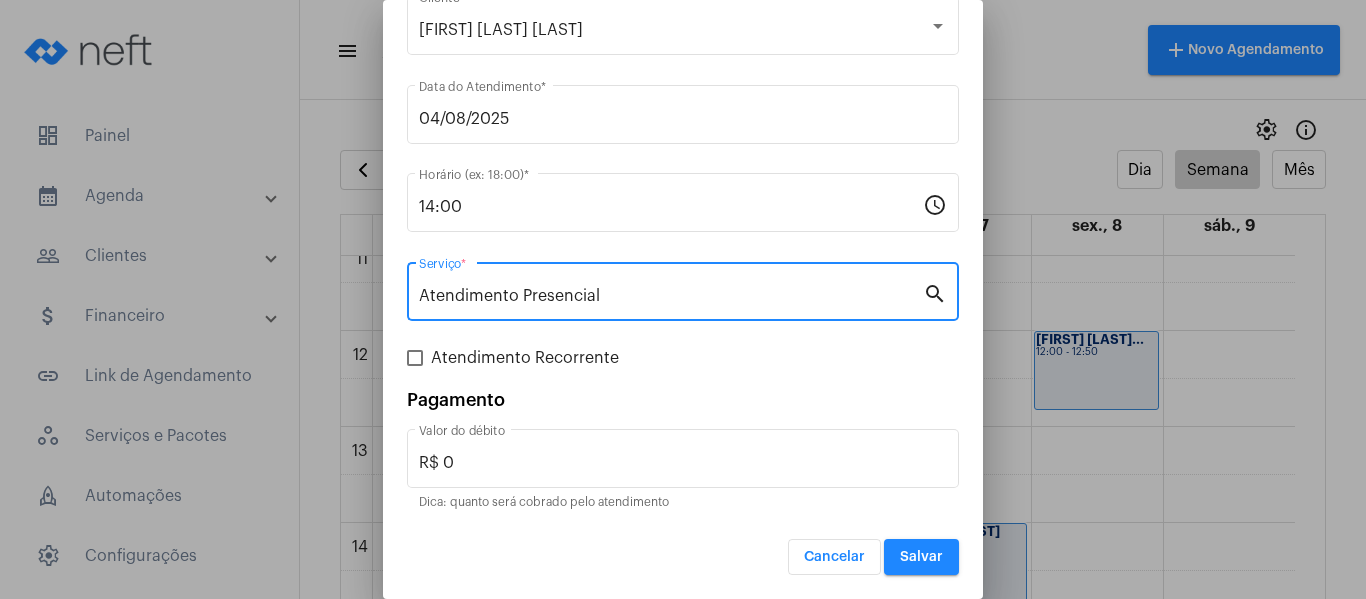 click on "Atendimento Recorrente" at bounding box center [525, 358] 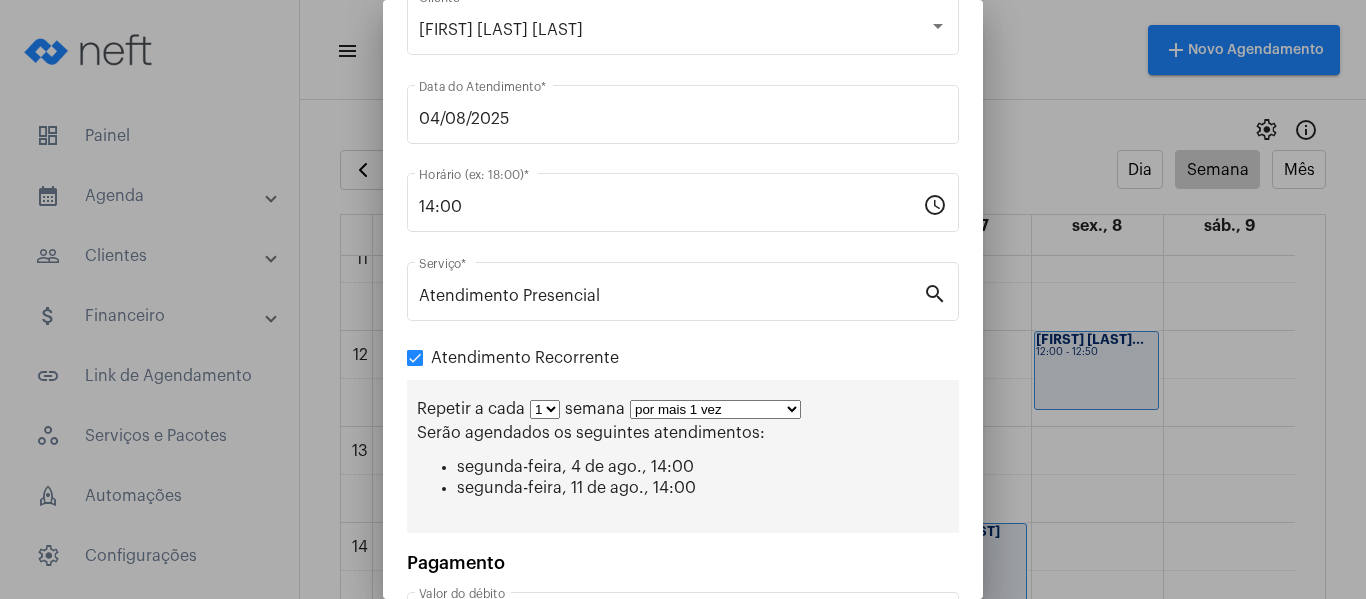 click on "por mais 1 vez por mais 2 vezes por mais 3 vezes por mais 4 vezes por mais 5 vezes por mais 6 vezes por mais 7 vezes por mais 8 vezes por mais 9 vezes por mais 10 vezes por tempo indeterminado" at bounding box center [715, 409] 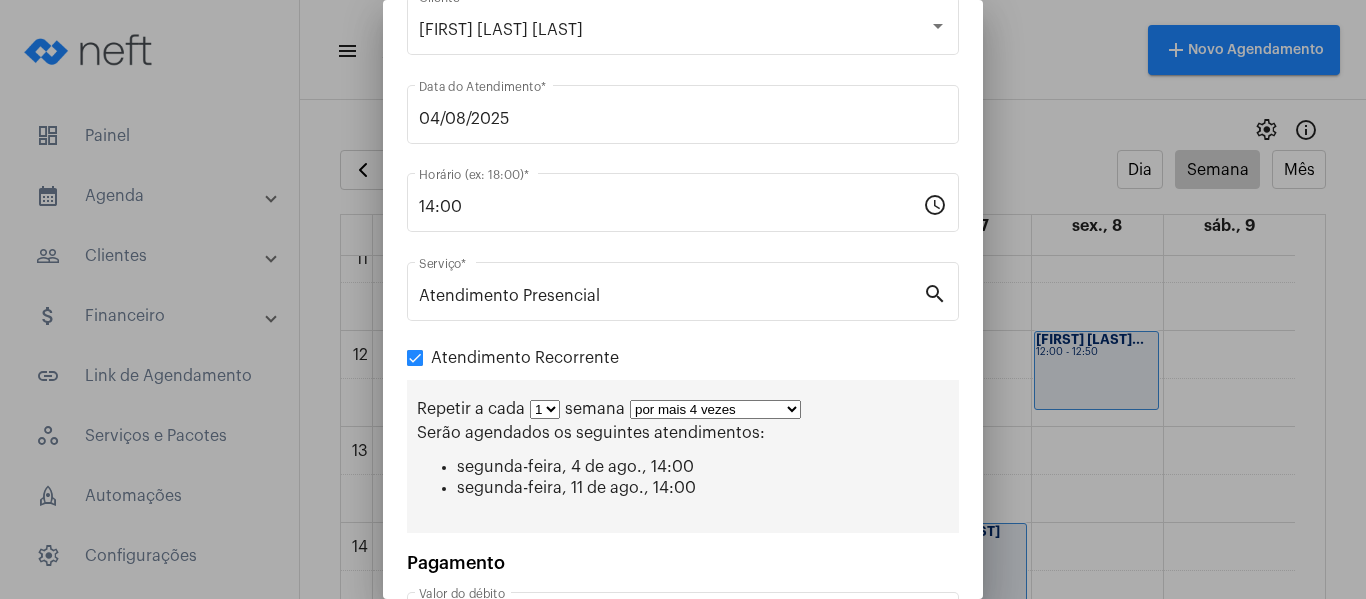 click on "por mais 1 vez por mais 2 vezes por mais 3 vezes por mais 4 vezes por mais 5 vezes por mais 6 vezes por mais 7 vezes por mais 8 vezes por mais 9 vezes por mais 10 vezes por tempo indeterminado" at bounding box center [715, 409] 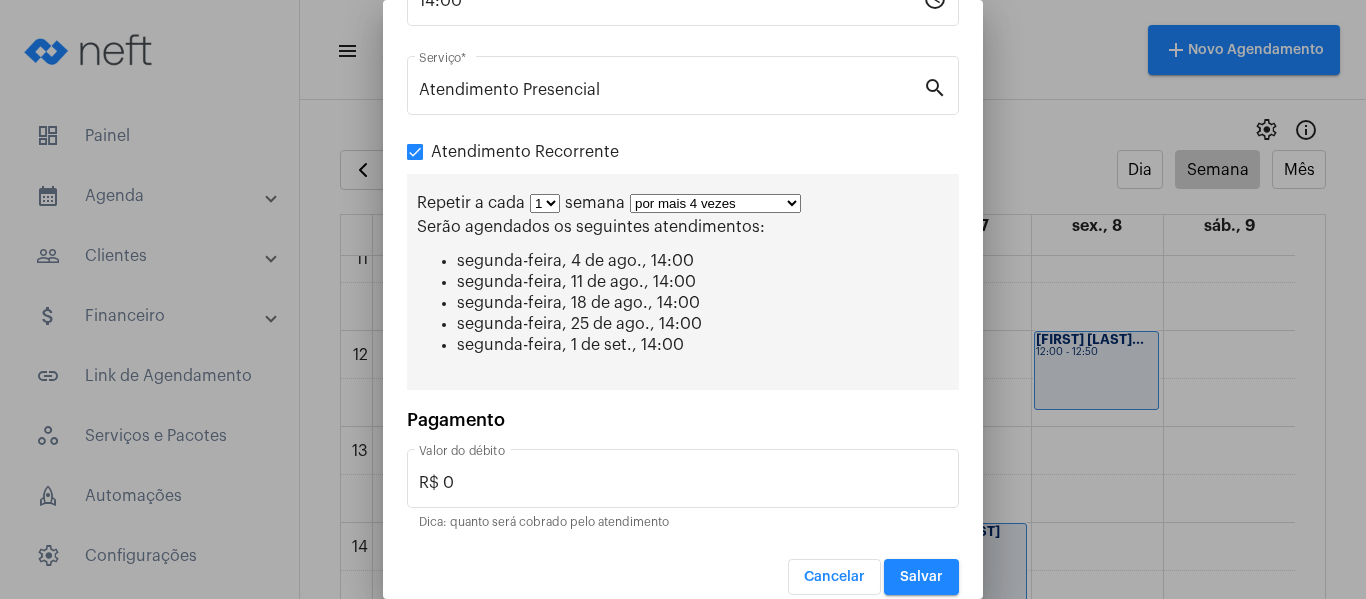 scroll, scrollTop: 309, scrollLeft: 0, axis: vertical 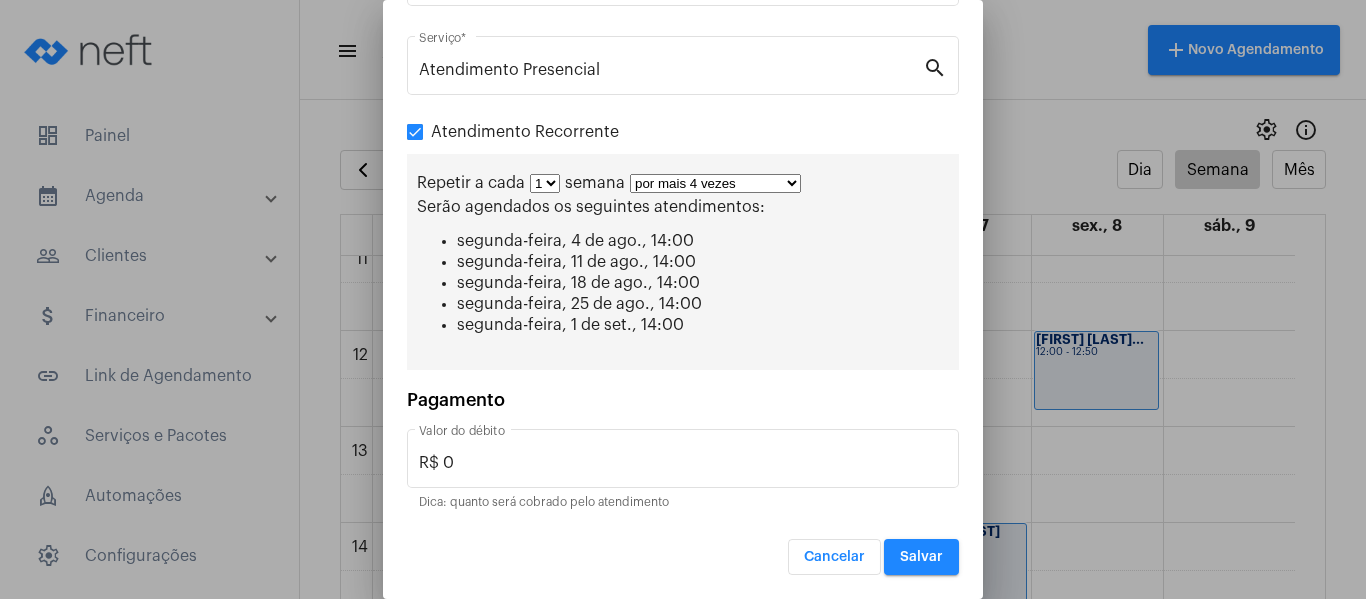 click on "Salvar" at bounding box center (921, 557) 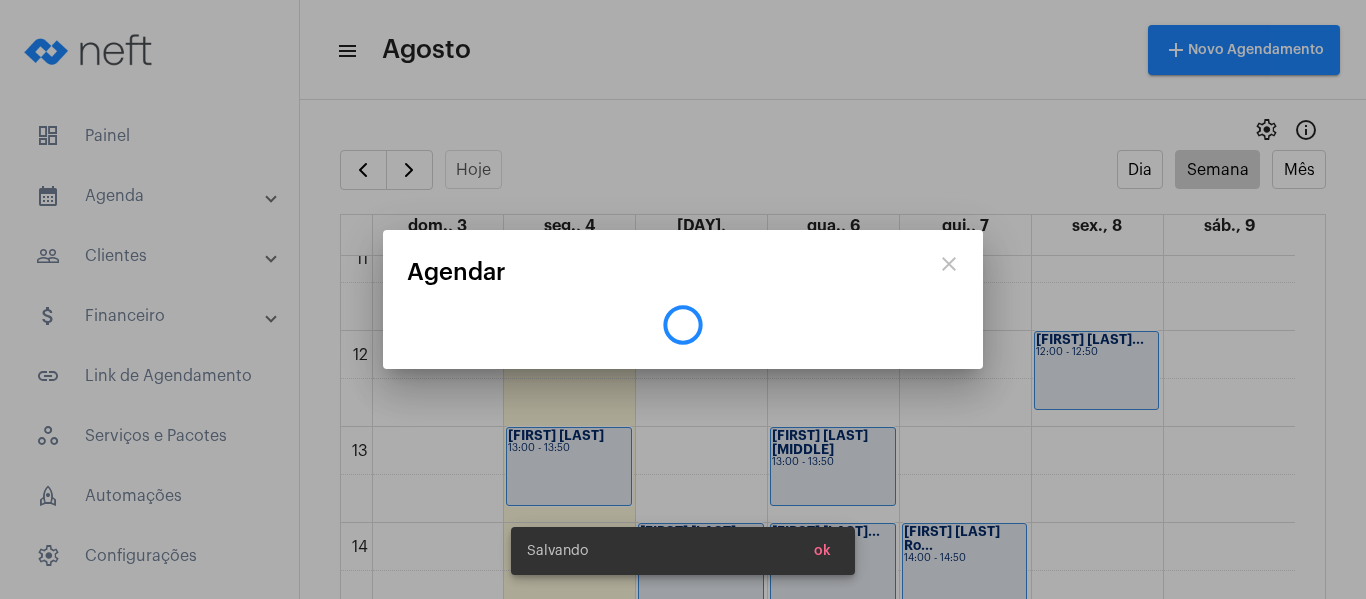 scroll, scrollTop: 0, scrollLeft: 0, axis: both 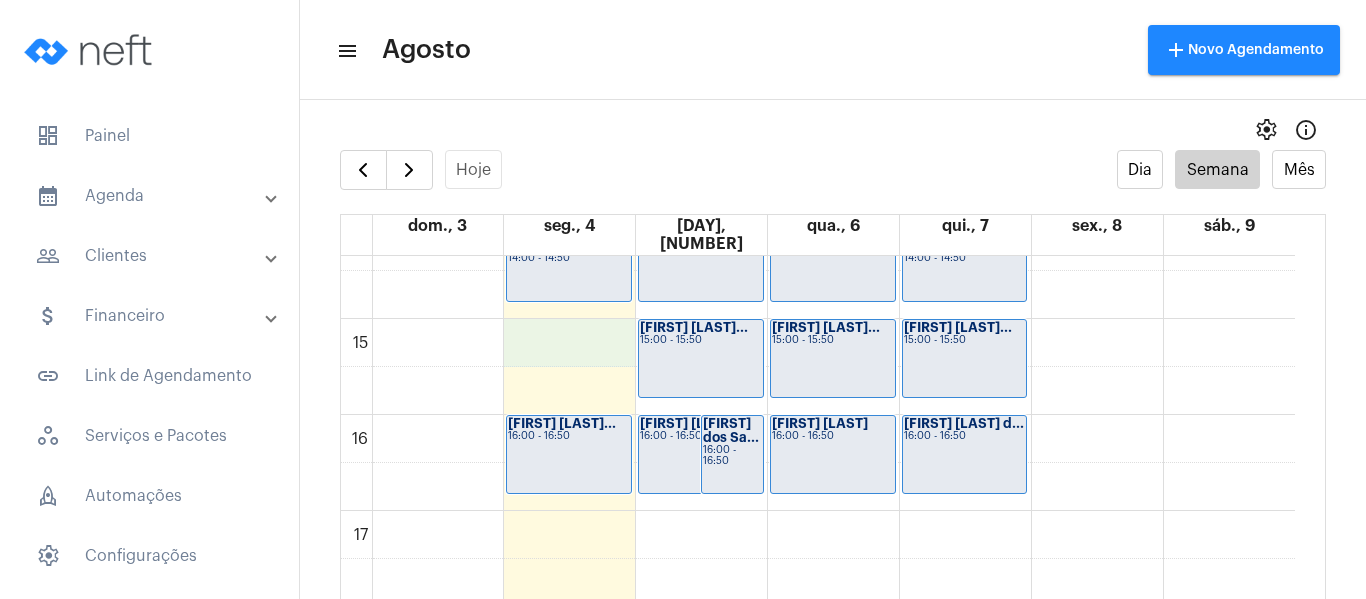 click on "00 01 02 03 04 05 06 07 08 09 10 11 12 13 14 15 16 17 18 19 20 21 22 23
[FIRST] dos San...
09:00 - 09:50
[FIRST] dos Santo...
10:00 - 10:50
[FIRST] [LAST]
13:00 - 13:50
[FIRST] [LAST] Co...
14:00 - 14:50
[FIRST] [LAST]...
16:00 - 16:50
[FIRST] [LAST] ...
16:00 - 16:50
[FIRST] dos Sa...
16:00 - 16:50
[FIRST] de Al...
10:00 - 10:50
[FIRST] Viana de ...
11:00 - 11:50
[FIRST] Azevedo Al...
14:00 - 14:50" 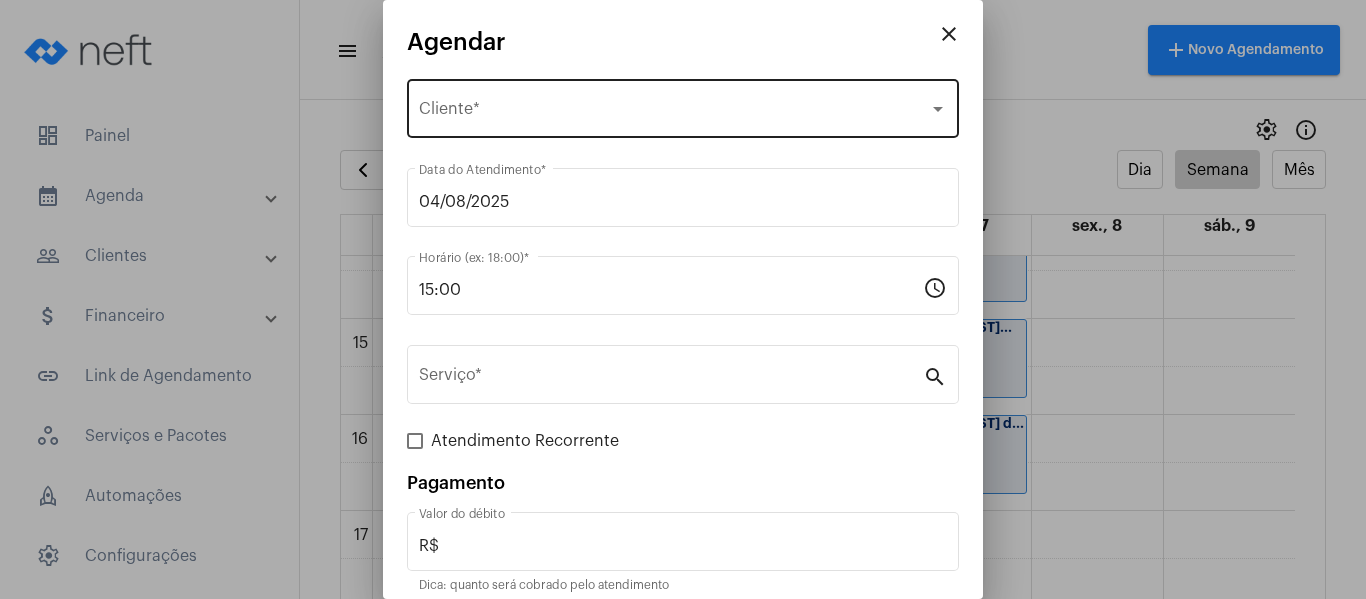 click on "Selecione o Cliente Cliente  *" at bounding box center (683, 106) 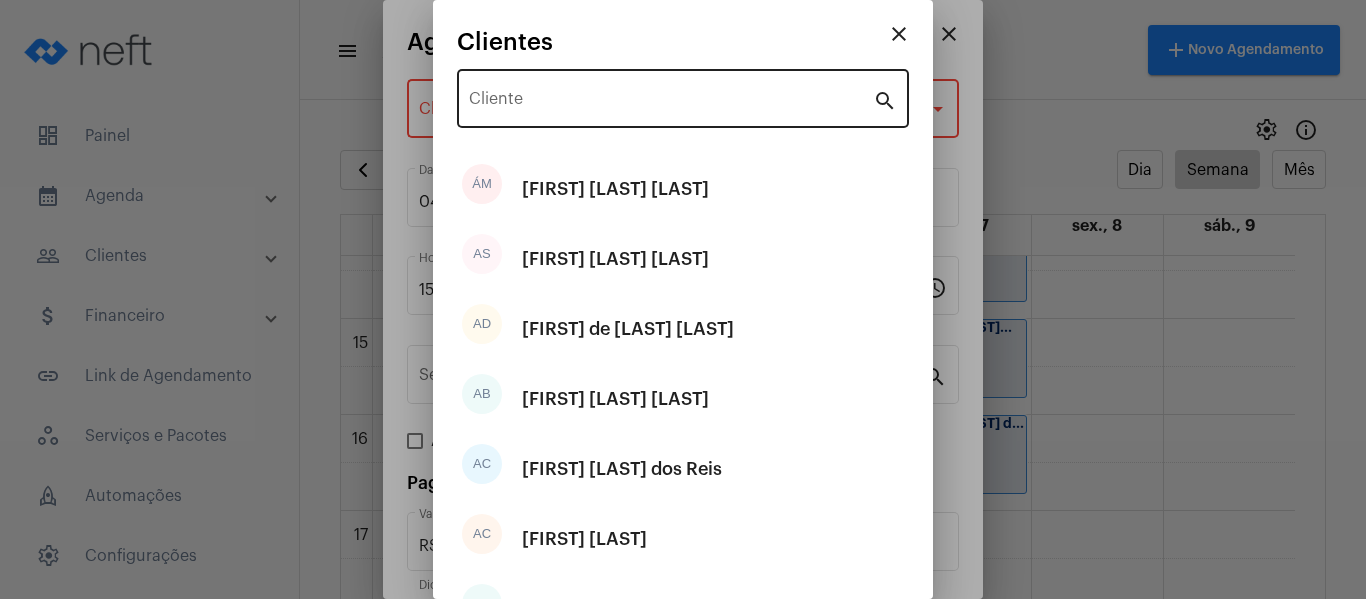 click on "Cliente" at bounding box center [671, 96] 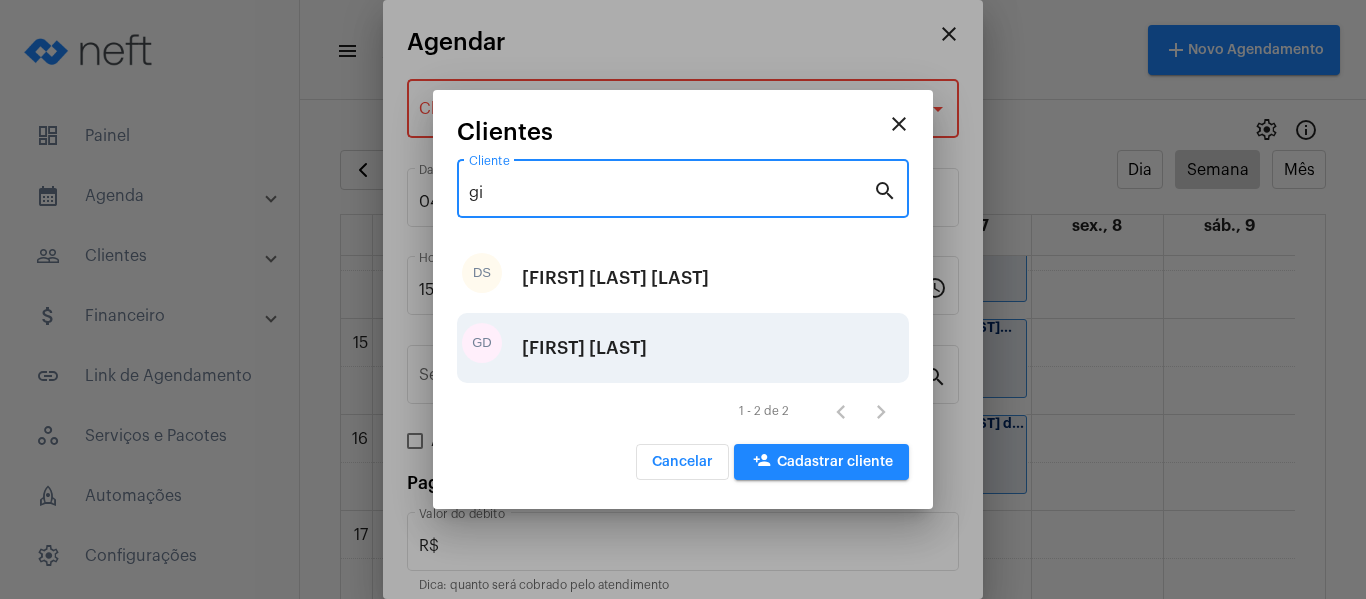 type on "gi" 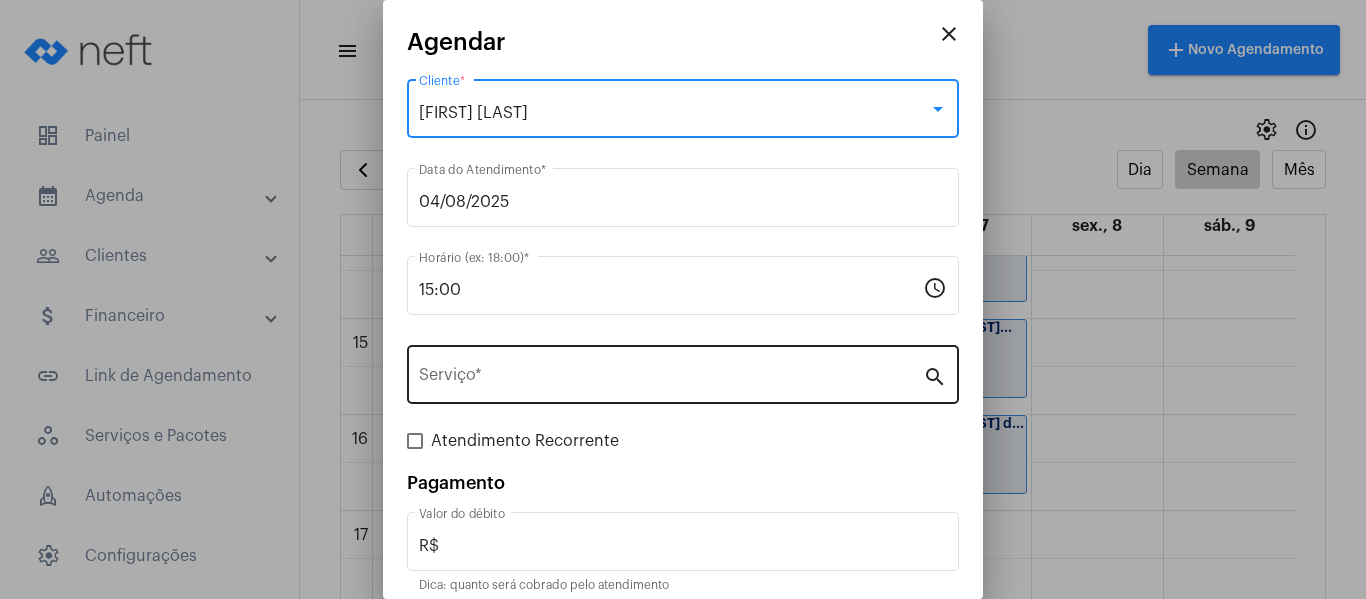 click on "Serviço  *" at bounding box center [671, 372] 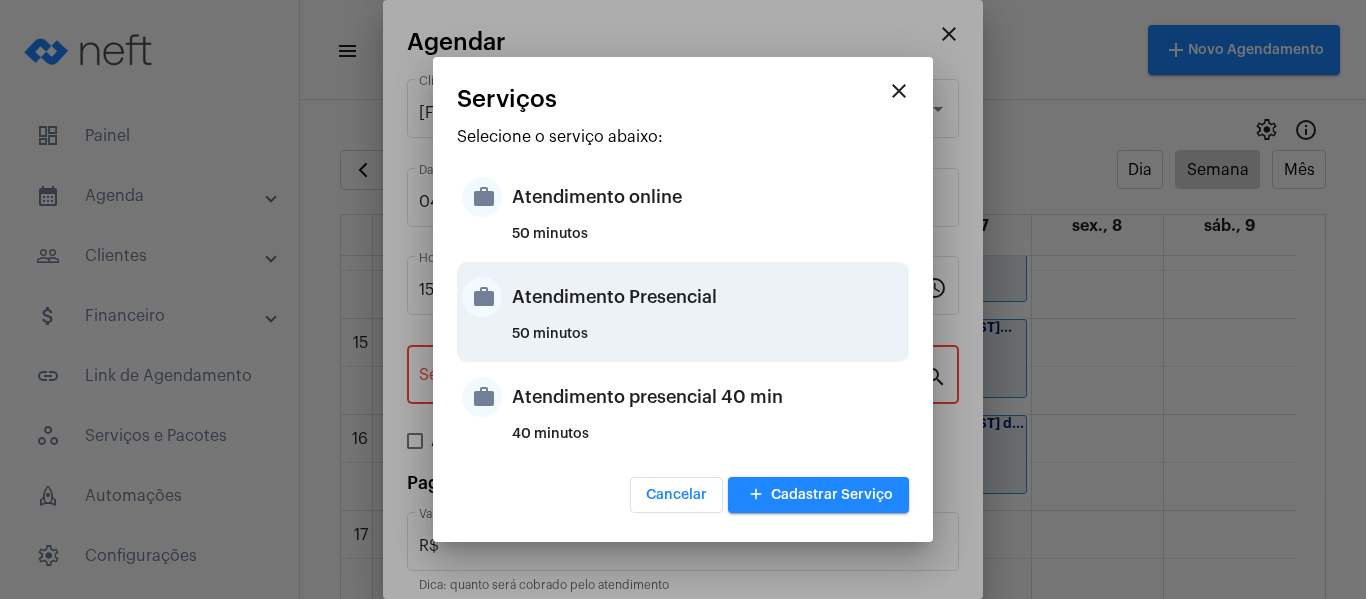 click on "Atendimento Presencial" at bounding box center [708, 297] 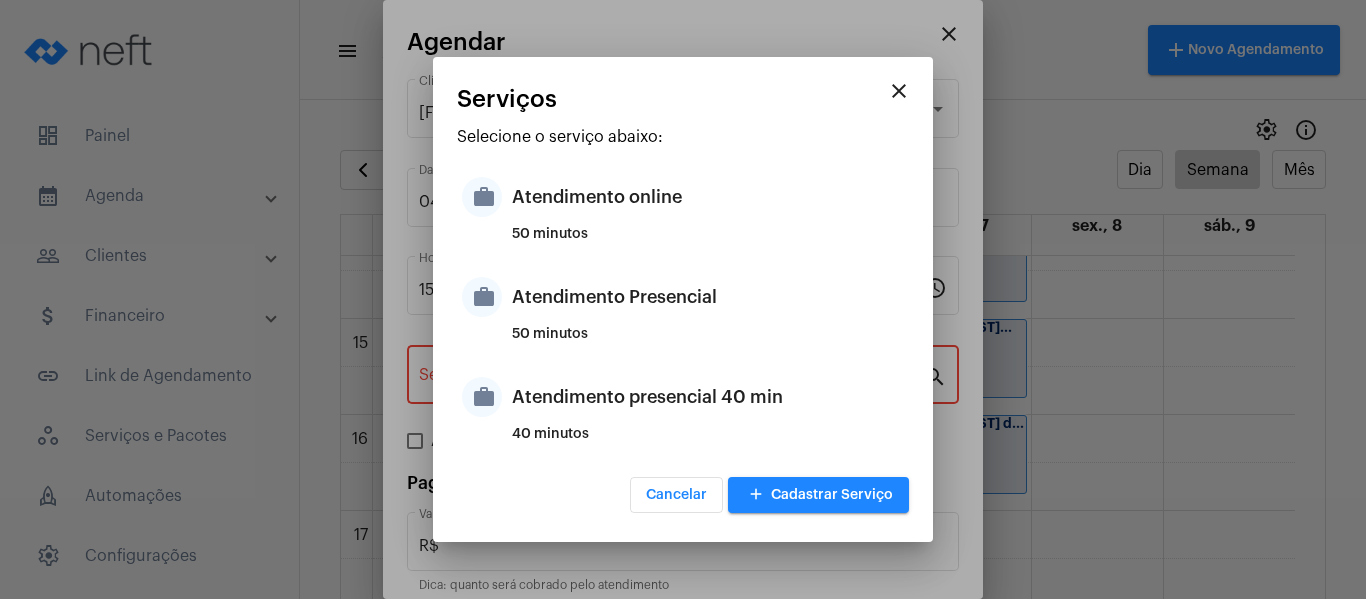 type on "Atendimento Presencial" 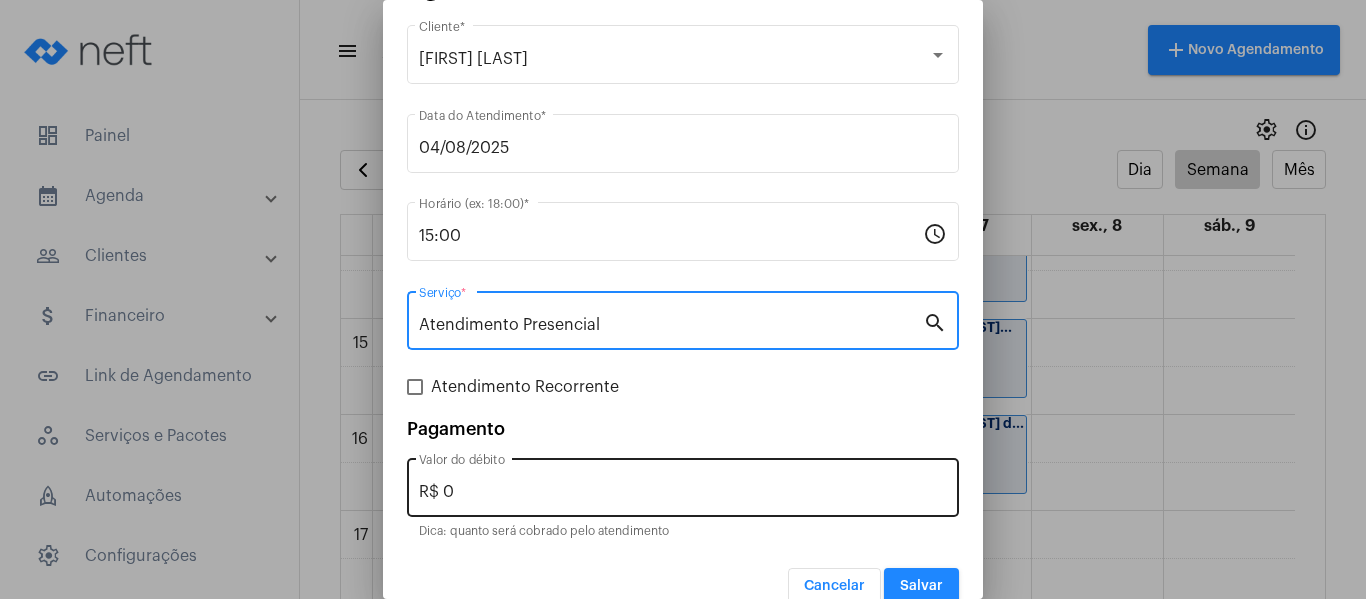 scroll, scrollTop: 83, scrollLeft: 0, axis: vertical 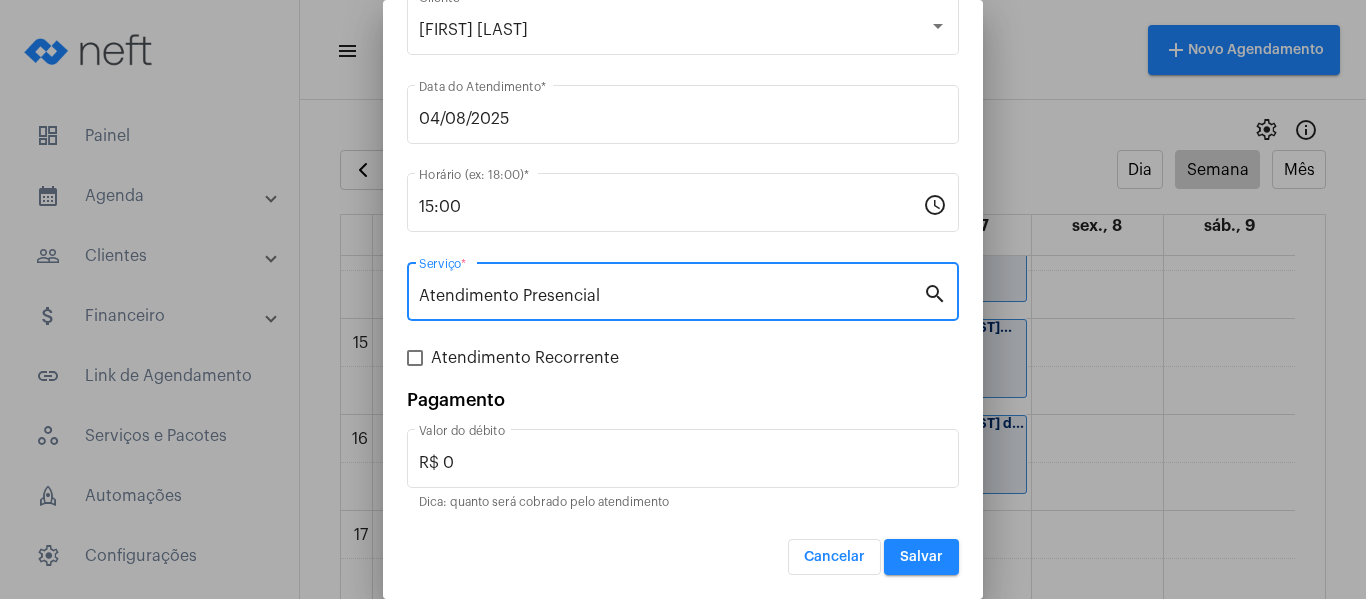click on "Atendimento Recorrente" at bounding box center (525, 358) 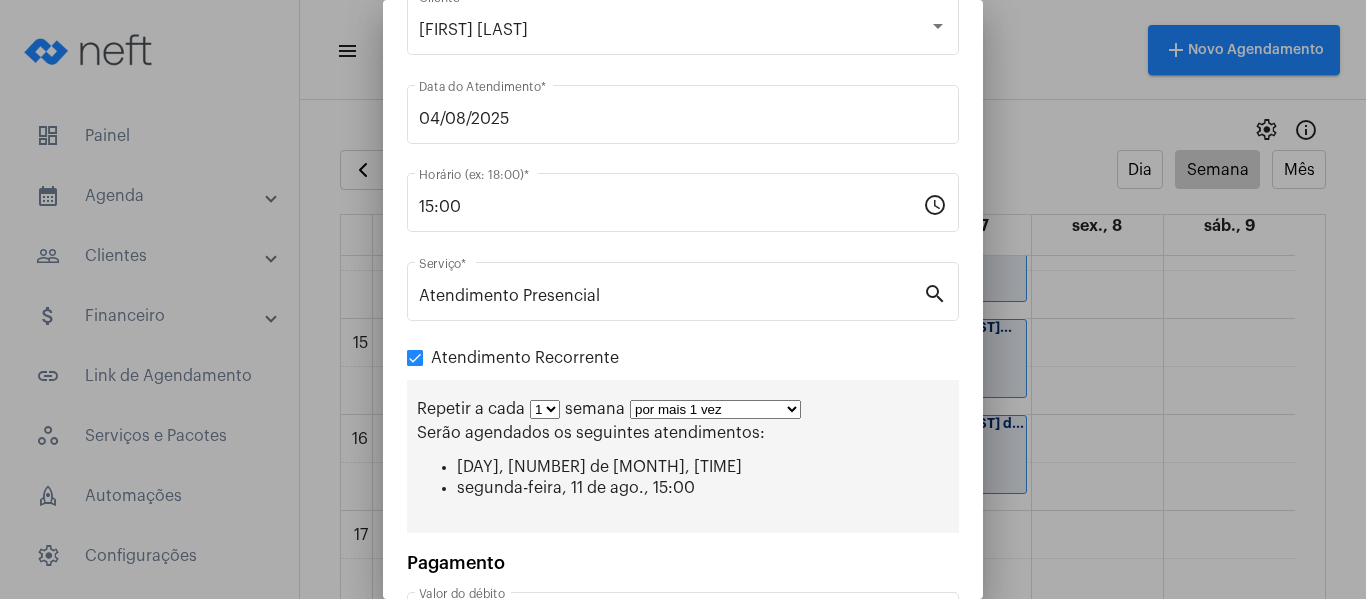 click on "por mais 1 vez por mais 2 vezes por mais 3 vezes por mais 4 vezes por mais 5 vezes por mais 6 vezes por mais 7 vezes por mais 8 vezes por mais 9 vezes por mais 10 vezes por tempo indeterminado" at bounding box center (715, 409) 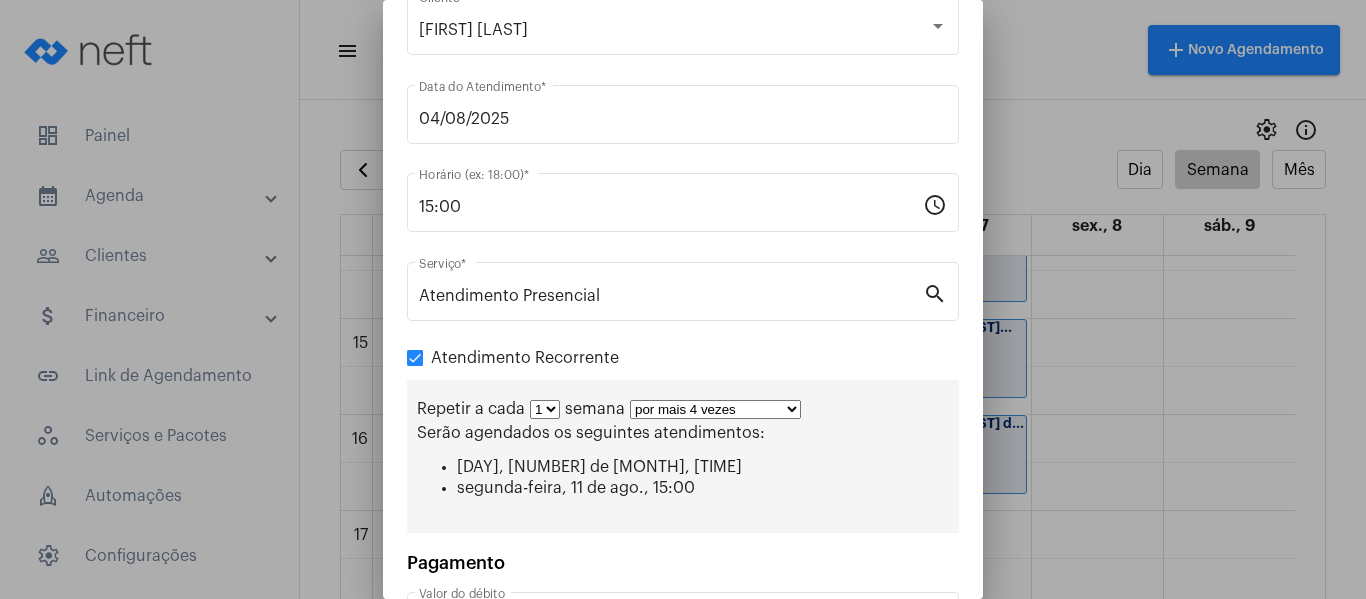 click on "por mais 1 vez por mais 2 vezes por mais 3 vezes por mais 4 vezes por mais 5 vezes por mais 6 vezes por mais 7 vezes por mais 8 vezes por mais 9 vezes por mais 10 vezes por tempo indeterminado" at bounding box center [715, 409] 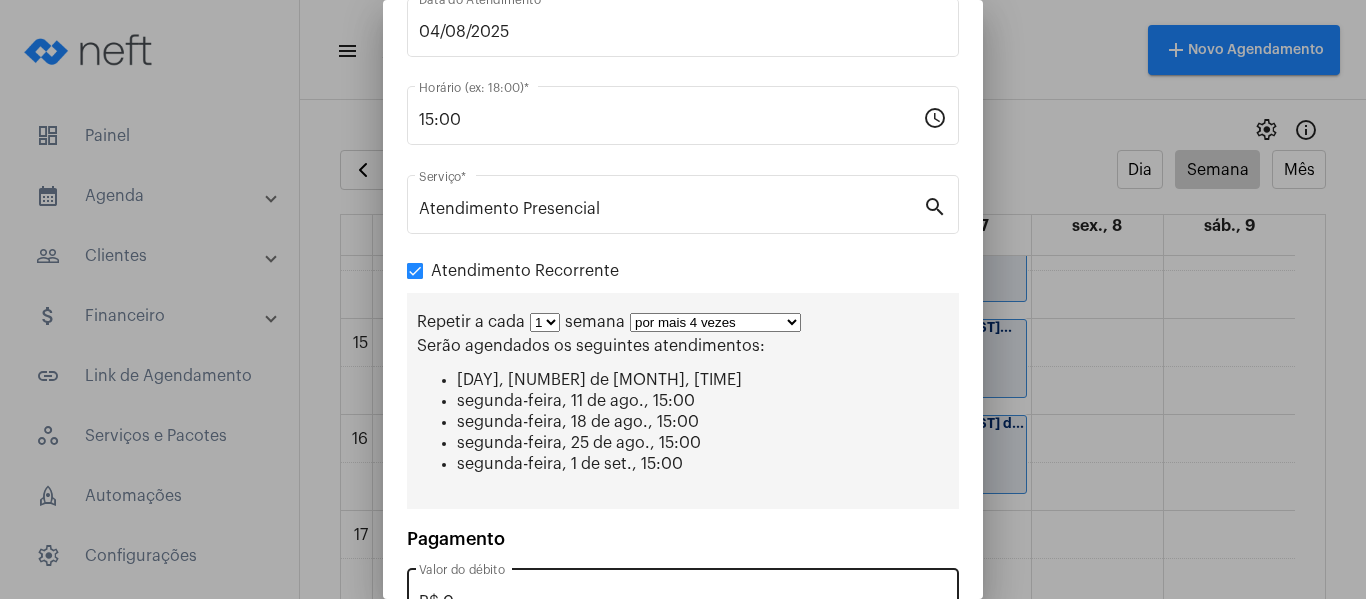 scroll, scrollTop: 309, scrollLeft: 0, axis: vertical 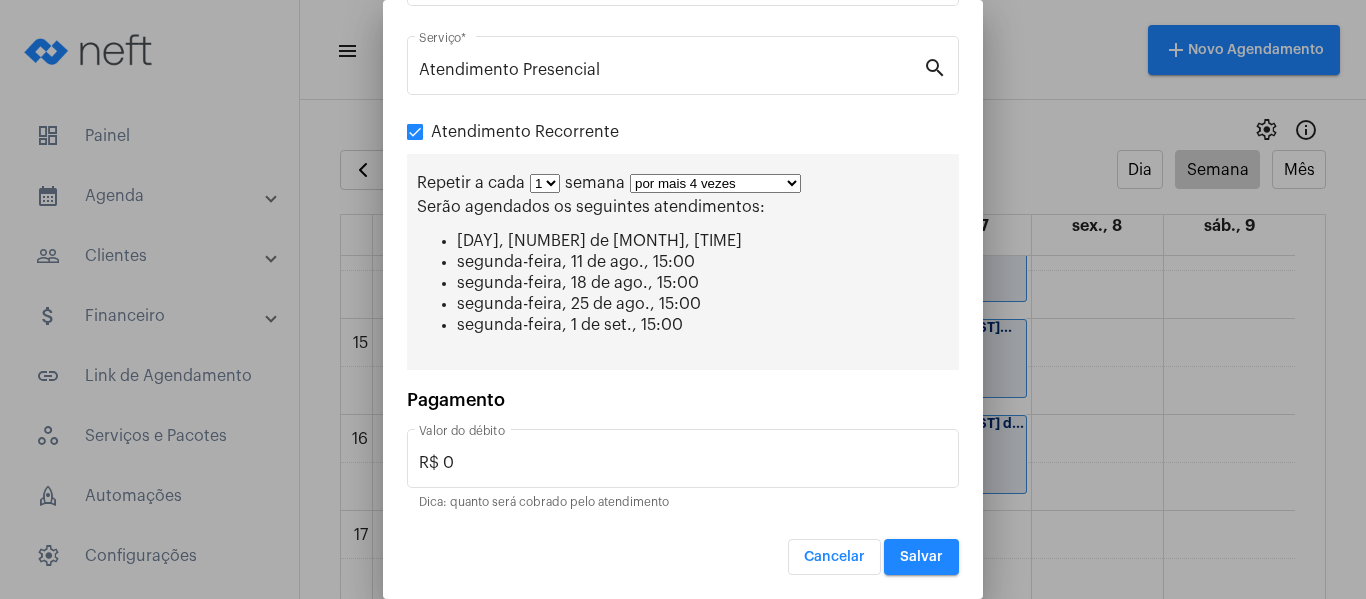 click on "Salvar" at bounding box center (921, 557) 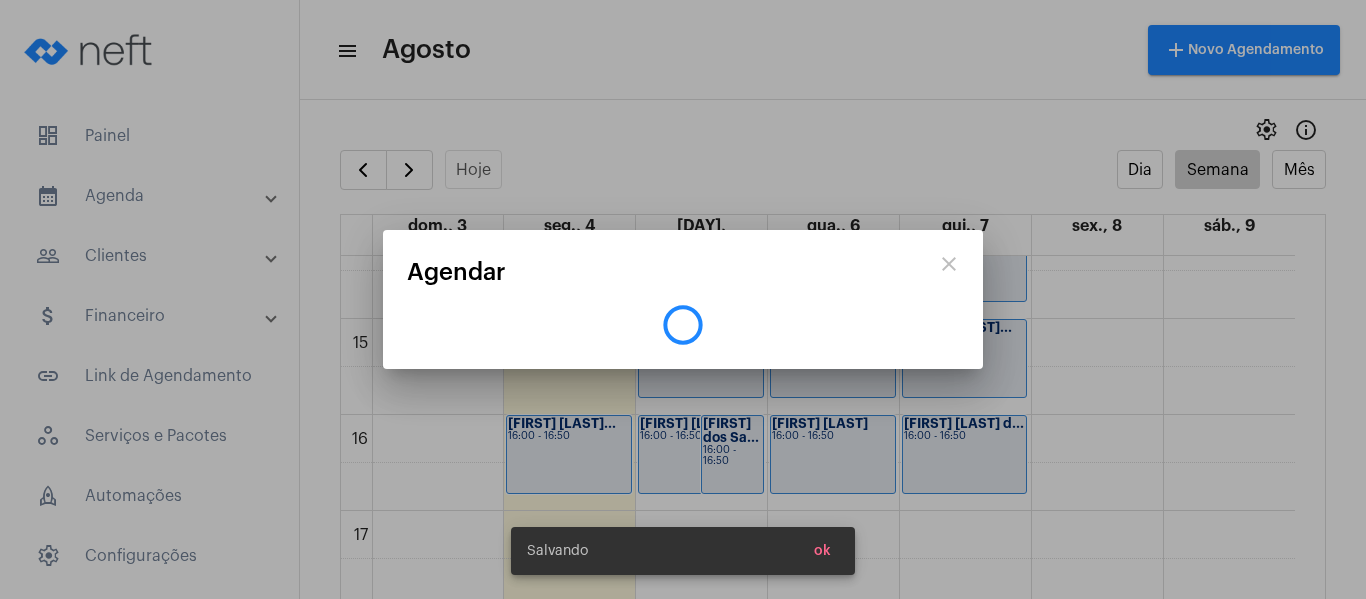 scroll, scrollTop: 0, scrollLeft: 0, axis: both 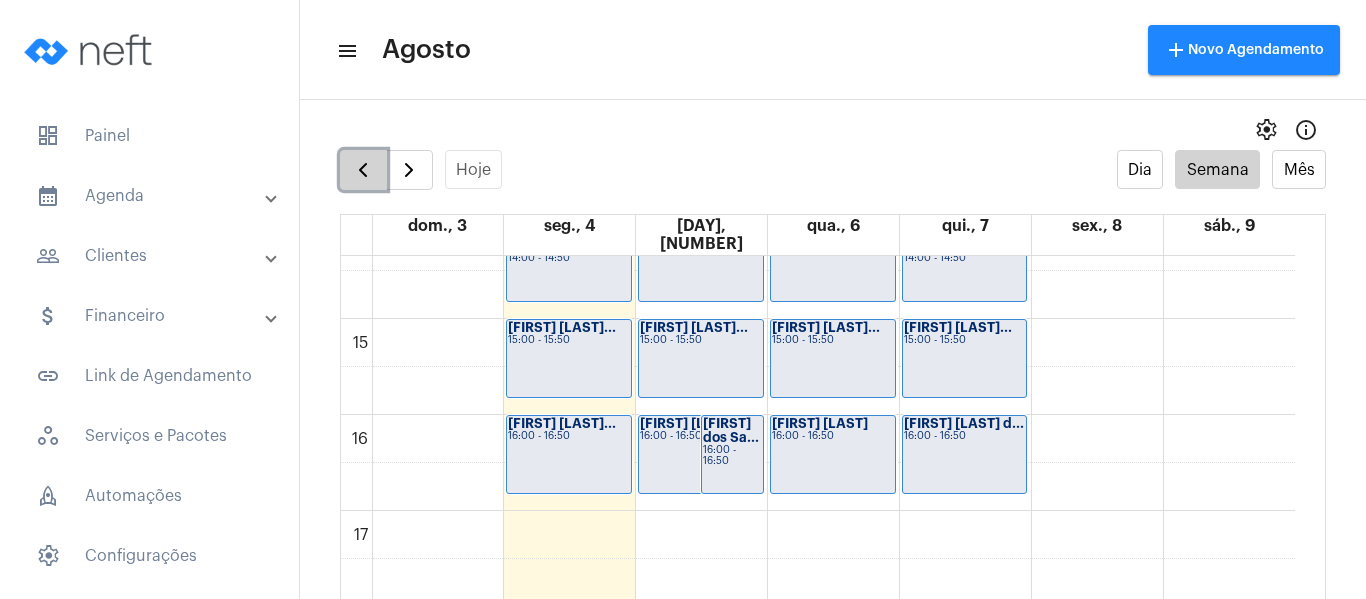 click 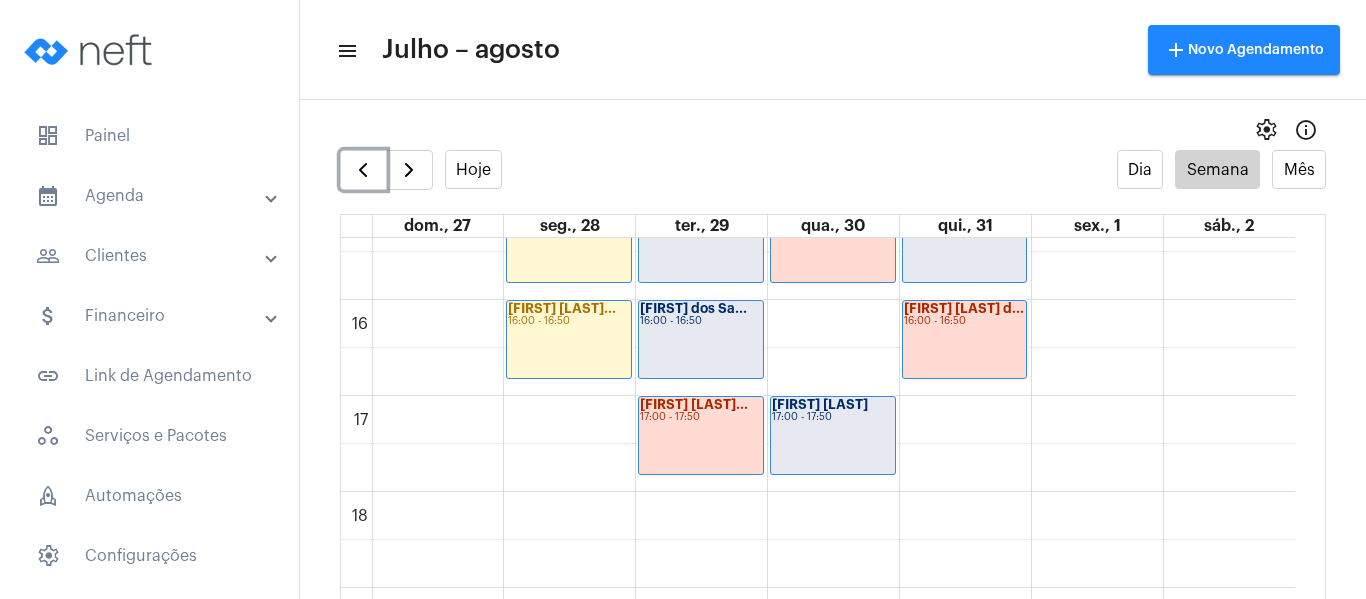 scroll, scrollTop: 1477, scrollLeft: 0, axis: vertical 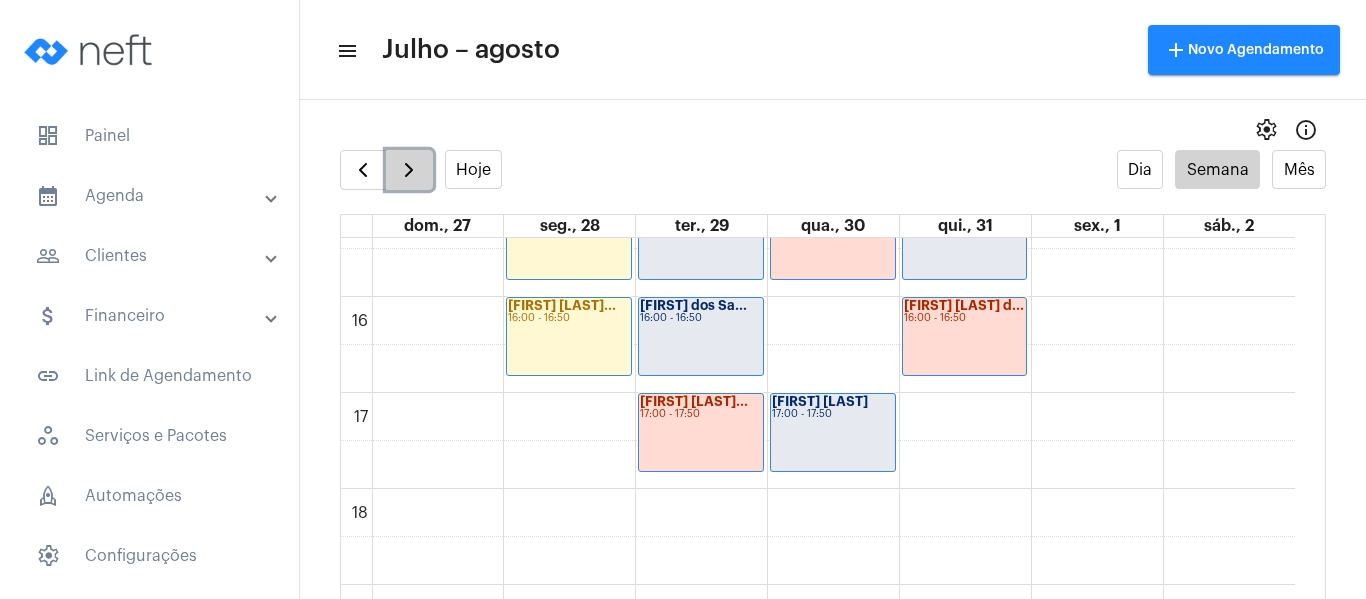 click 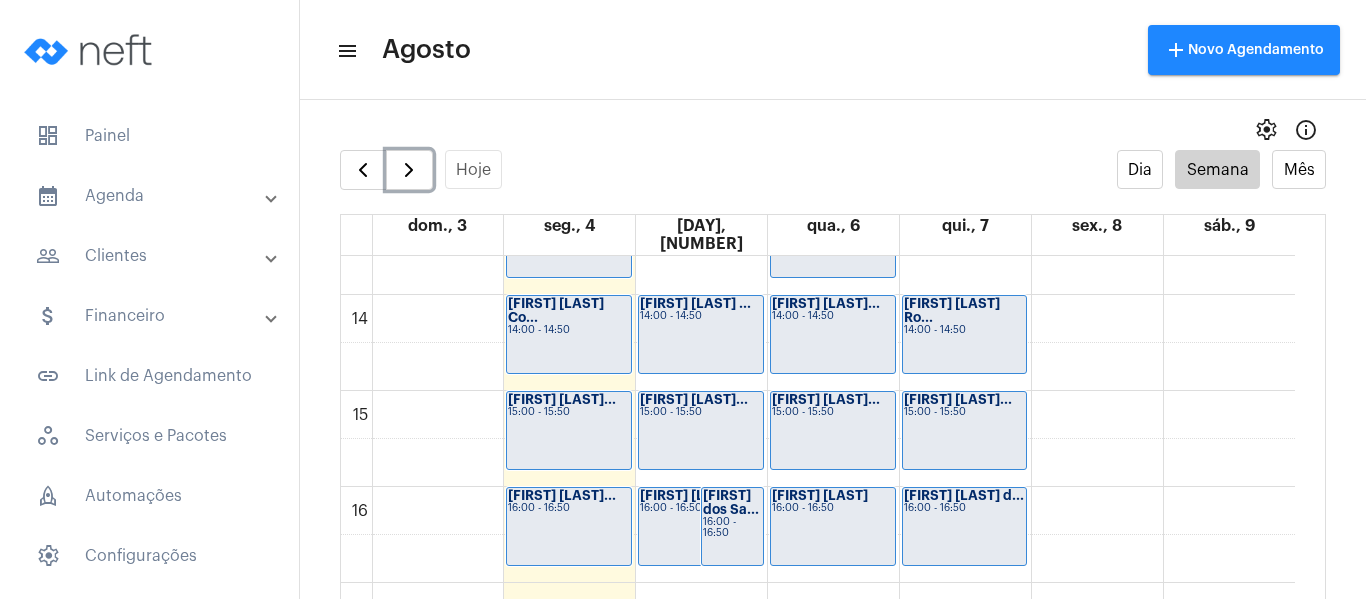 scroll, scrollTop: 1377, scrollLeft: 0, axis: vertical 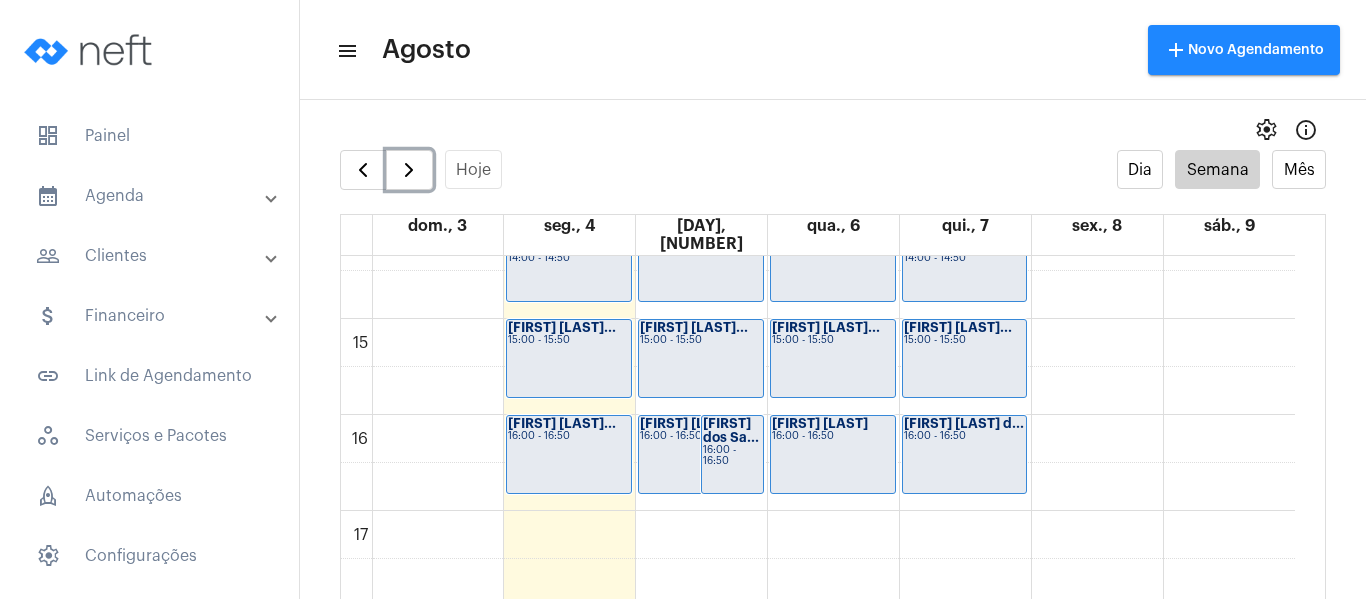 click on "[FIRST] dos Sa..." 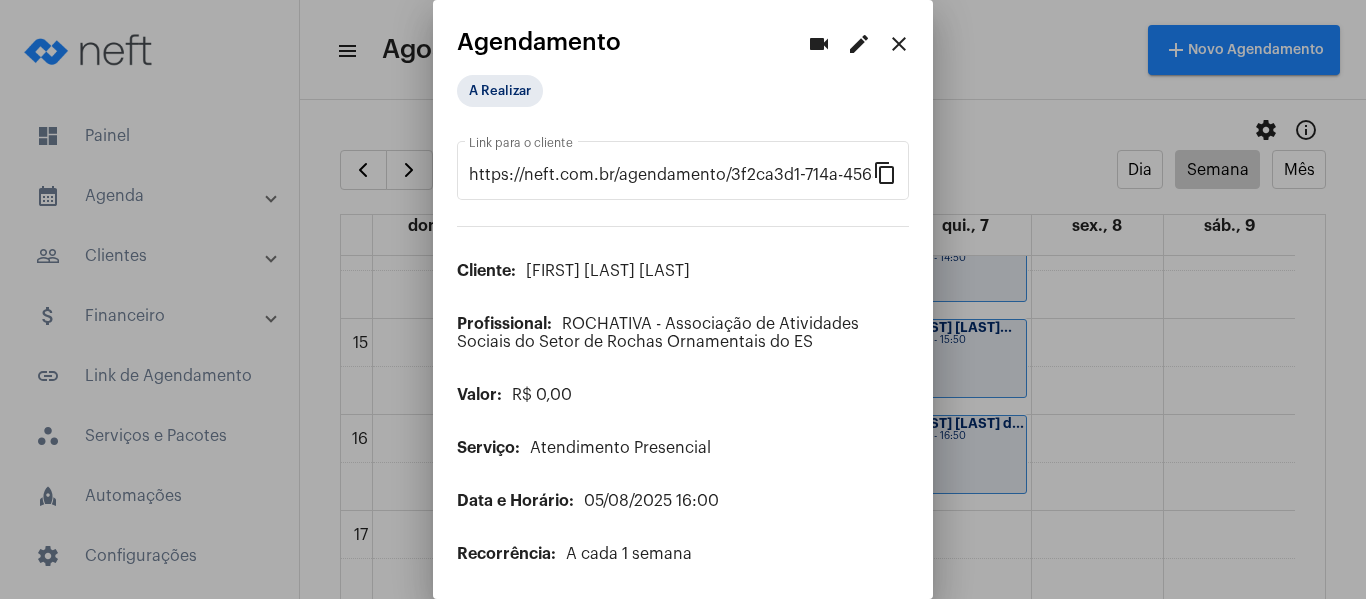 click on "videocam edit close Agendamento A Realizar https://neft.com.br/agendamento/3f2ca3d1-714a-4565-b069-5f2061118108 Link para o cliente content_copy Cliente: [FIRST] dos Santos Bonicenha  Profissional: ROCHATIVA - Associação de Atividades Sociais do Setor de Rochas Ornamentais do ES Valor: R$ 0,00 Serviço: Atendimento Presencial Data e Horário: 05/08/2025 16:00 Recorrência: A cada 1 semana Agendamentos Restantes: 3 agendamentos Próximo Agendamento: 12/08/2025 16:00 Anotações: Gerenciar Anotações" at bounding box center (683, 299) 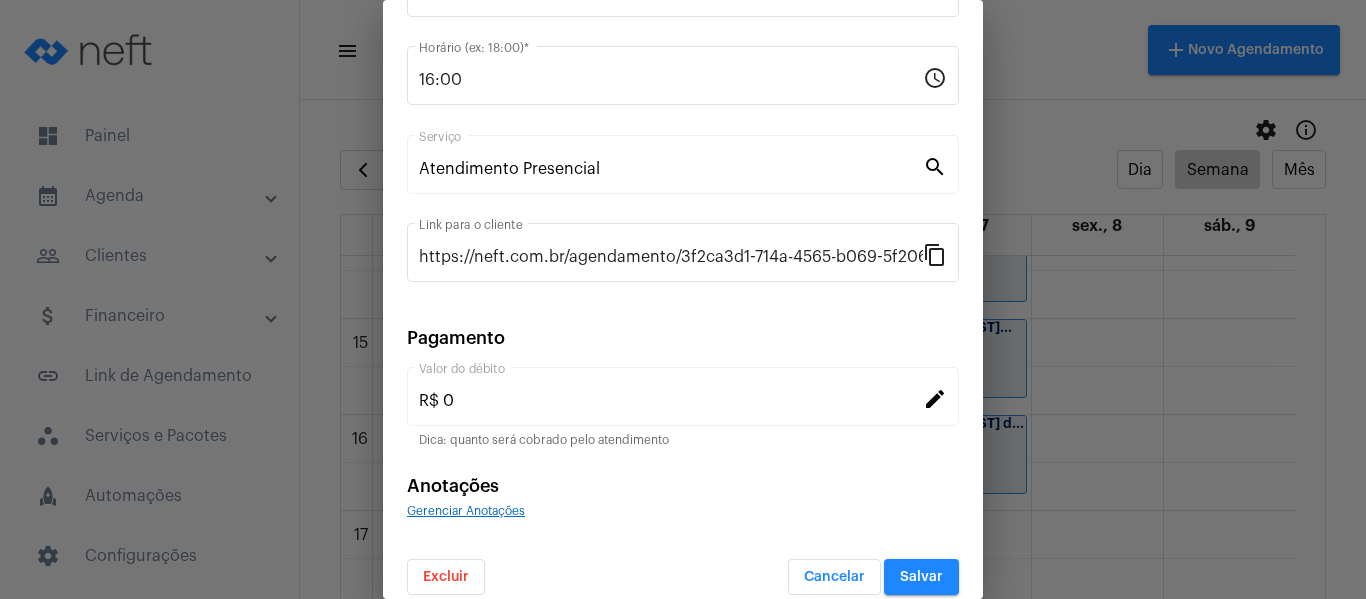 scroll, scrollTop: 262, scrollLeft: 0, axis: vertical 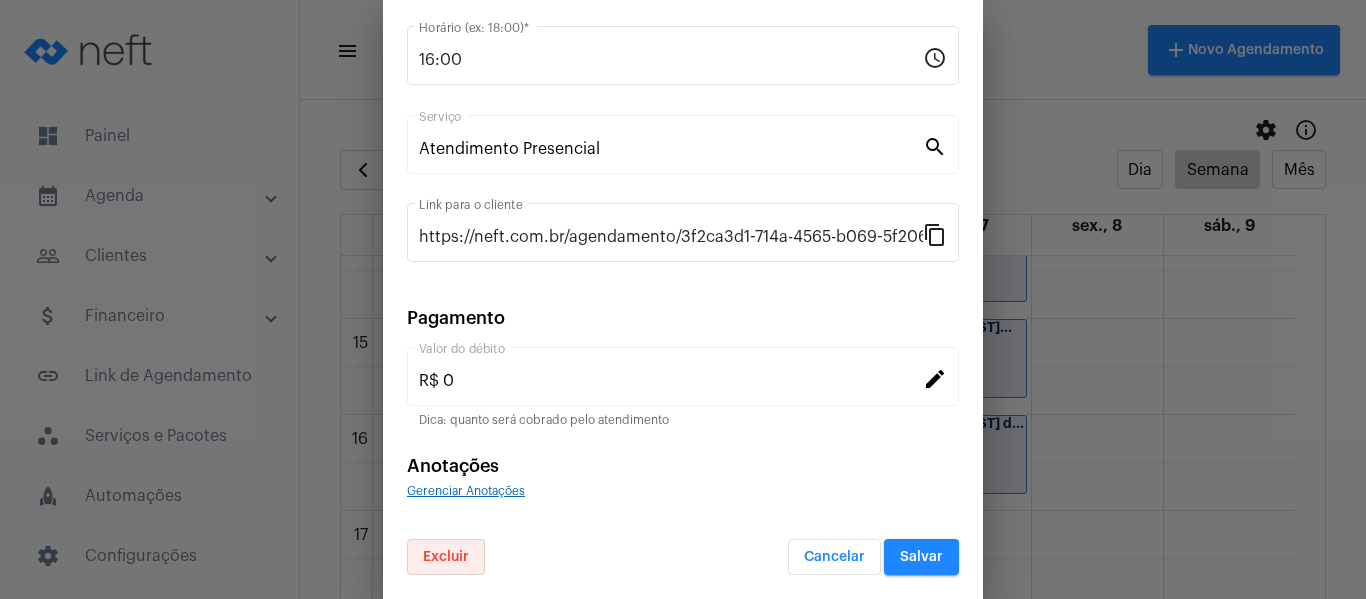 click on "Excluir" at bounding box center (446, 557) 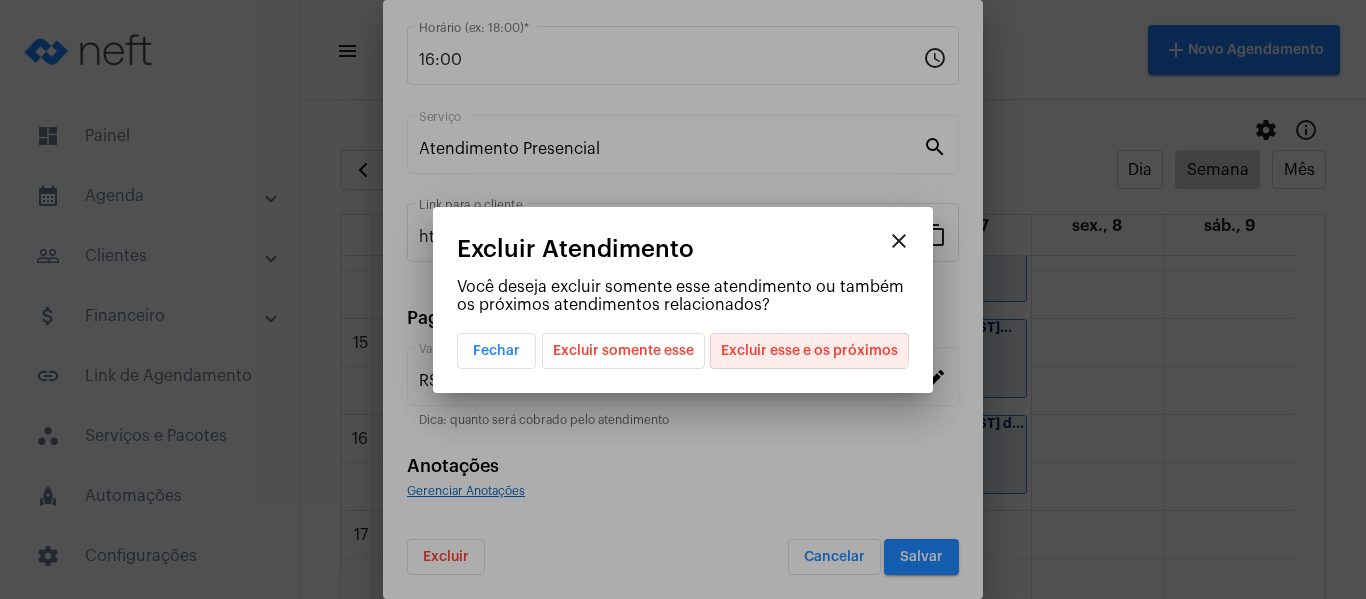 click on "Excluir esse e os próximos" at bounding box center (809, 351) 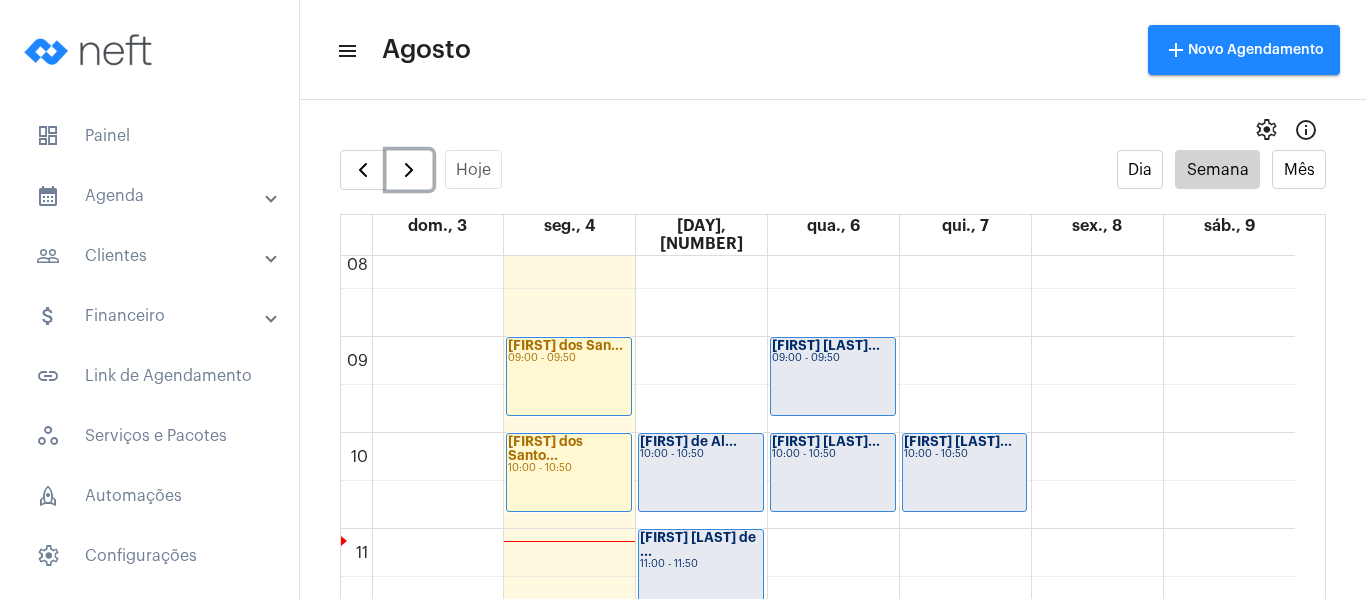 scroll, scrollTop: 777, scrollLeft: 0, axis: vertical 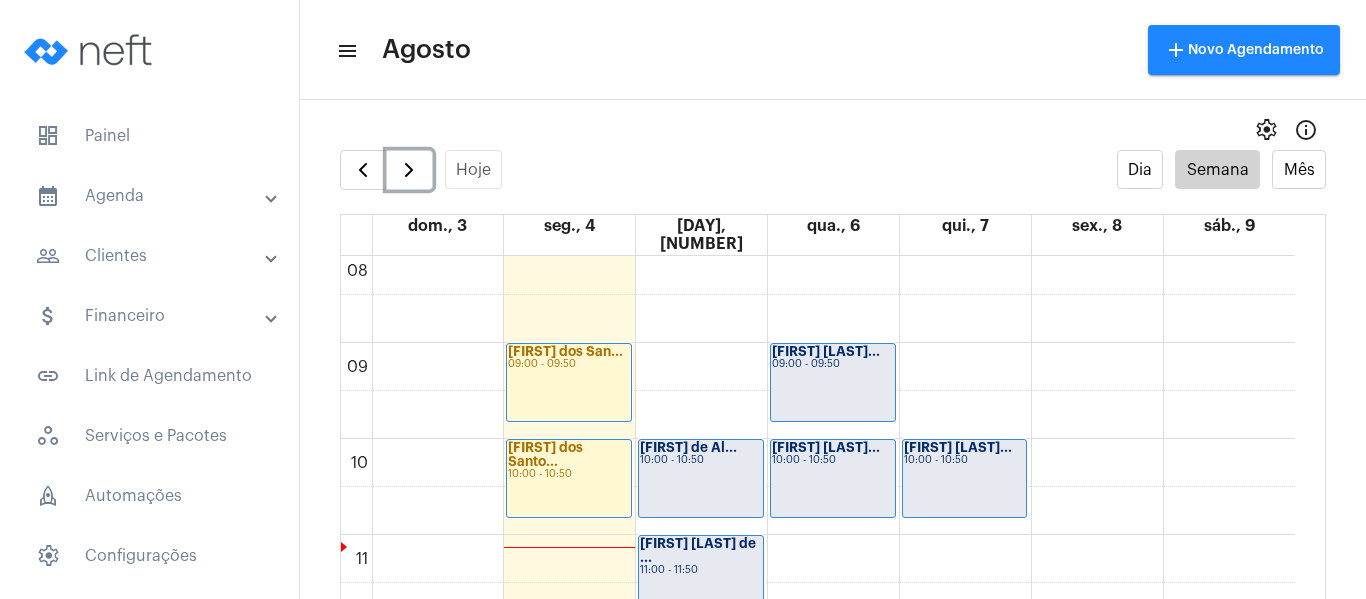 click on "00 01 02 03 04 05 06 07 08 09 10 11 12 13 14 15 16 17 18 19 20 21 22 23
[FIRST] dos San...
09:00 - 09:50
[FIRST] dos Santo...
10:00 - 10:50
[FIRST] [LAST]
13:00 - 13:50
[FIRST] [LAST]...
16:00 - 16:50
[FIRST] [LAST] ...
16:00 - 16:50
[FIRST] dos Sa...
16:00 - 16:50
[FIRST] de Al...
10:00 - 10:50
[FIRST] Viana de ...
11:00 - 11:50
[FIRST] Azevedo Al...
14:00 - 14:50
[FIRST] Evelyn...
15:00 - 15:50" 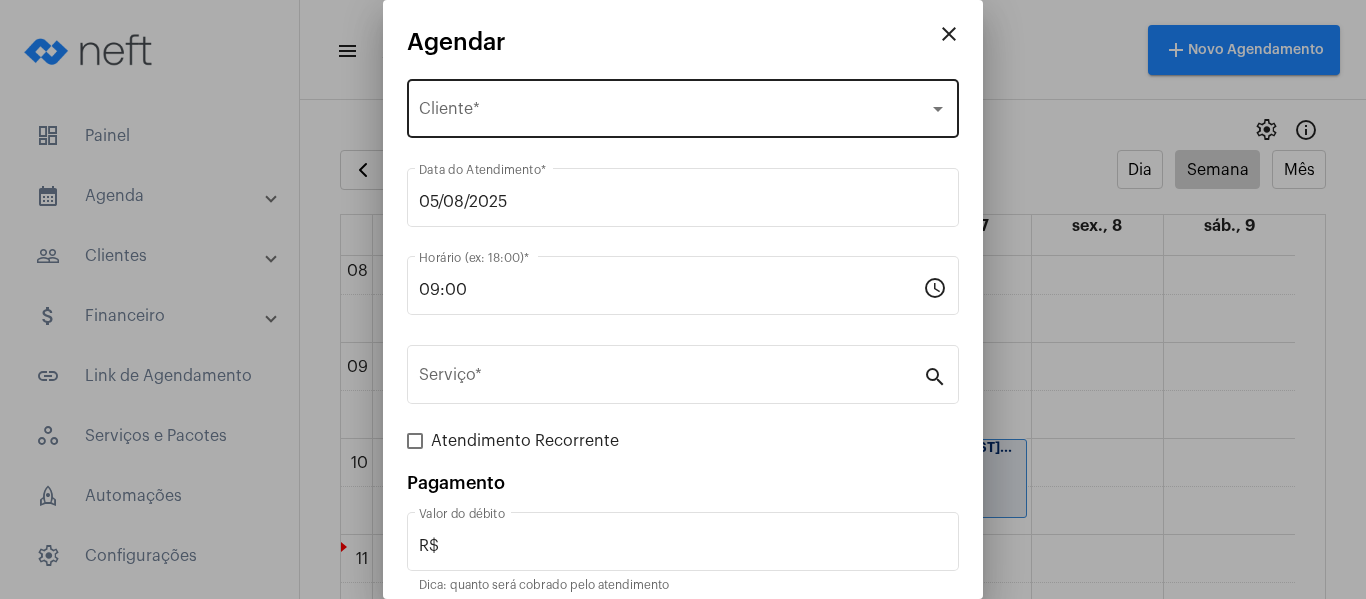 click on "Selecione o Cliente" at bounding box center [674, 113] 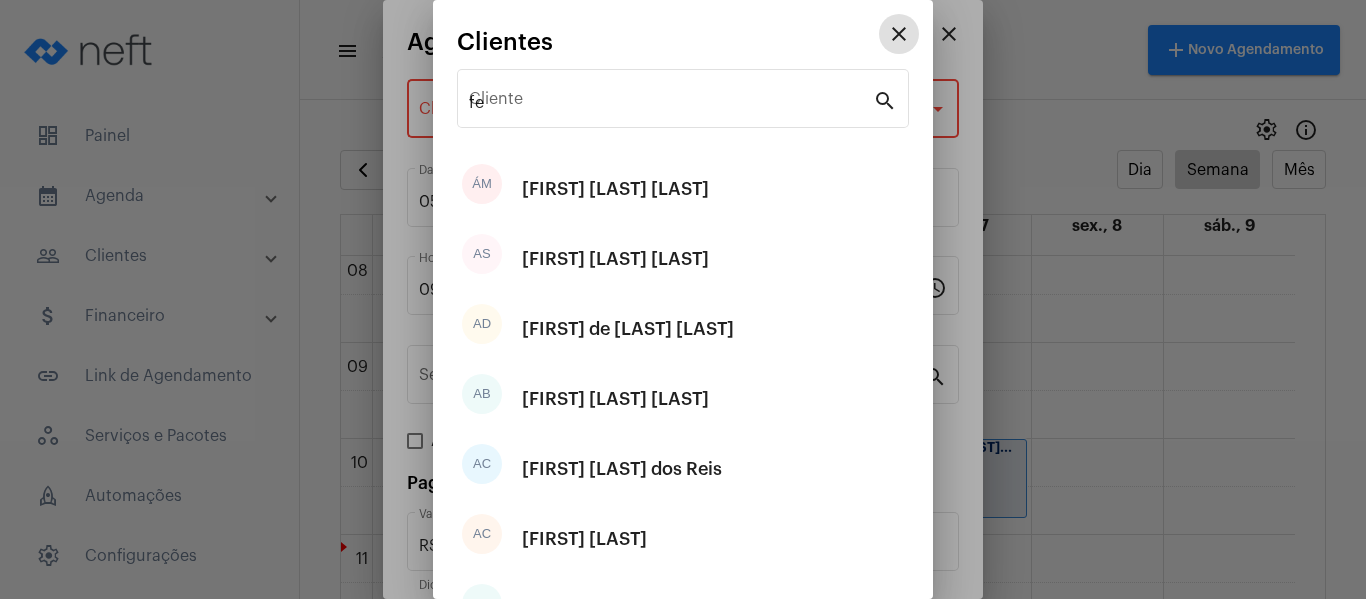 click on "close Agendar Selecione o Cliente Cliente  * 05/08/2025 Data do Atendimento  * 09:00 Horário (ex: 18:00)  * schedule Serviço  * search   Atendimento Recorrente Pagamento R$ Valor do débito Dica: quanto será cobrado pelo atendimento Cancelar Salvar close Clientes fe Cliente search  ÁM  [FIRST] [LAST]  AS  [FIRST] [LAST]  AD  [FIRST] [LAST]  AB  [FIRST] [LAST]  AC  [FIRST] [LAST]  AC  [FIRST] [LAST]  AL  [FIRST] [LAST]  AL  [FIRST] [LAST]  AA  [FIRST] [LAST]  AS  [FIRST] [LAST]  1 - 10 de 66  Cancelar person_add Cadastrar cliente" at bounding box center [683, 299] 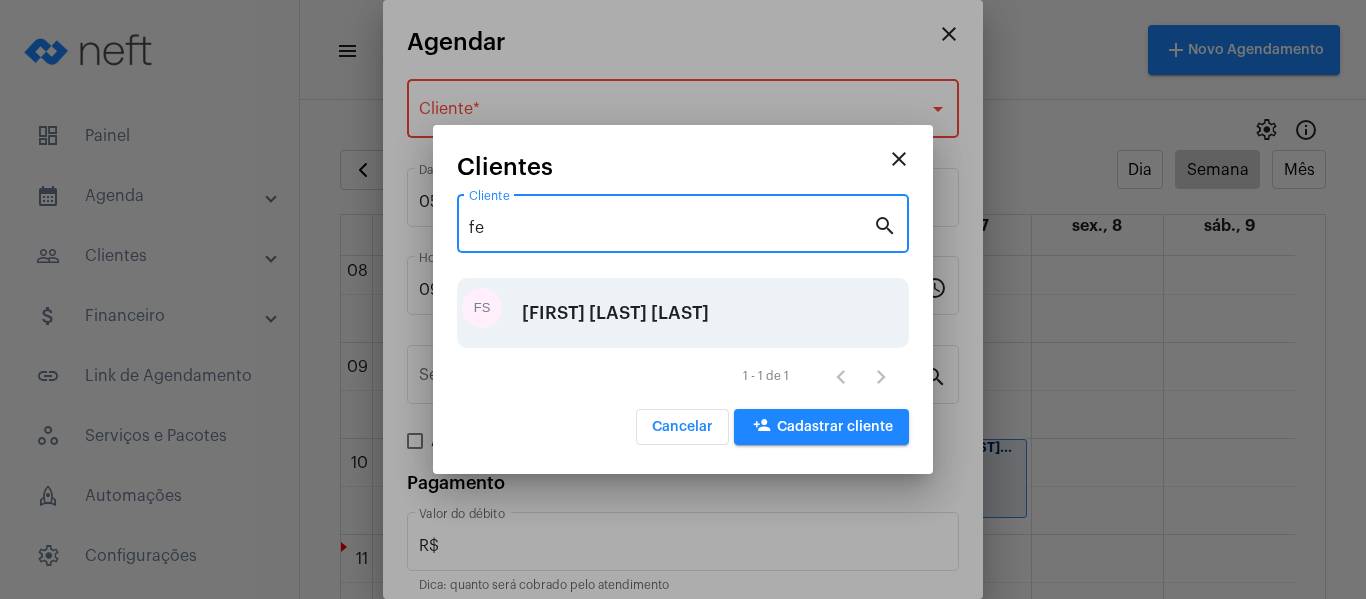type on "fe" 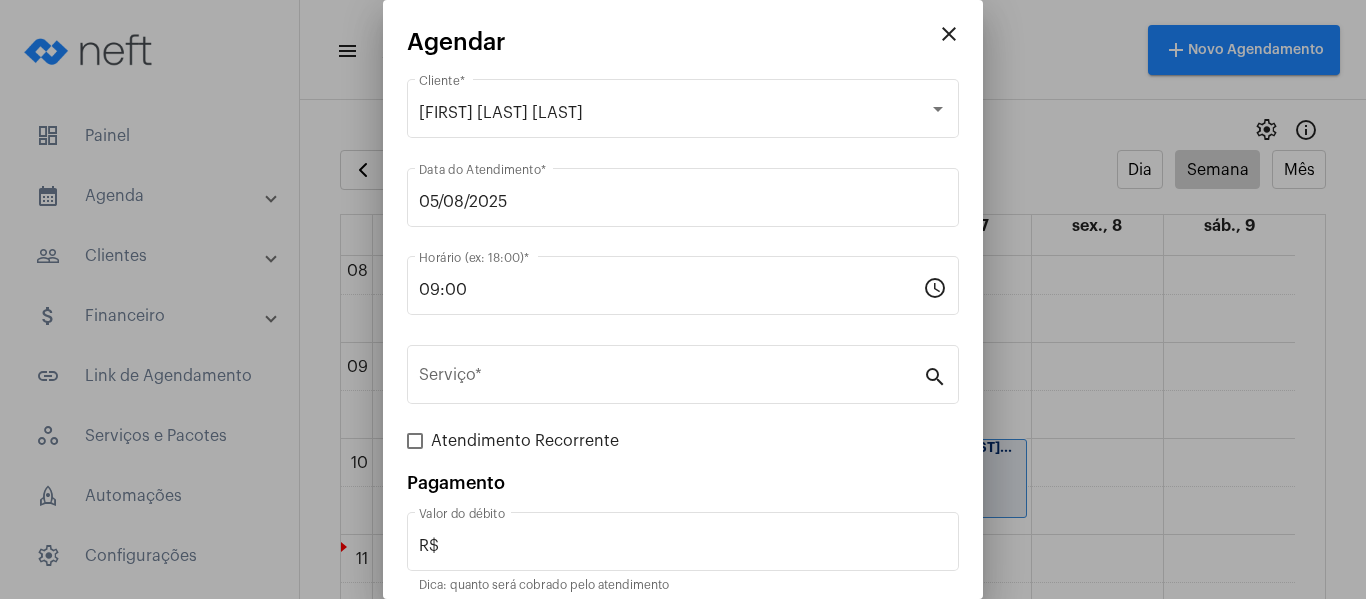 click on "09:00 Horário (ex: 18:00)  * schedule" at bounding box center [683, 296] 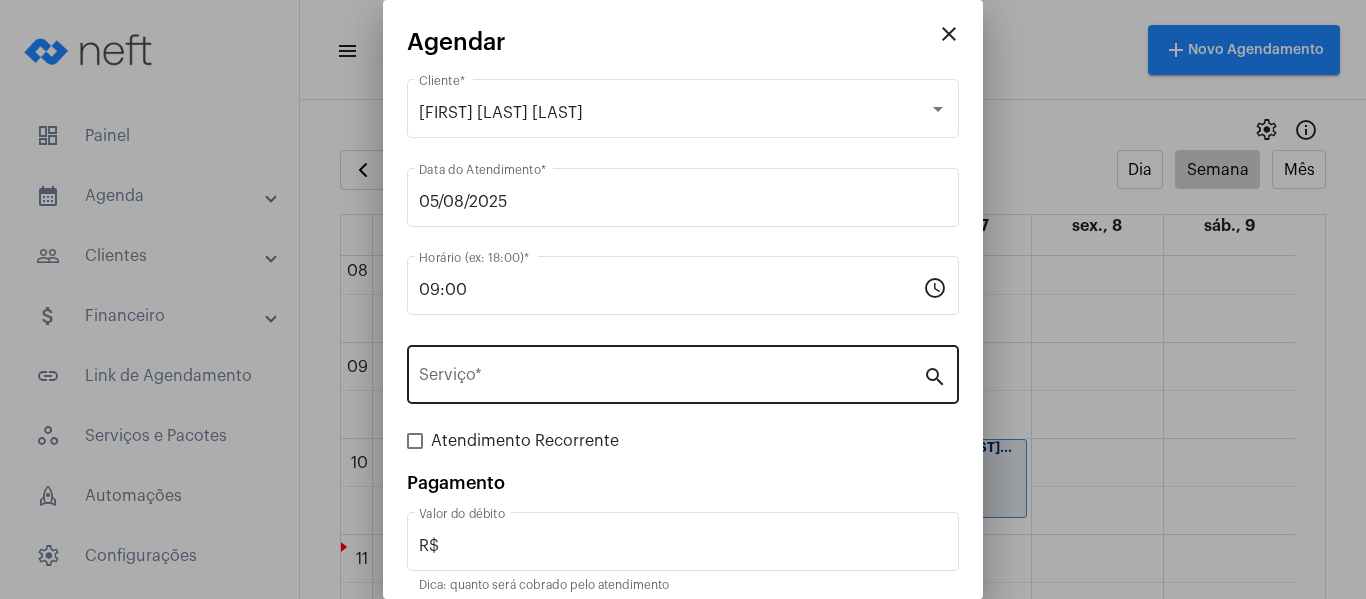 click on "Serviço  *" at bounding box center [671, 372] 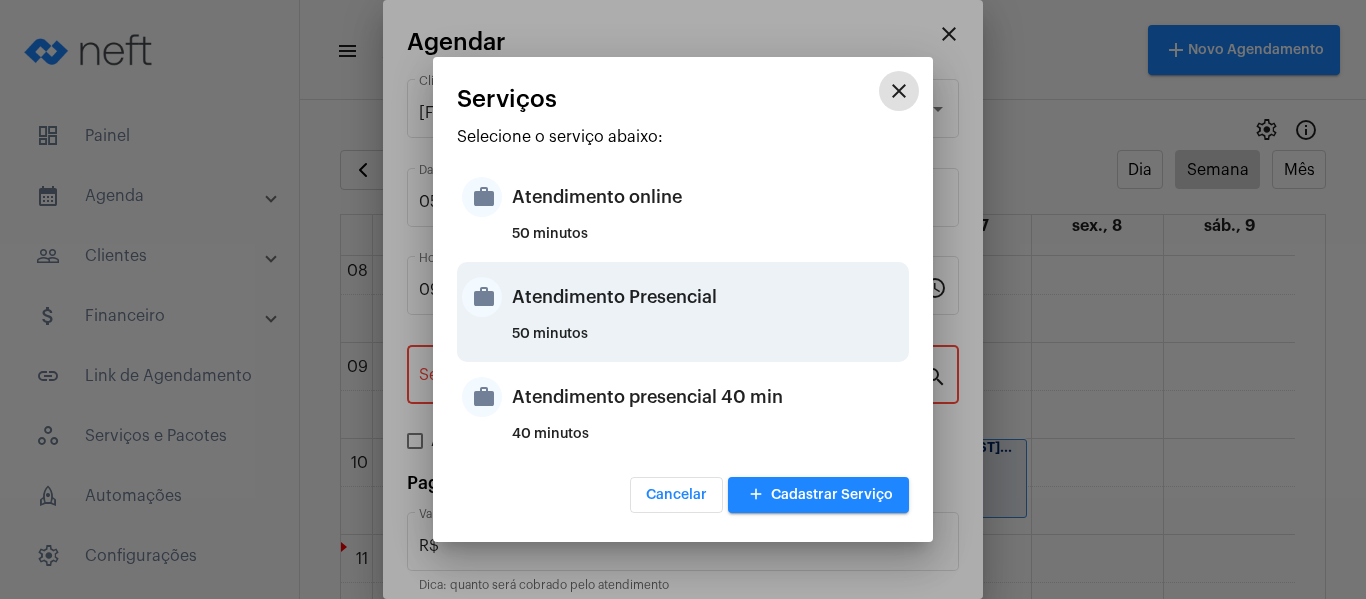 click on "Atendimento Presencial" at bounding box center [708, 297] 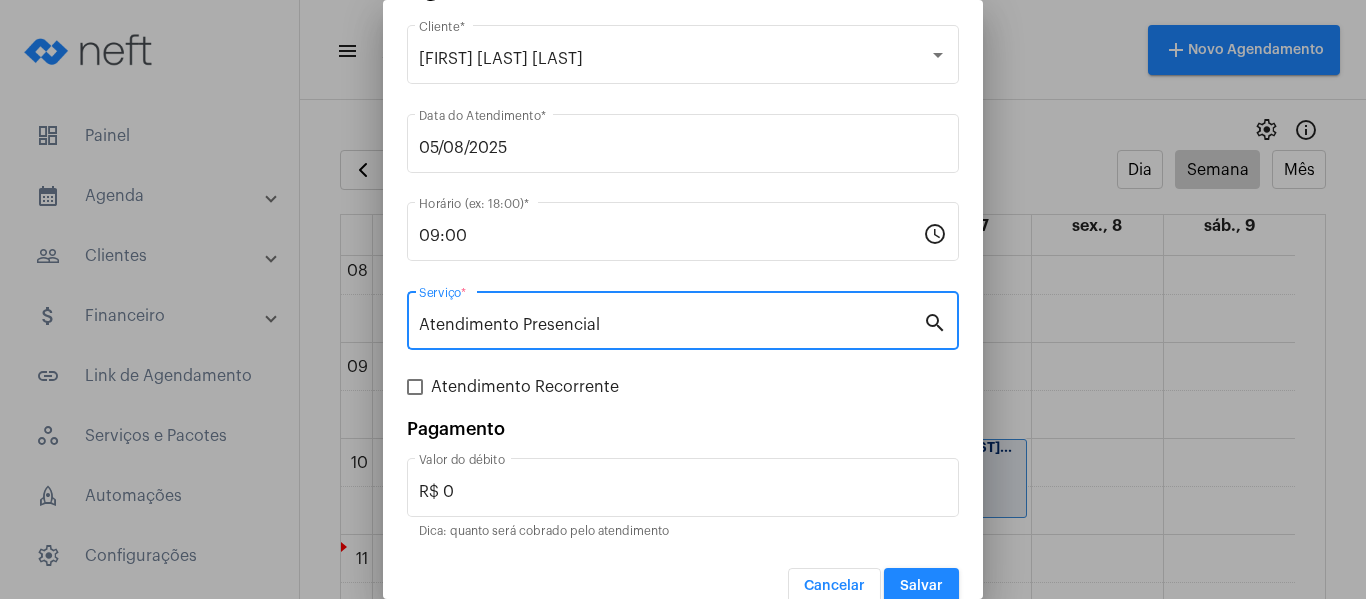 scroll, scrollTop: 83, scrollLeft: 0, axis: vertical 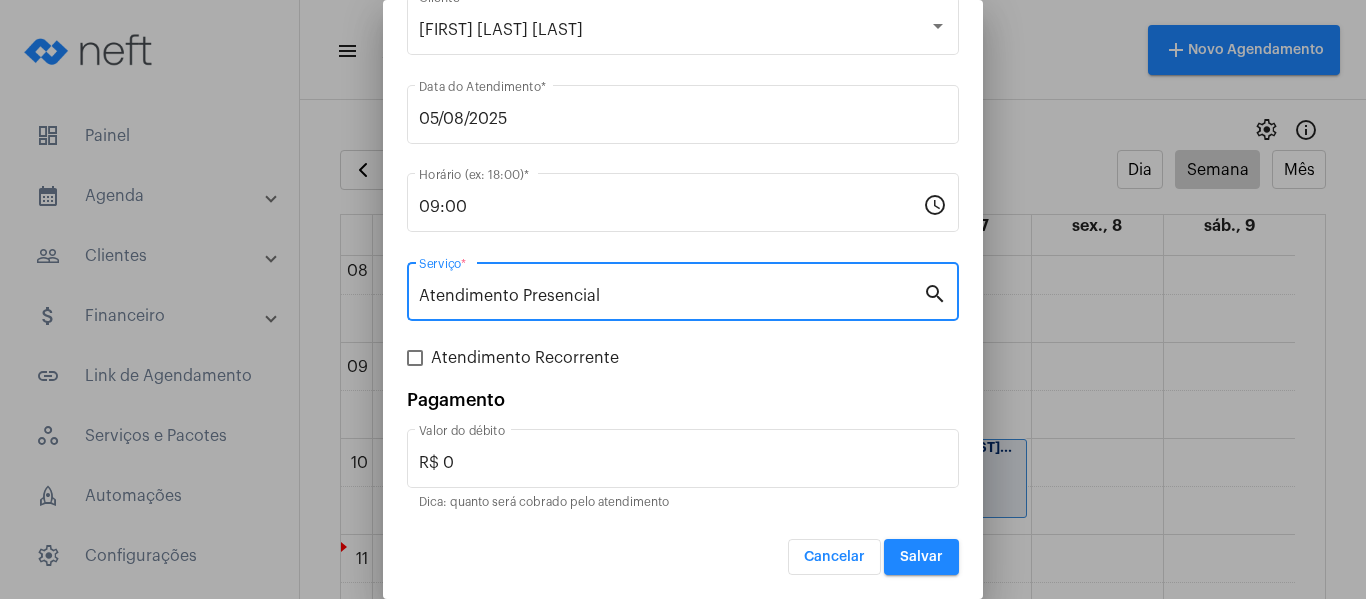 click on "Atendimento Recorrente" at bounding box center [525, 358] 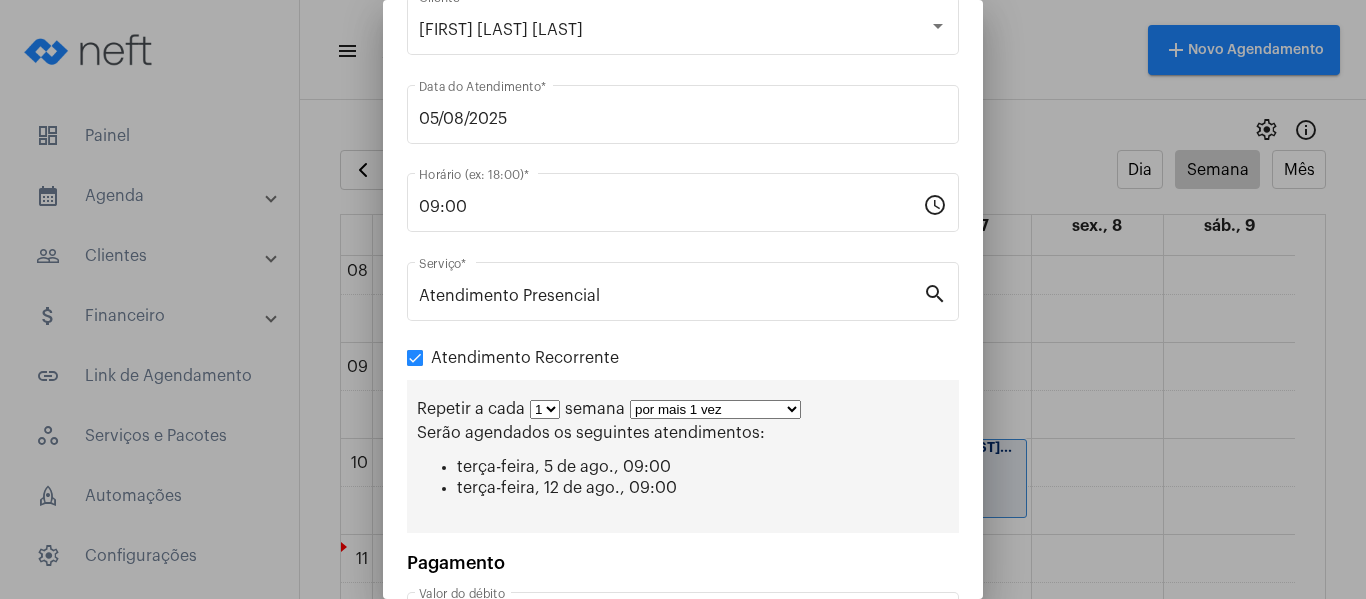 click on "1 2 3 4 5 6 7 8" at bounding box center (545, 409) 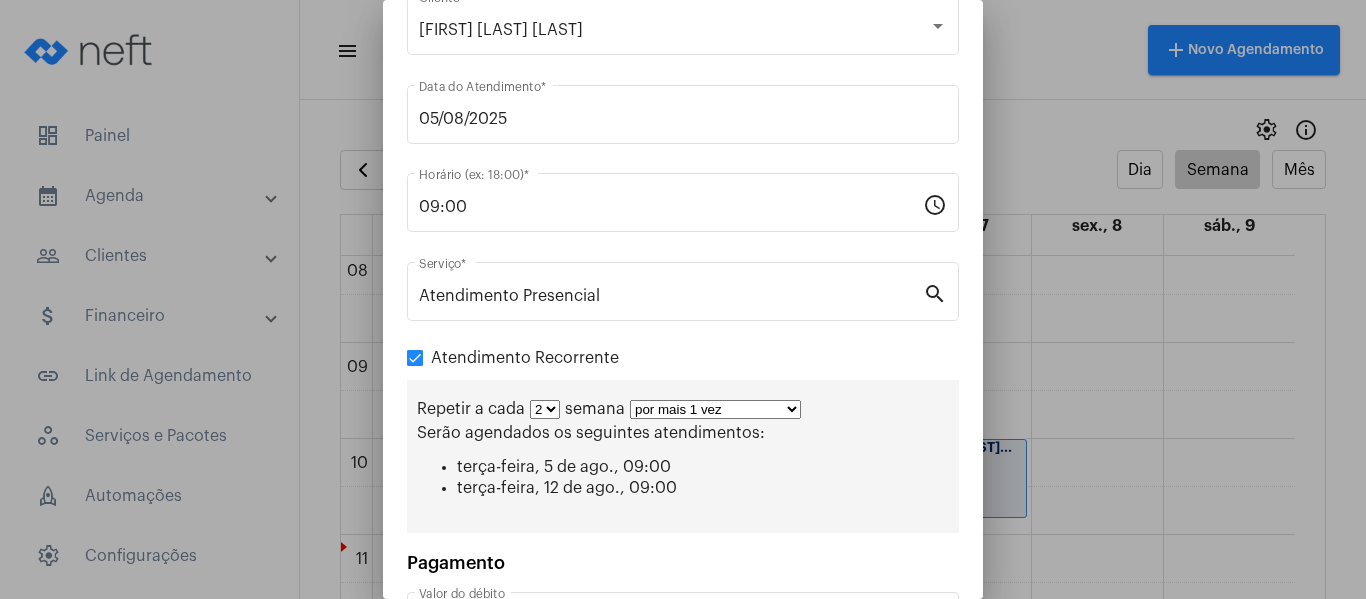 click on "1 2 3 4 5 6 7 8" at bounding box center (545, 409) 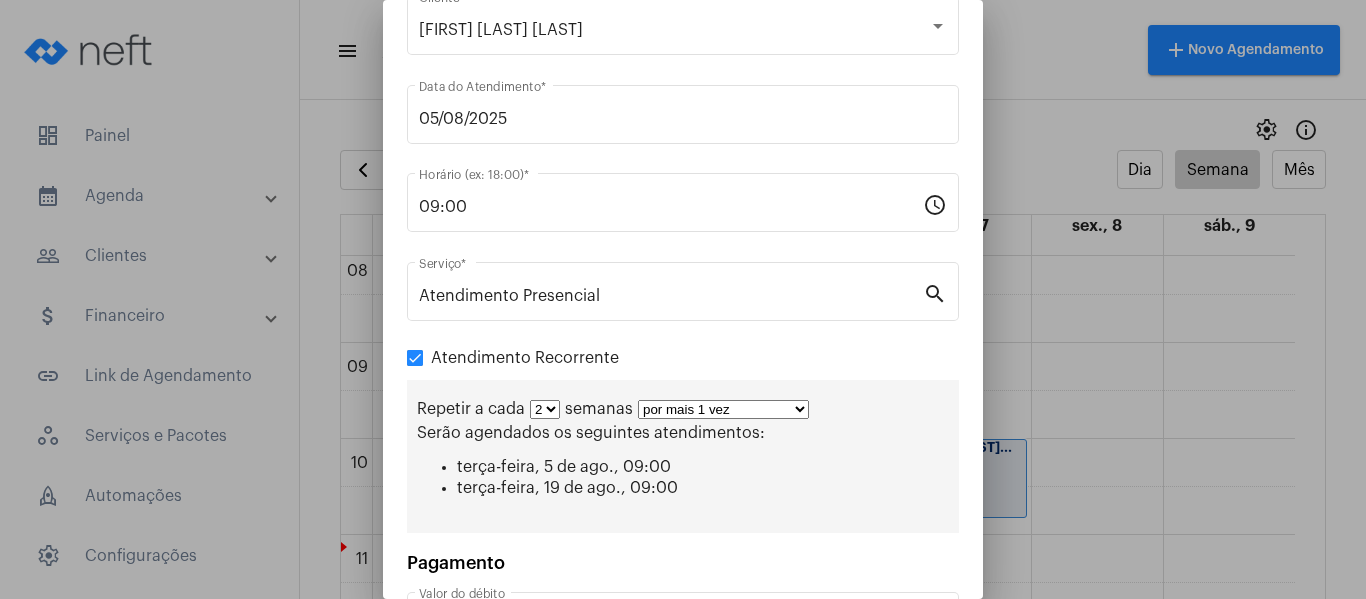 click on "por mais 1 vez por mais 2 vezes por mais 3 vezes por mais 4 vezes por mais 5 vezes por mais 6 vezes por mais 7 vezes por mais 8 vezes por mais 9 vezes por mais 10 vezes por tempo indeterminado" at bounding box center [723, 409] 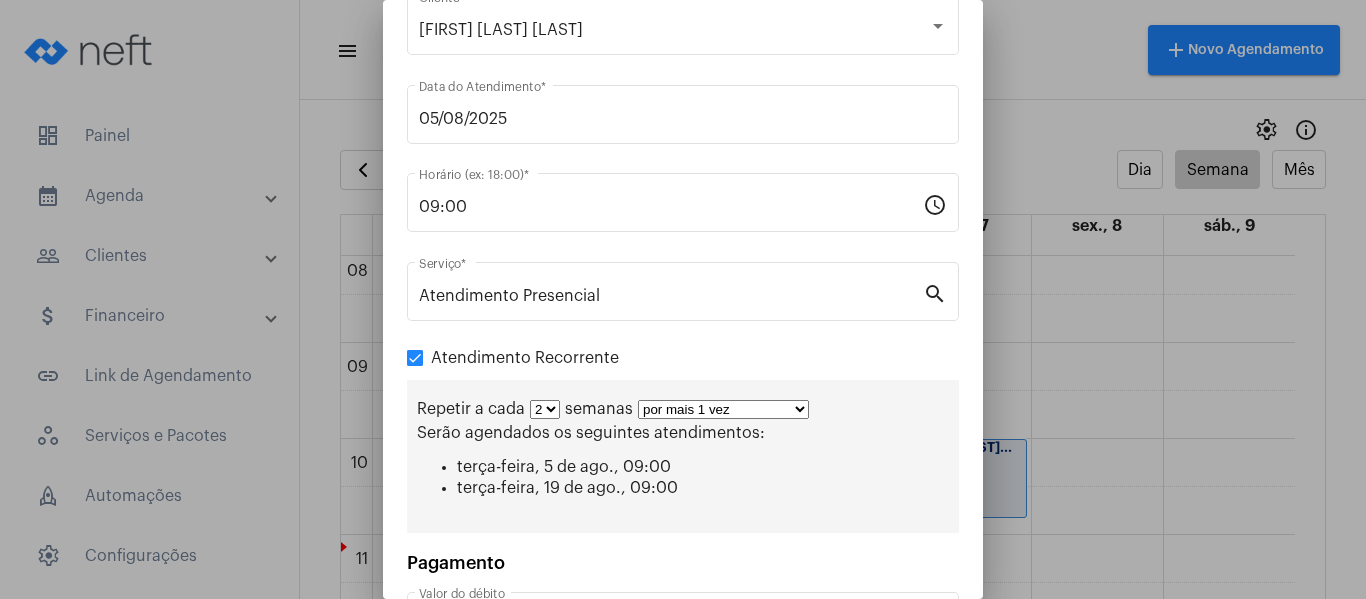 select on "3: 4" 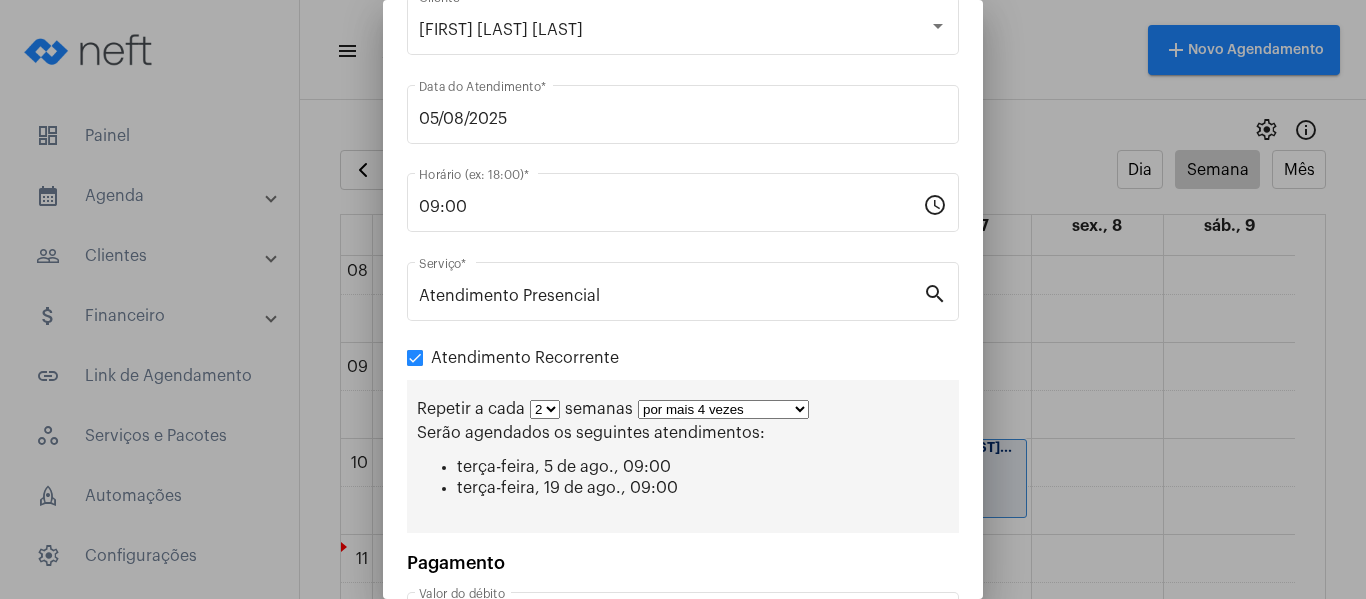 click on "por mais 1 vez por mais 2 vezes por mais 3 vezes por mais 4 vezes por mais 5 vezes por mais 6 vezes por mais 7 vezes por mais 8 vezes por mais 9 vezes por mais 10 vezes por tempo indeterminado" at bounding box center (723, 409) 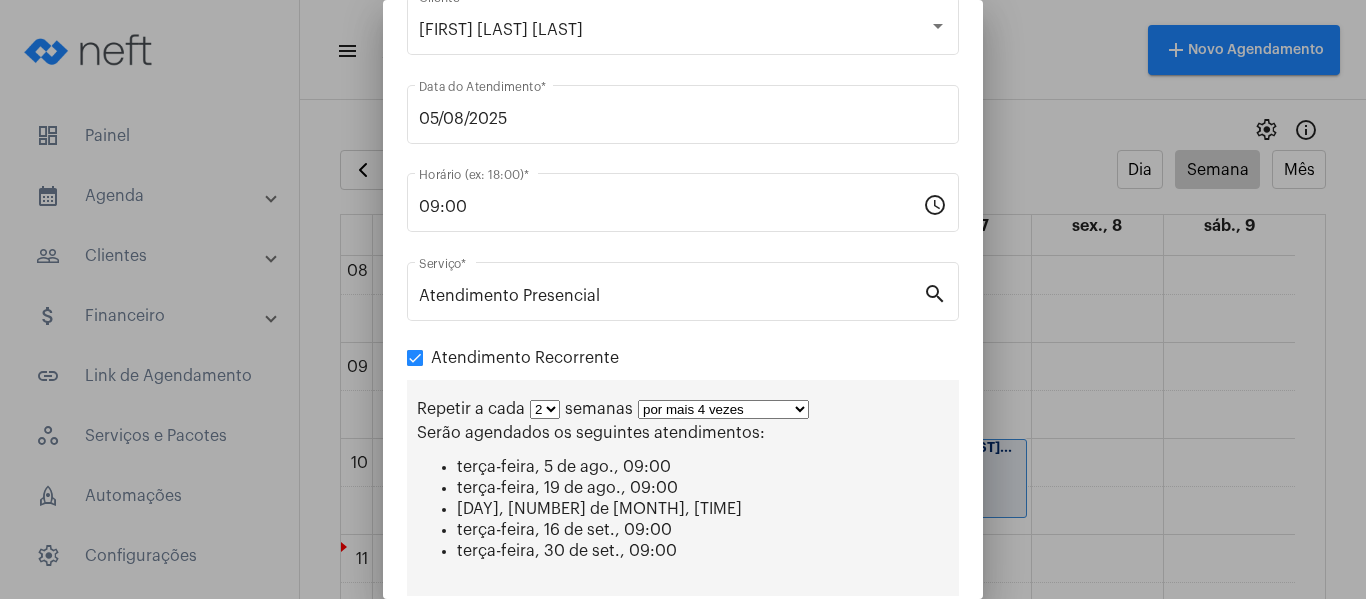 scroll, scrollTop: 309, scrollLeft: 0, axis: vertical 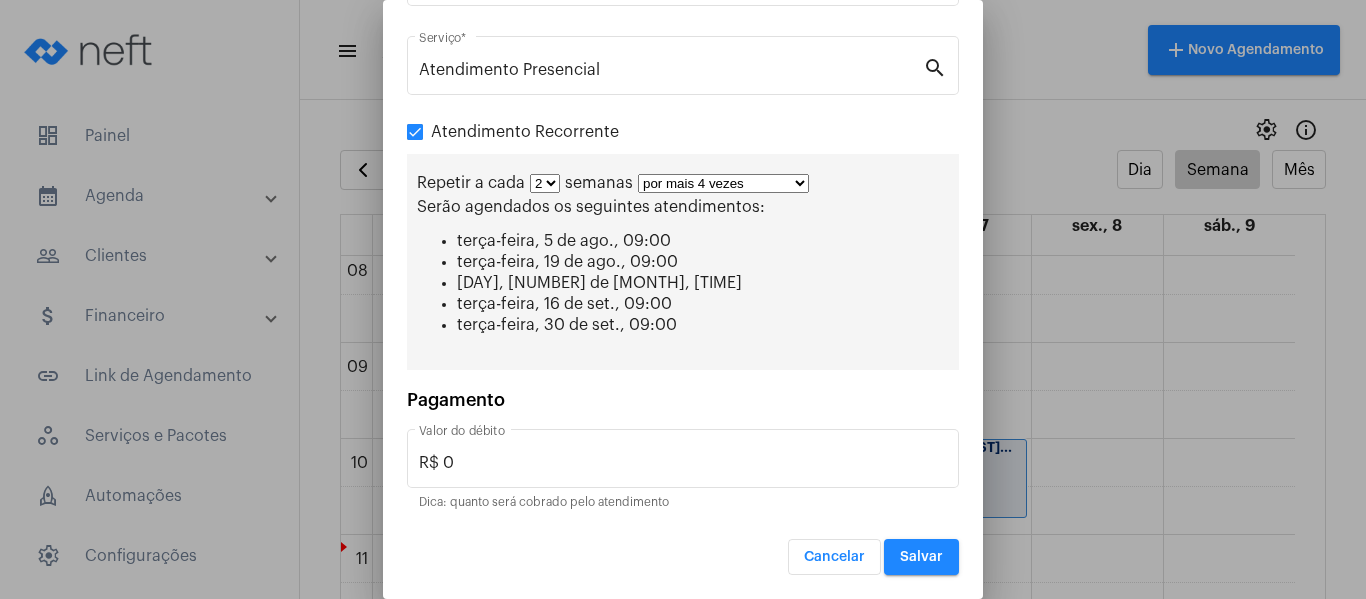 click on "Salvar" at bounding box center [921, 557] 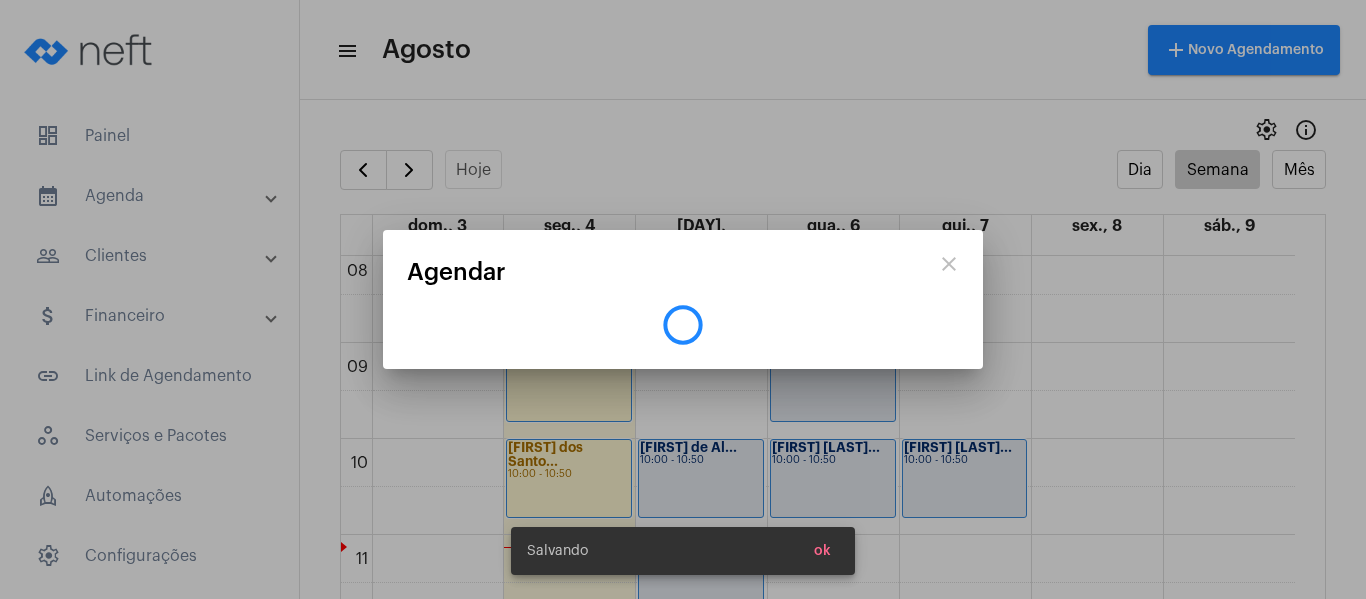 scroll, scrollTop: 0, scrollLeft: 0, axis: both 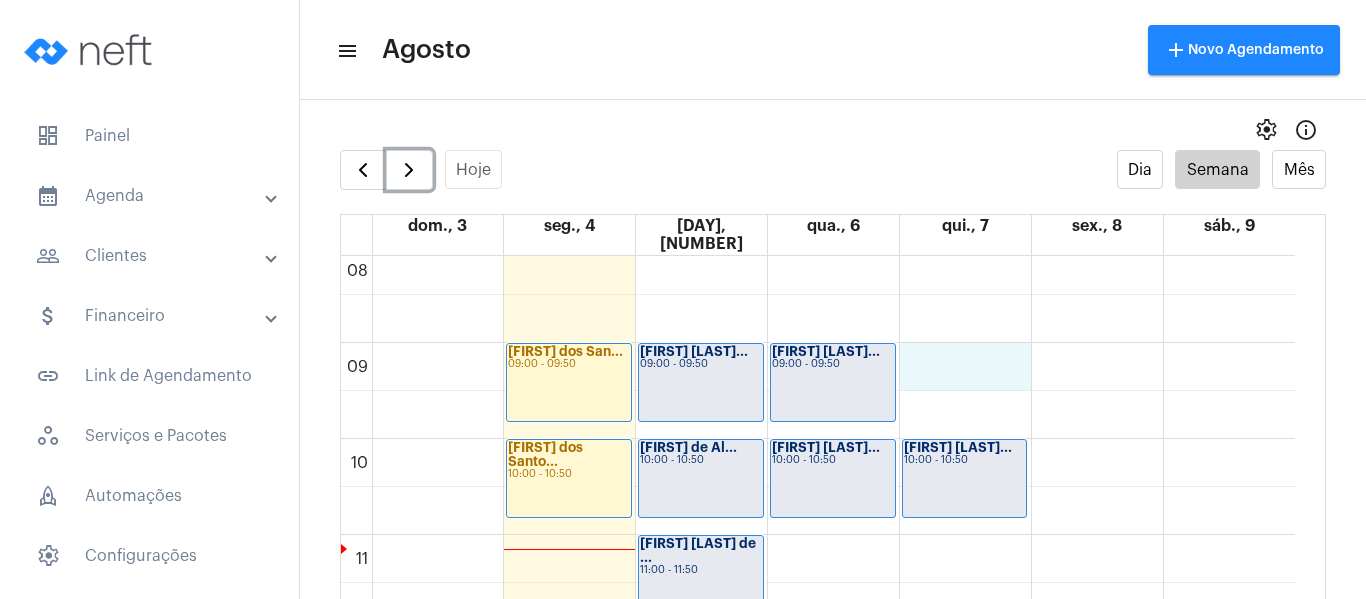 click on "00 01 02 03 04 05 06 07 08 09 10 11 12 13 14 15 16 17 18 19 20 21 22 23
[FIRST] dos San...
09:00 - 09:50
[FIRST] dos Santo...
10:00 - 10:50
[FIRST] [LAST]
13:00 - 13:50
[FIRST] [LAST] Co...
14:00 - 14:50
[FIRST] [LAST]...
16:00 - 16:50
[FIRST] [LAST] [LAST]
09:00 - 09:50
[FIRST] de Al...
10:00 - 10:50
[FIRST] Viana de ...
11:00 - 11:50
[FIRST] Azevedo Al...
14:00 - 14:50" 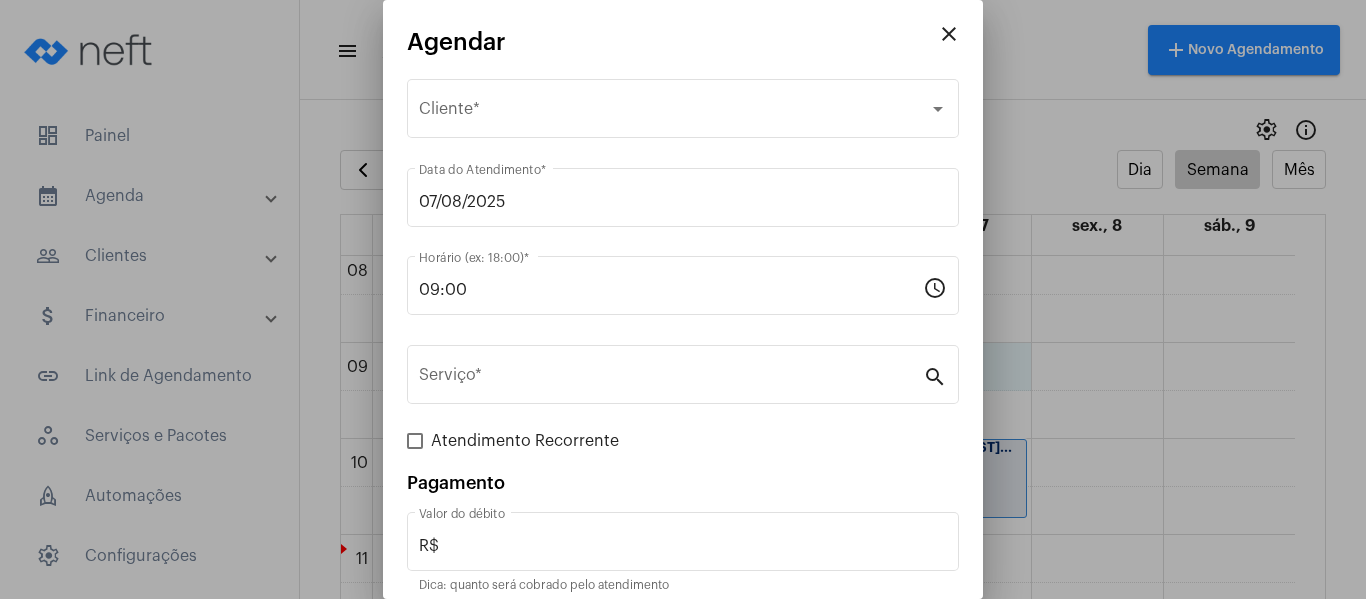 click on "Selecione o Cliente Cliente  *" at bounding box center (683, 119) 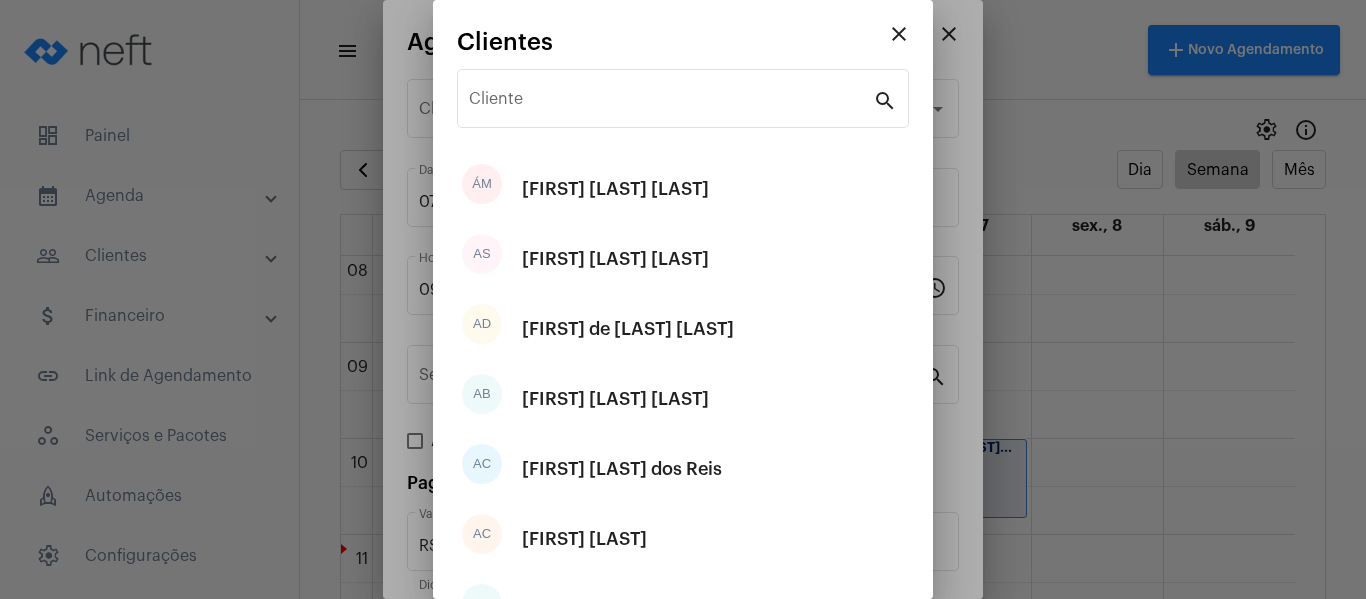 click on "close Agendar Selecione o Cliente Cliente  * 07/08/2025 Data do Atendimento  * 09:00 Horário (ex: 18:00)  * schedule Serviço  * search   Atendimento Recorrente Pagamento R$ Valor do débito Dica: quanto será cobrado pelo atendimento Cancelar Salvar close Clientes Cliente search  ÁM  [FIRST] [LAST] [LAST]  AS  [FIRST] [LAST] [LAST]  AD  [FIRST] de [LAST] [LAST]  AB  [FIRST] [LAST] [LAST]  AC  [FIRST] [LAST] [LAST]  AC  [FIRST] [LAST] [LAST]  AL  [FIRST] [LAST] [LAST]  AL  [FIRST] [LAST] [LAST]  AA  [FIRST] [LAST] [LAST]  AS  [FIRST] [LAST] ...  1 - 10 de 66  Cancelar person_add Cadastrar cliente" at bounding box center (683, 299) 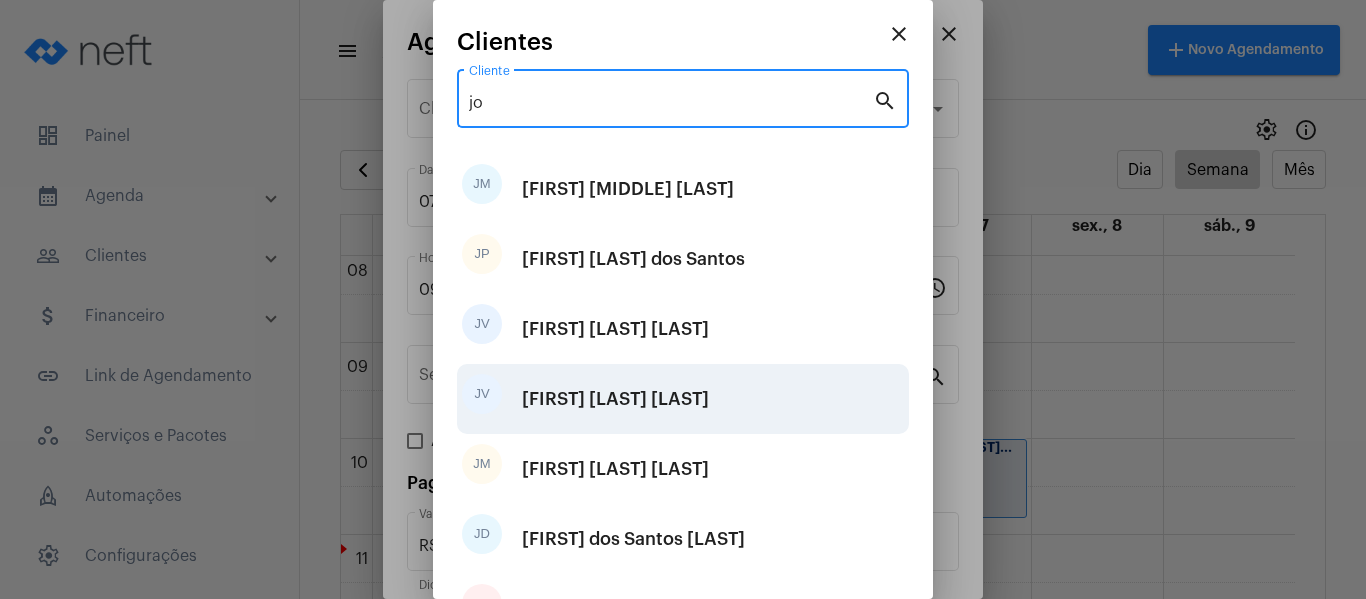 type on "jo" 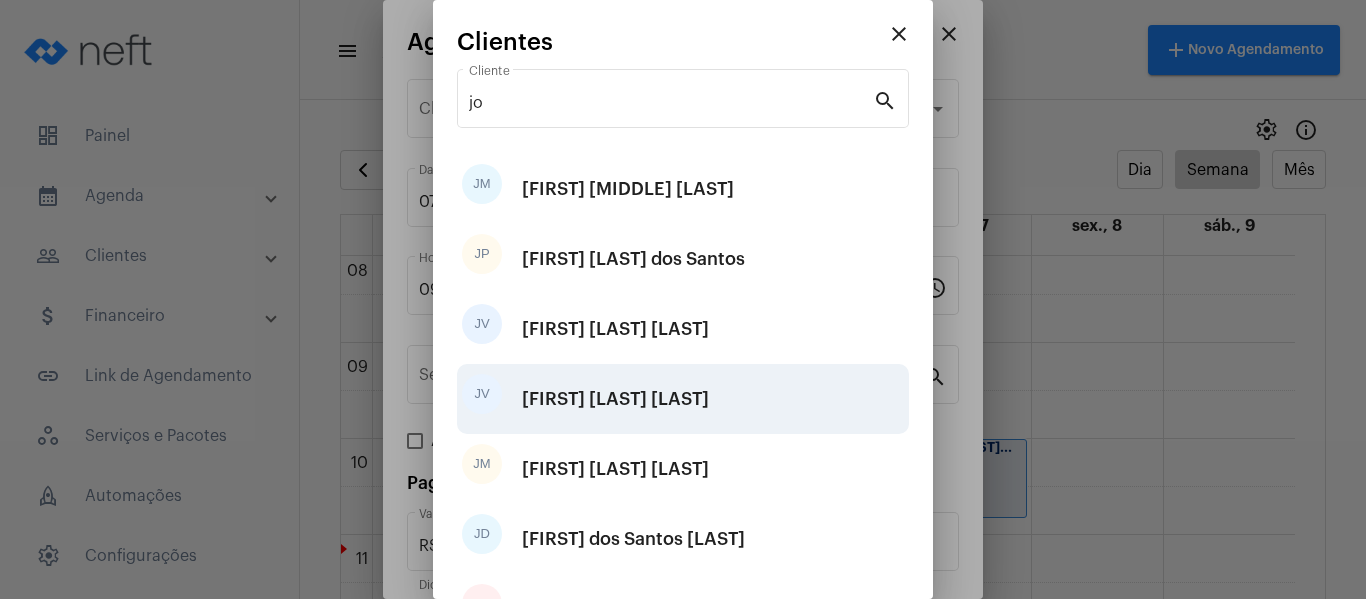 click on "[FIRST] [LAST] [LAST]" at bounding box center (615, 399) 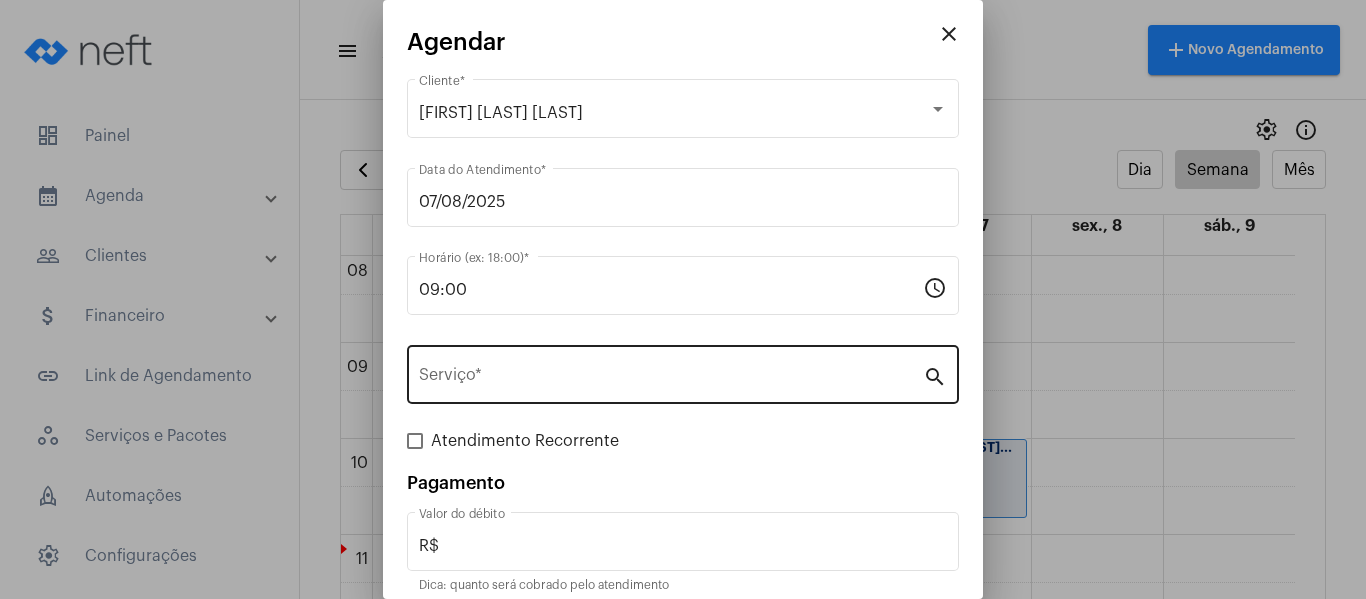 click on "Serviço  *" at bounding box center (671, 372) 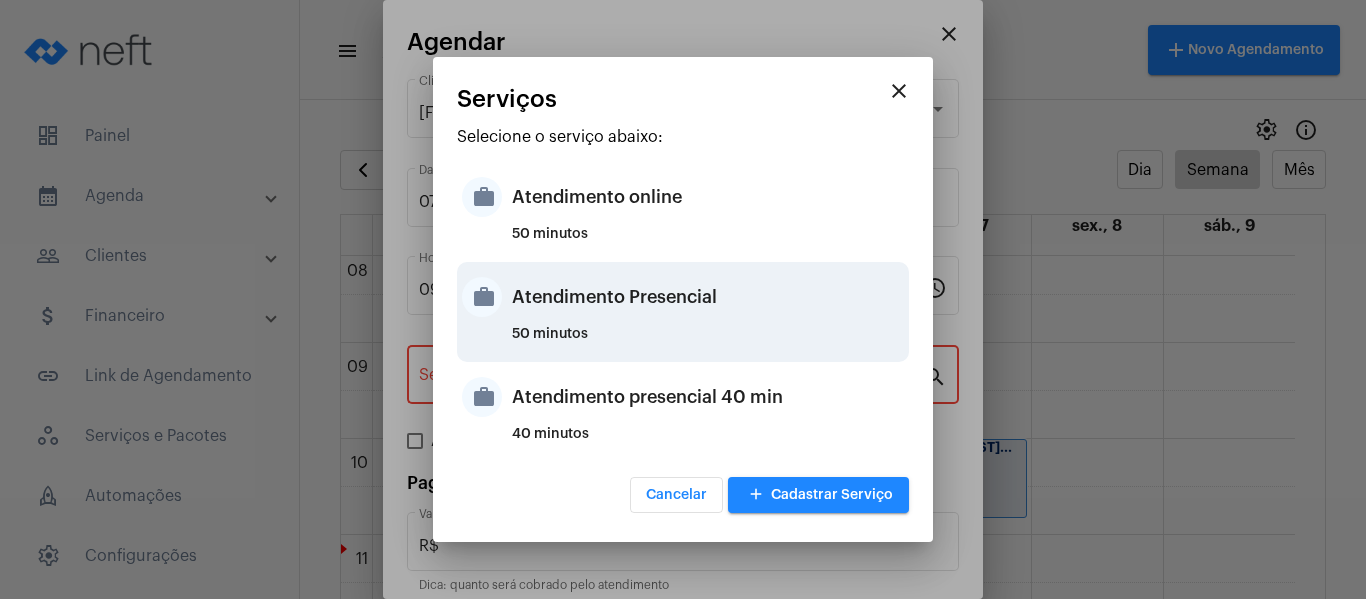 click on "50 minutos" at bounding box center [708, 342] 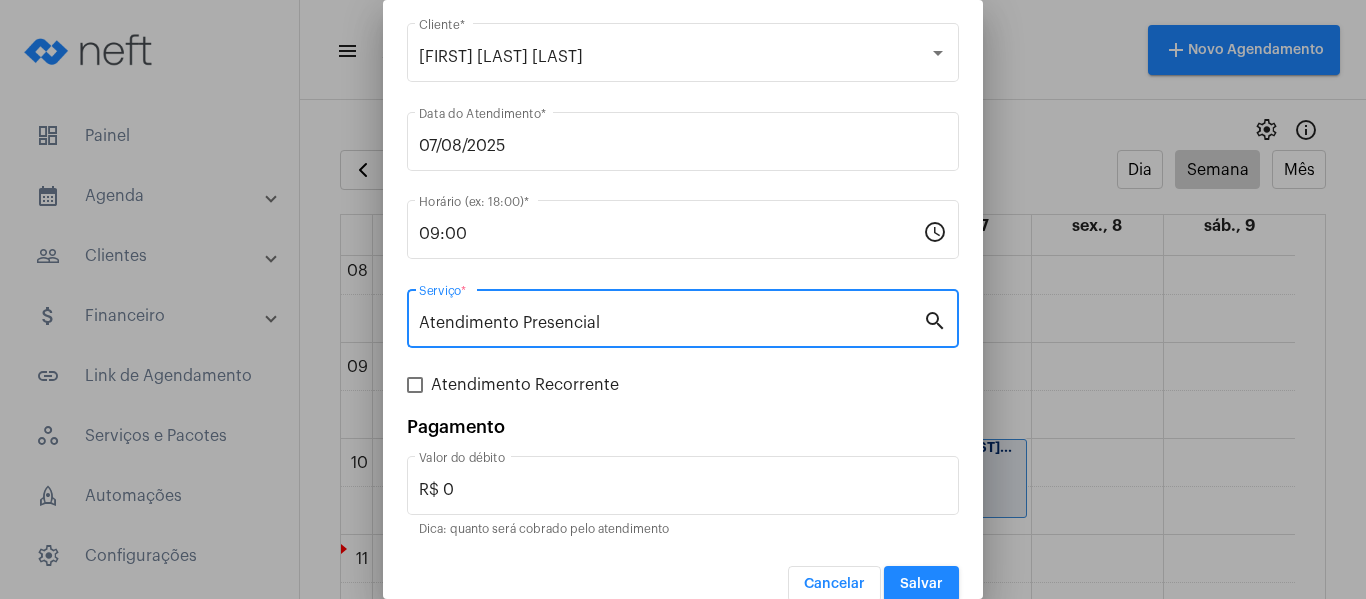 scroll, scrollTop: 83, scrollLeft: 0, axis: vertical 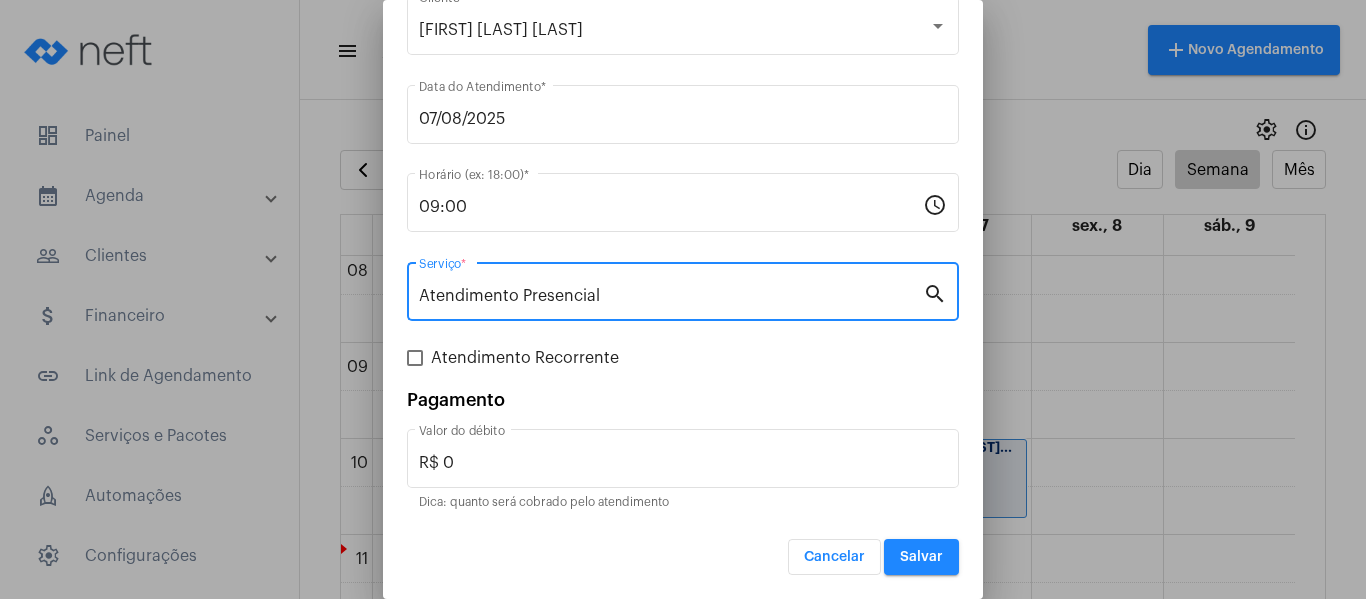 click on "Atendimento Recorrente" at bounding box center (525, 358) 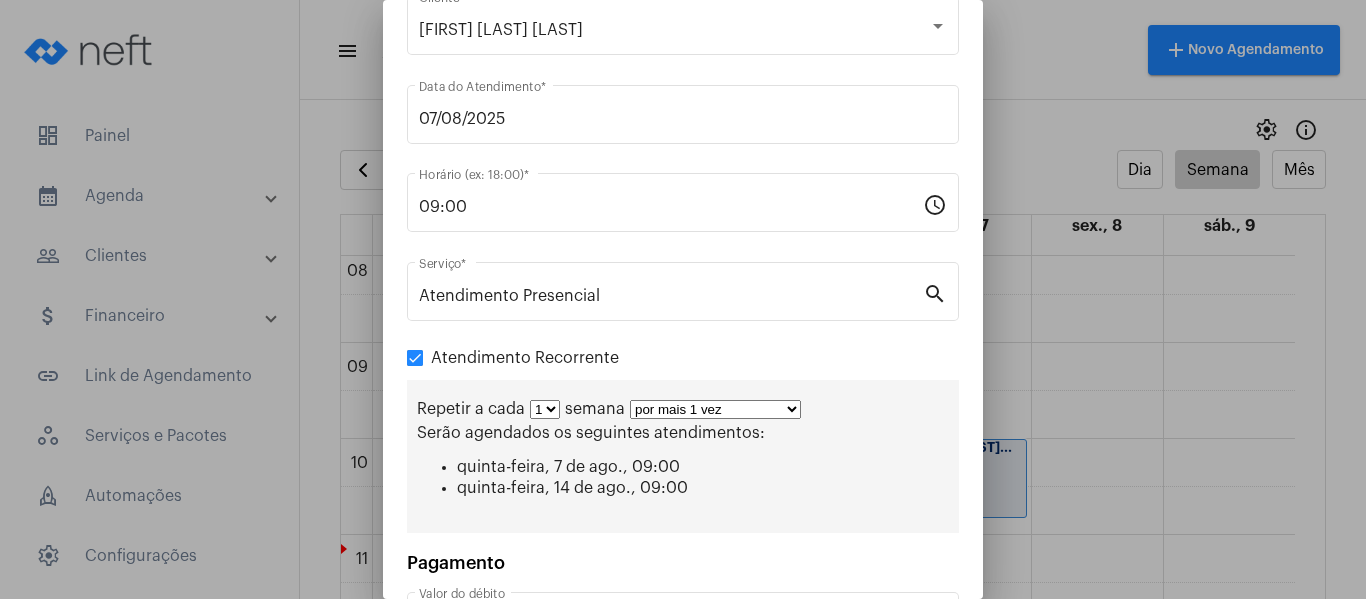 click on "por mais 1 vez por mais 2 vezes por mais 3 vezes por mais 4 vezes por mais 5 vezes por mais 6 vezes por mais 7 vezes por mais 8 vezes por mais 9 vezes por mais 10 vezes por tempo indeterminado" at bounding box center [715, 409] 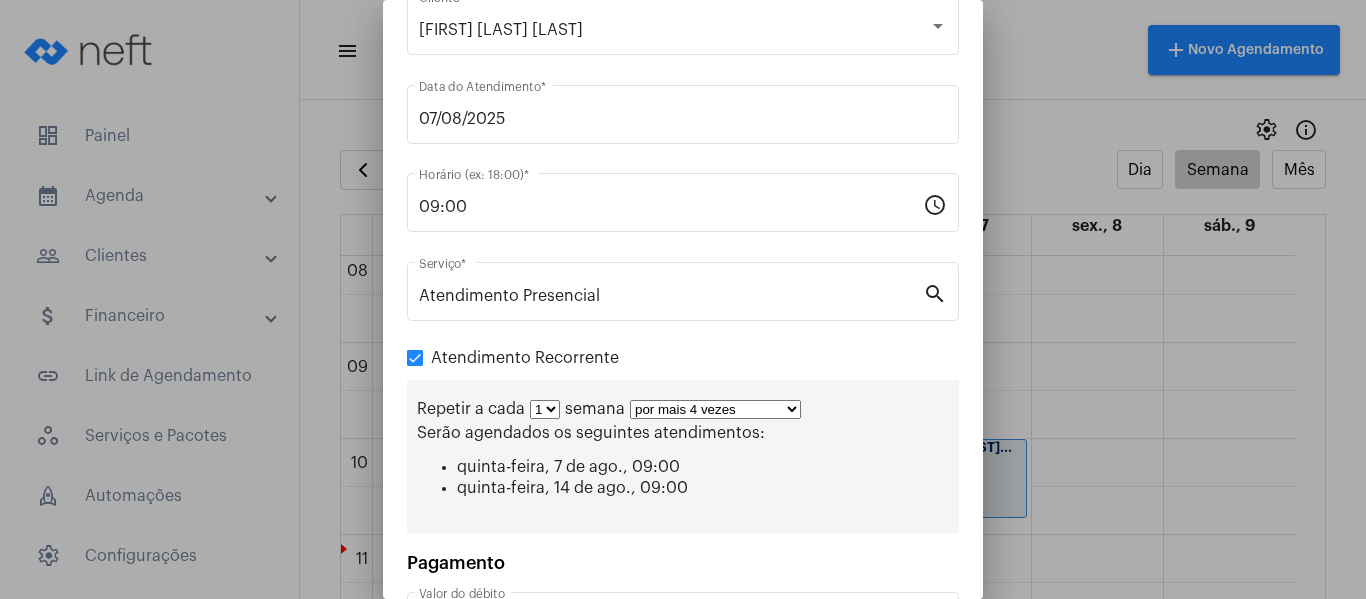 click on "por mais 1 vez por mais 2 vezes por mais 3 vezes por mais 4 vezes por mais 5 vezes por mais 6 vezes por mais 7 vezes por mais 8 vezes por mais 9 vezes por mais 10 vezes por tempo indeterminado" at bounding box center (715, 409) 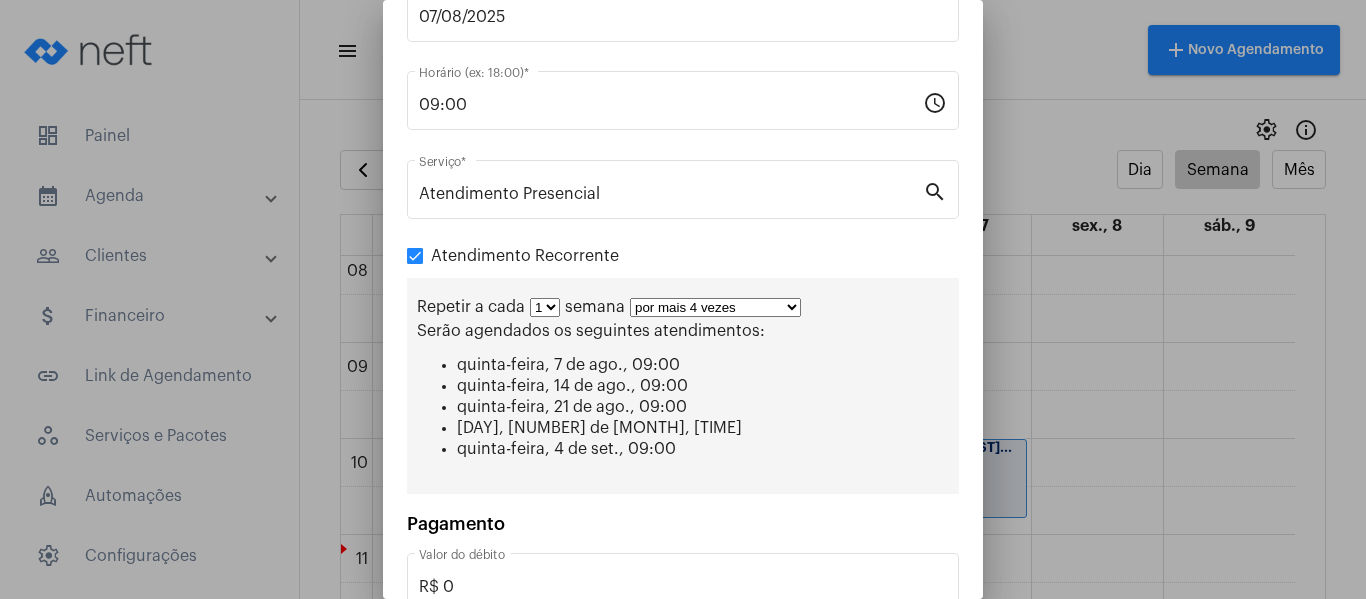 scroll, scrollTop: 309, scrollLeft: 0, axis: vertical 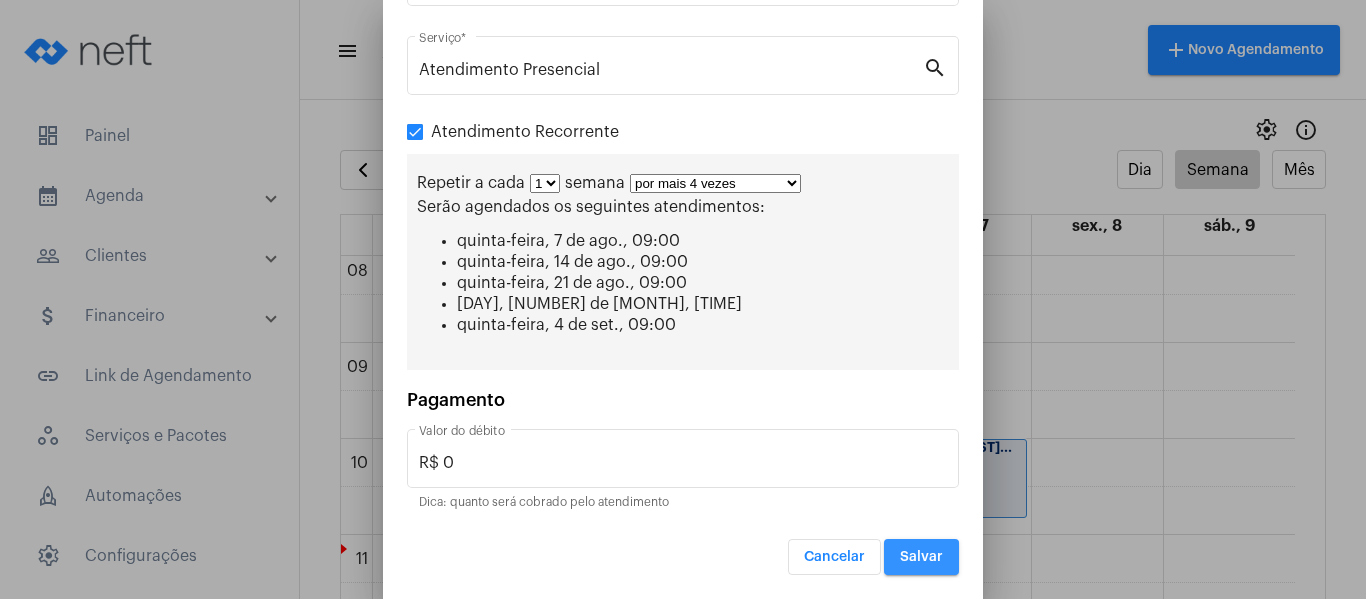 click on "Salvar" at bounding box center [921, 557] 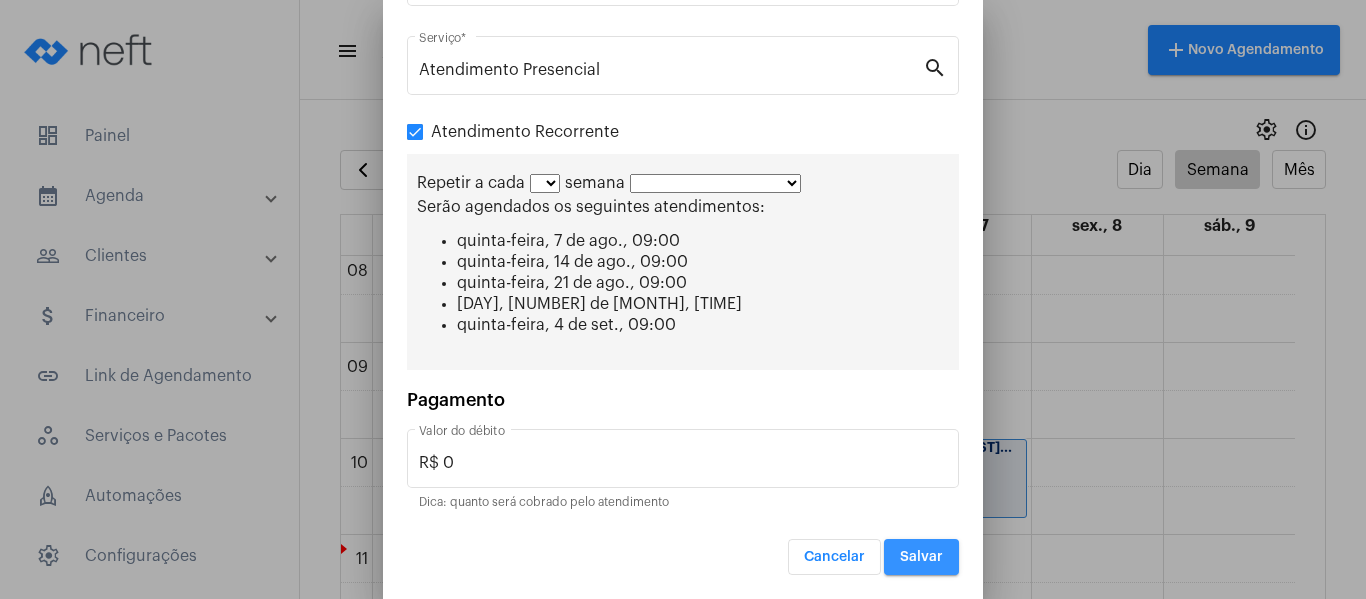 scroll, scrollTop: 0, scrollLeft: 0, axis: both 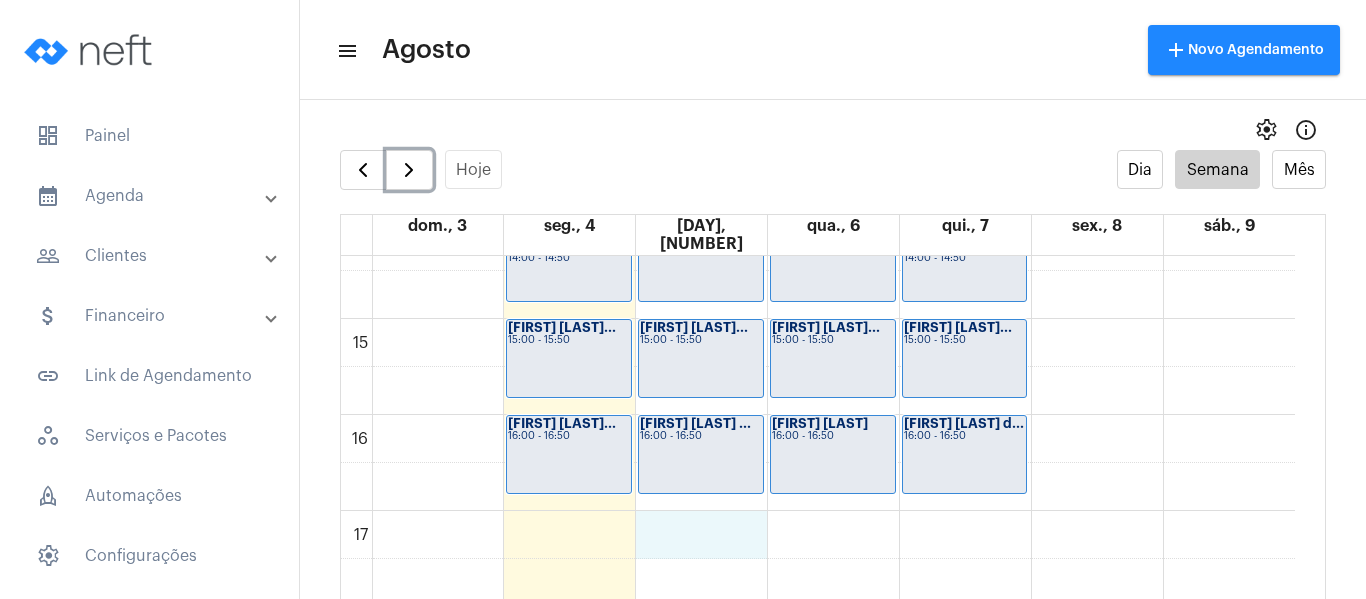 click on "00 01 02 03 04 05 06 07 08 09 10 11 12 13 14 15 16 17 18 19 20 21 22 23
[FIRST] dos San...
09:00 - 09:50
[FIRST] dos Santo...
10:00 - 10:50
[FIRST] [LAST]
13:00 - 13:50
[FIRST] [LAST] Co...
14:00 - 14:50
[FIRST] [LAST]...
16:00 - 16:50
[FIRST] [LAST] [LAST]
09:00 - 09:50
[FIRST] de Al...
10:00 - 10:50
[FIRST] Viana de ...
11:00 - 11:50
[FIRST] Azevedo Al...
14:00 - 14:50" 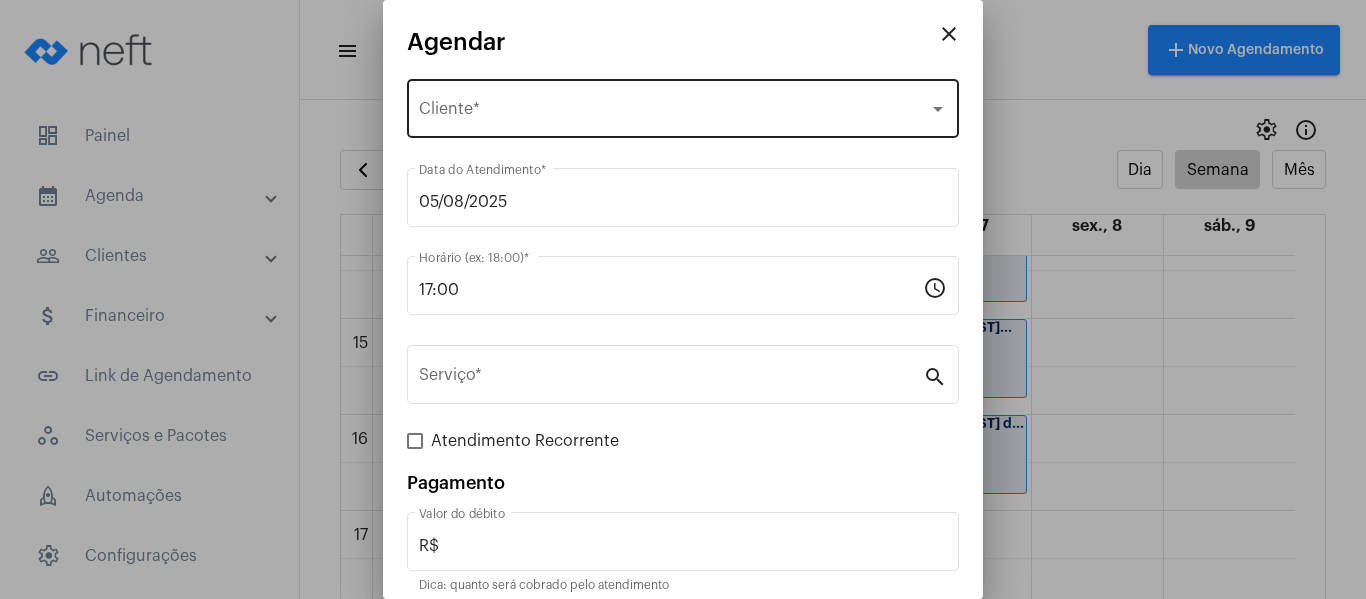 click on "Selecione o Cliente Cliente  *" at bounding box center (683, 106) 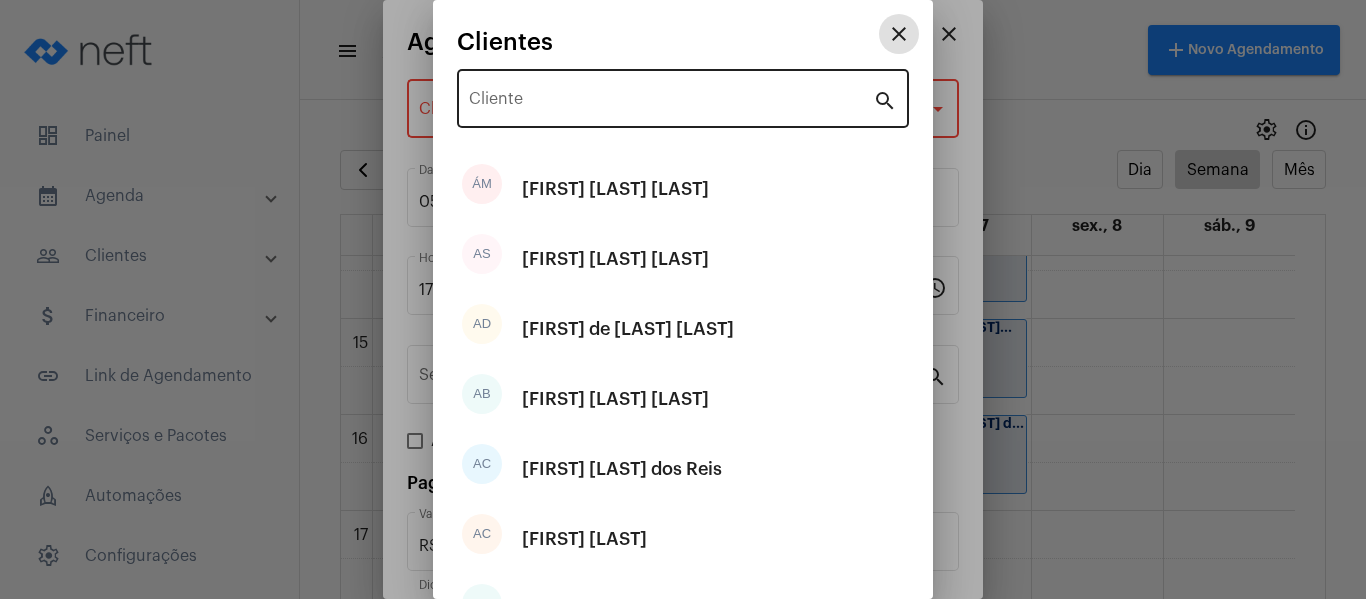 click on "Cliente" at bounding box center [671, 103] 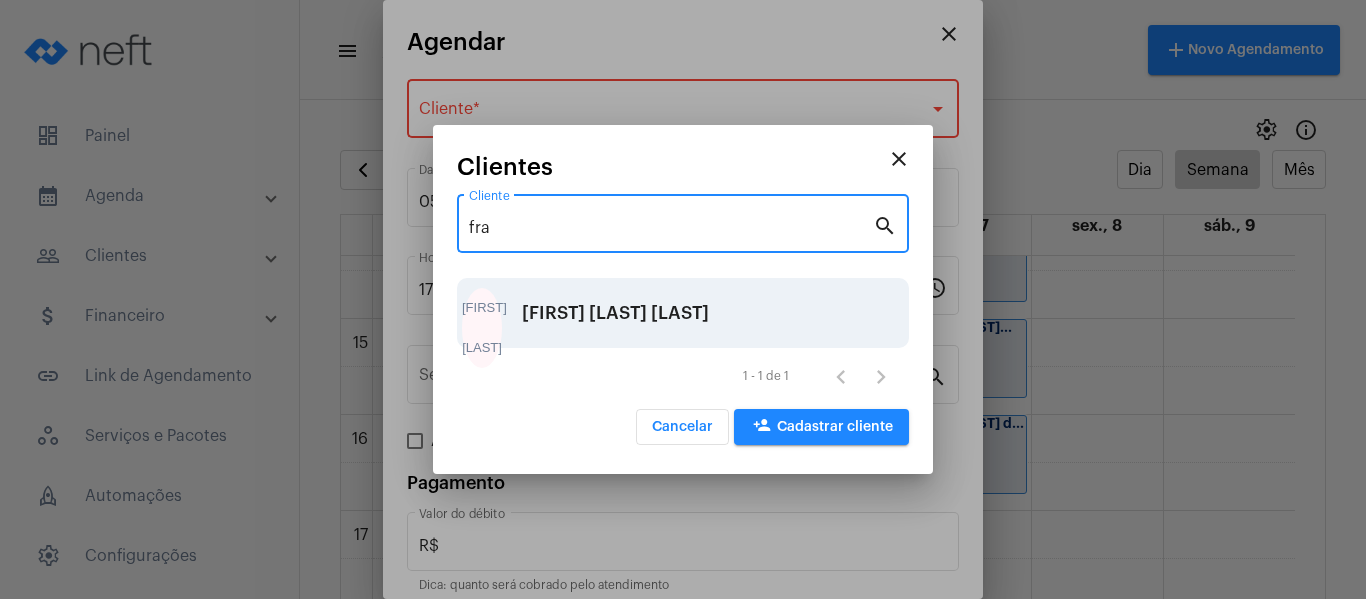 type on "fra" 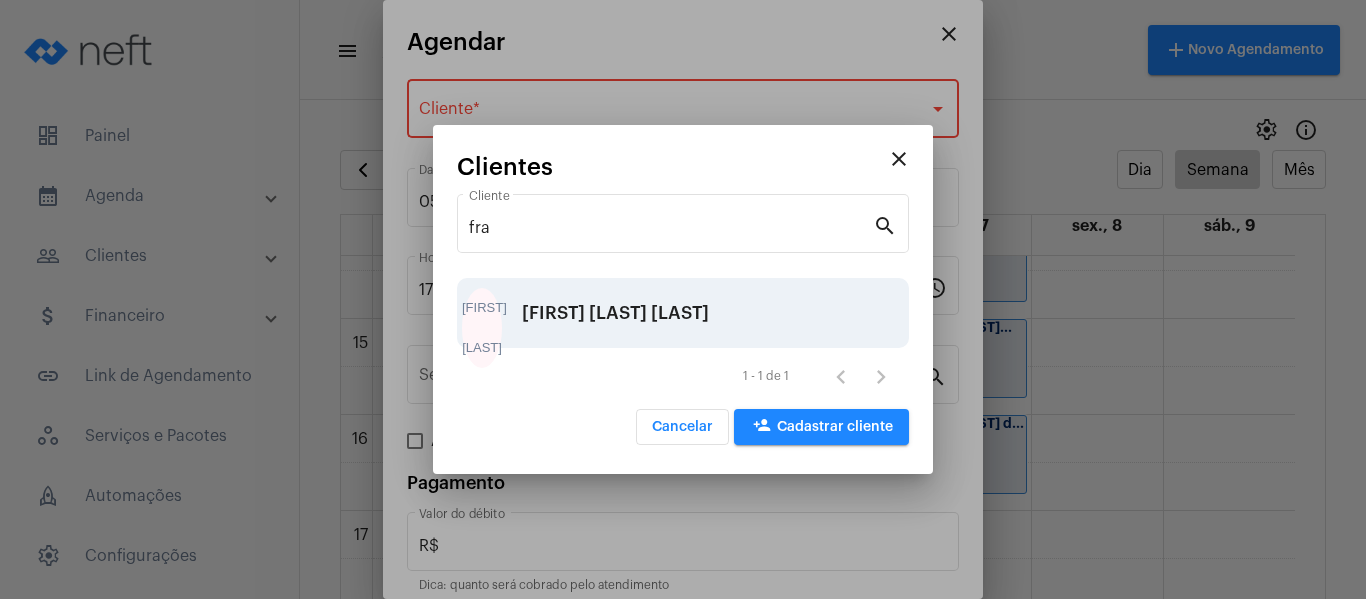 click on "[FIRST] [LAST] [LAST]" at bounding box center [615, 313] 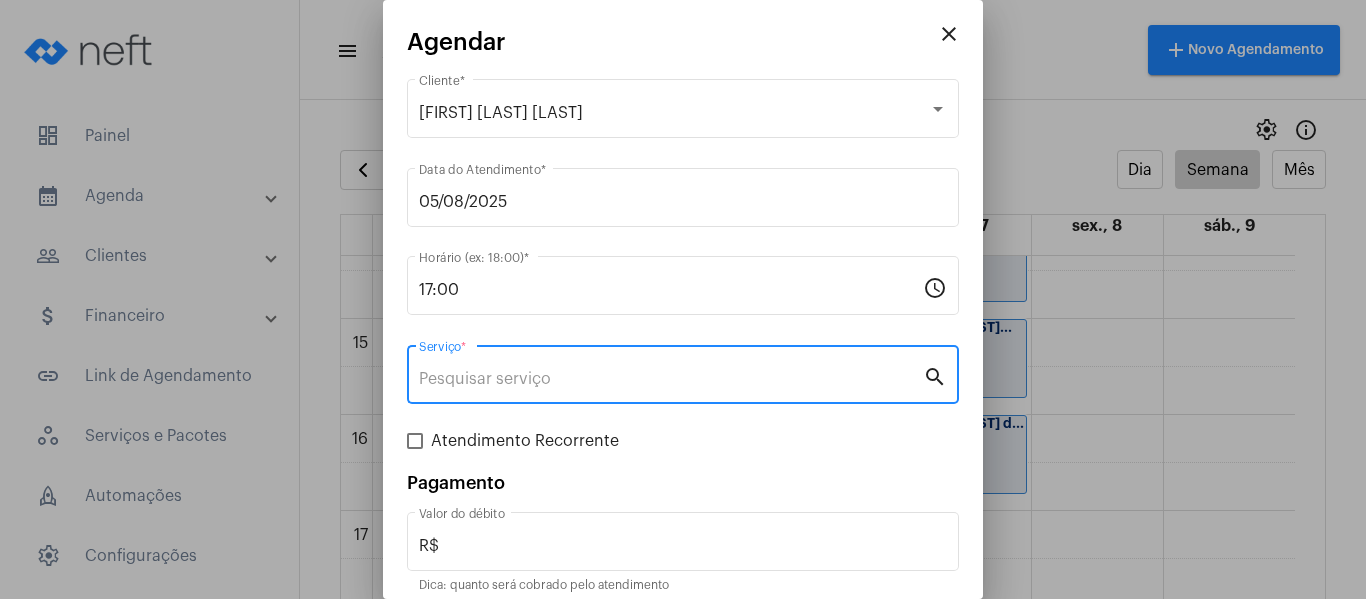 click on "Serviço  *" at bounding box center (671, 379) 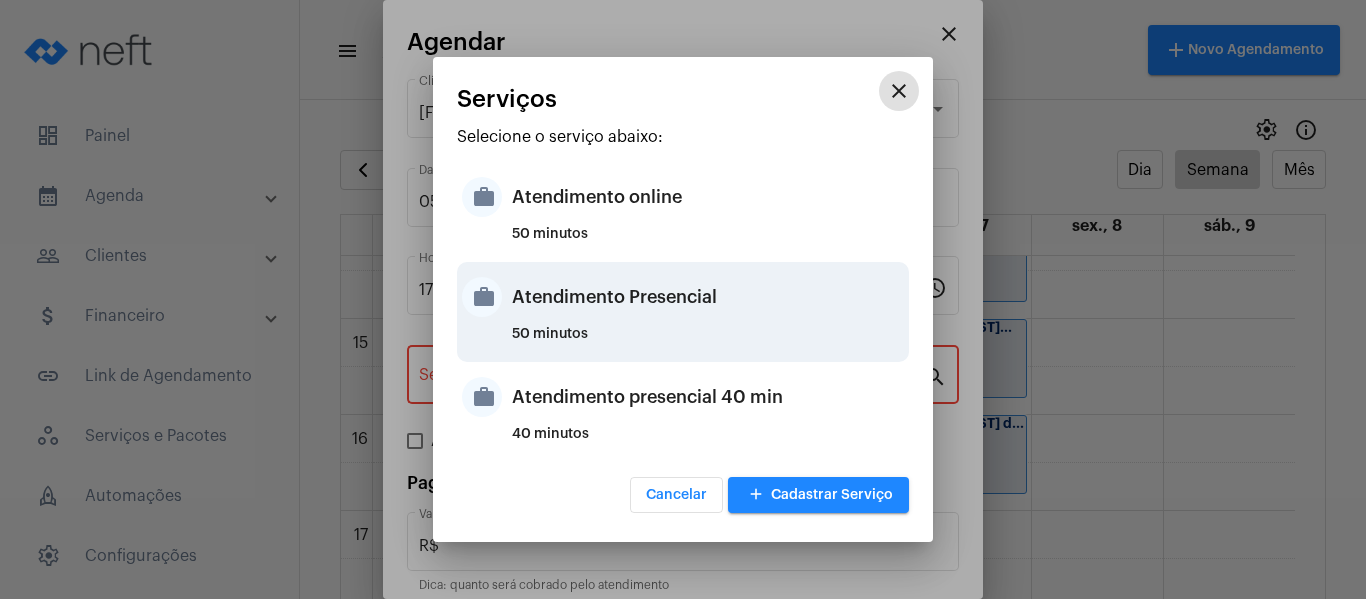 click on "Atendimento Presencial" at bounding box center (708, 297) 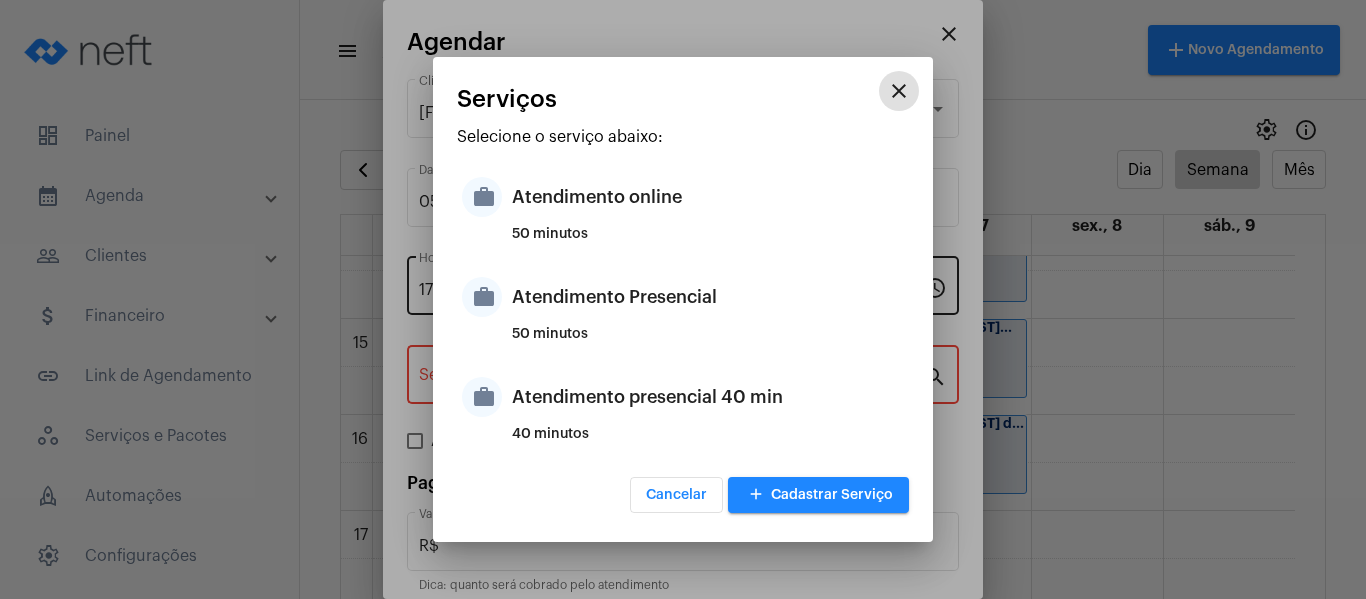 type on "Atendimento Presencial" 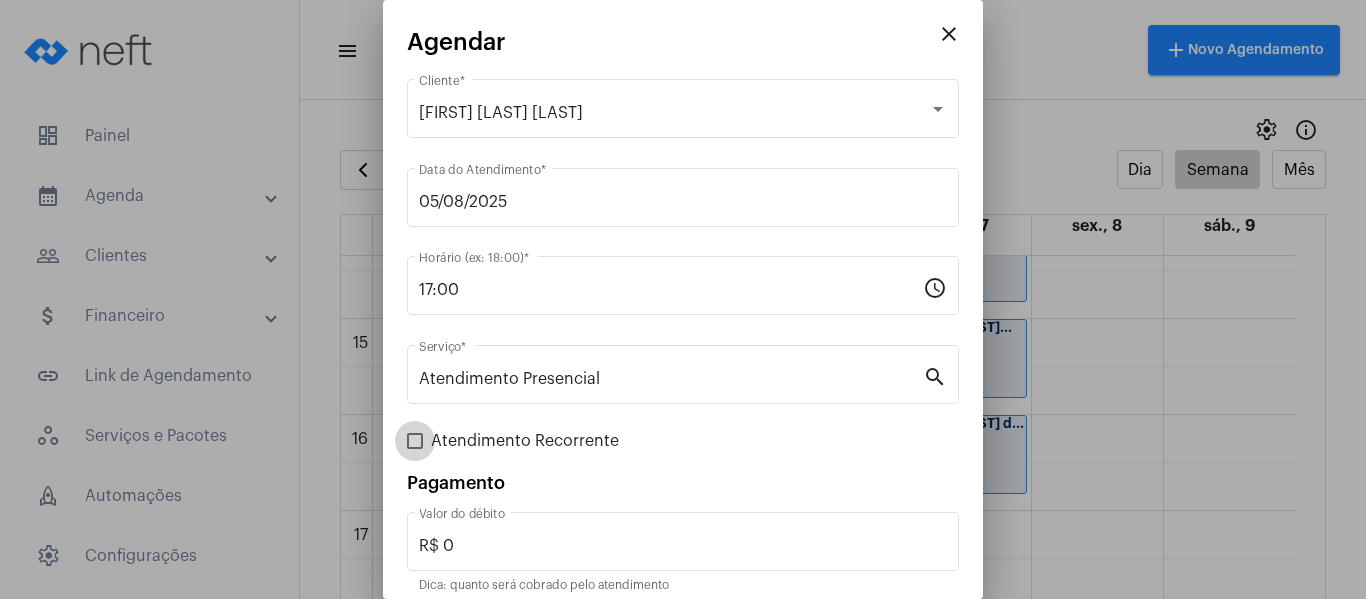 click on "Atendimento Recorrente" at bounding box center [525, 441] 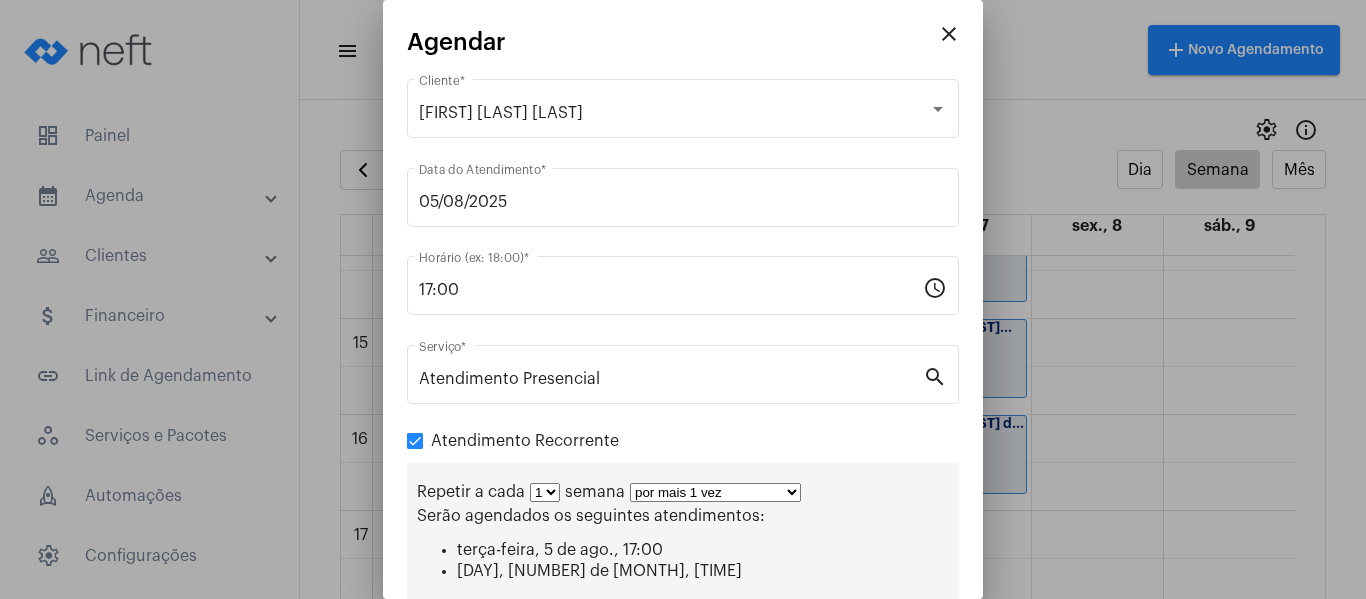 click on "1 2 3 4 5 6 7 8" at bounding box center [545, 492] 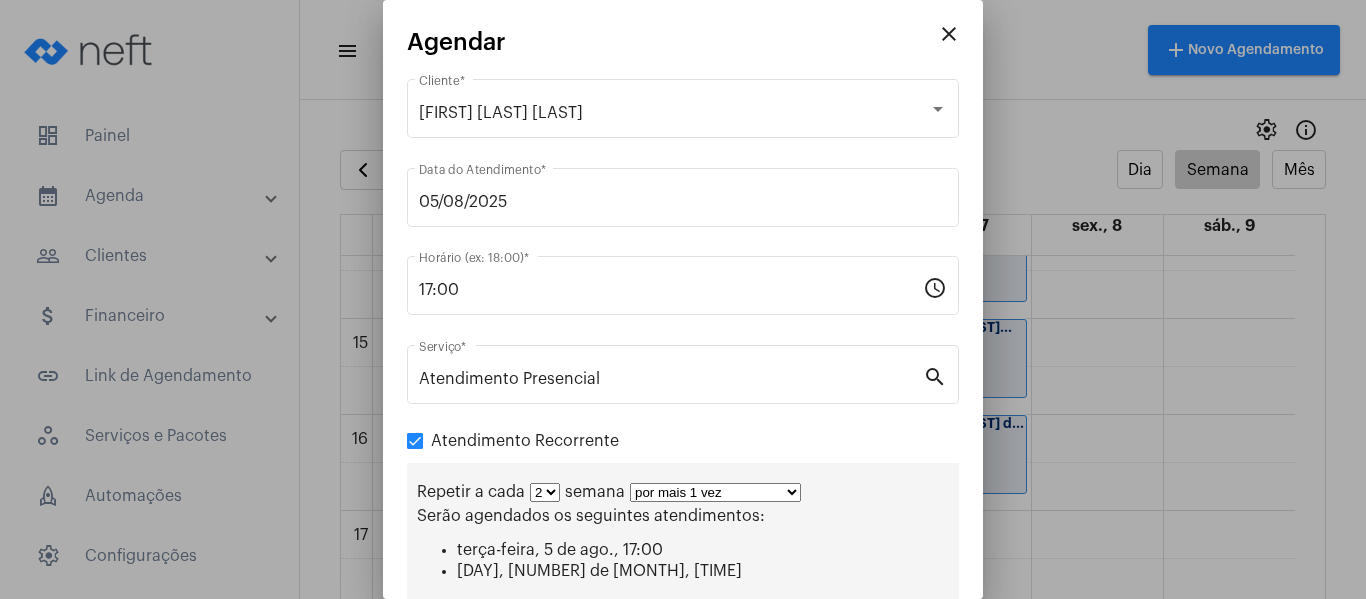 click on "1 2 3 4 5 6 7 8" at bounding box center (545, 492) 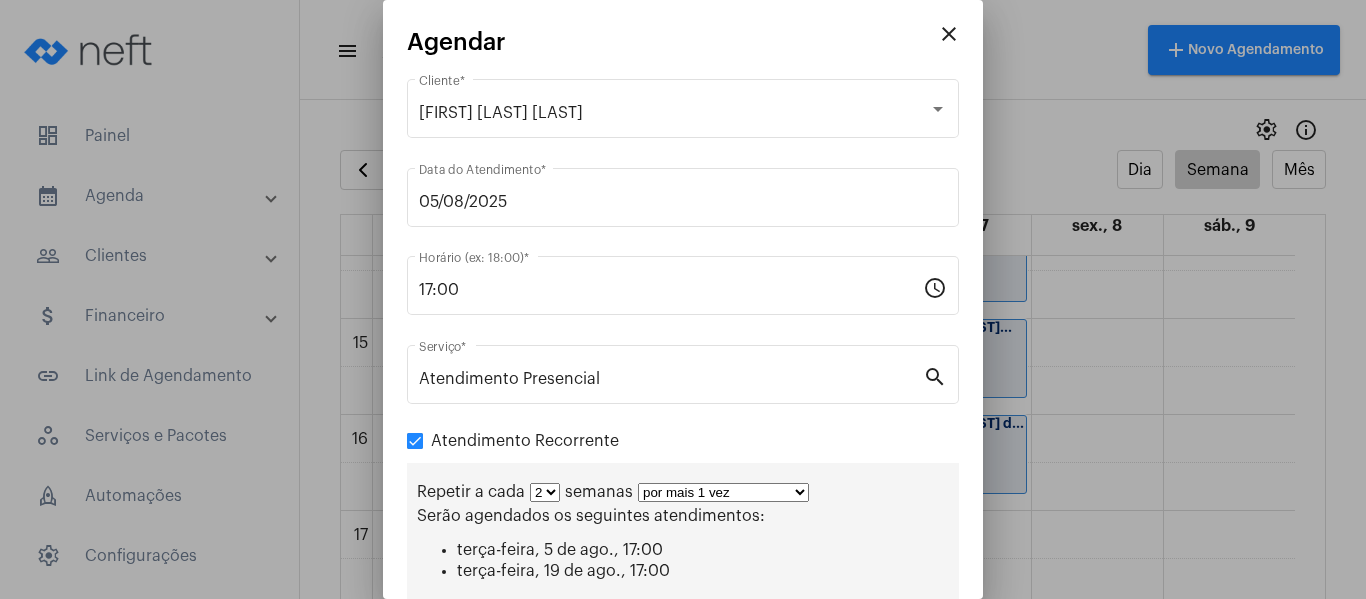 click on "por mais 1 vez por mais 2 vezes por mais 3 vezes por mais 4 vezes por mais 5 vezes por mais 6 vezes por mais 7 vezes por mais 8 vezes por mais 9 vezes por mais 10 vezes por tempo indeterminado" at bounding box center [723, 492] 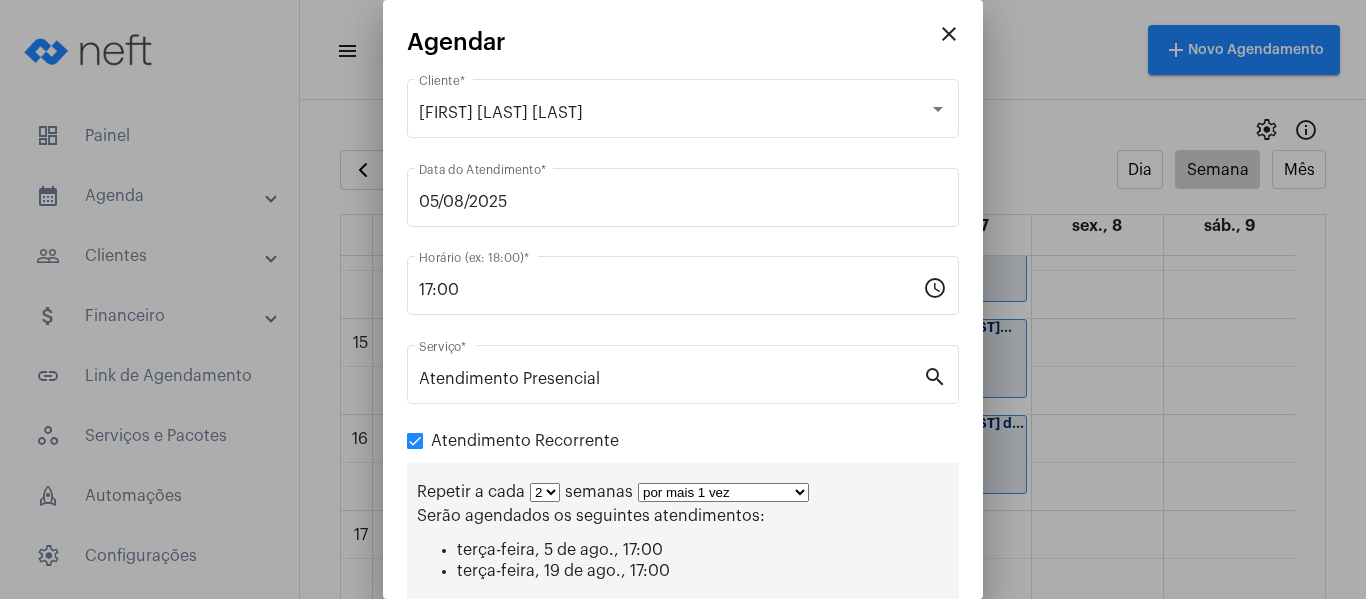 select on "3: 4" 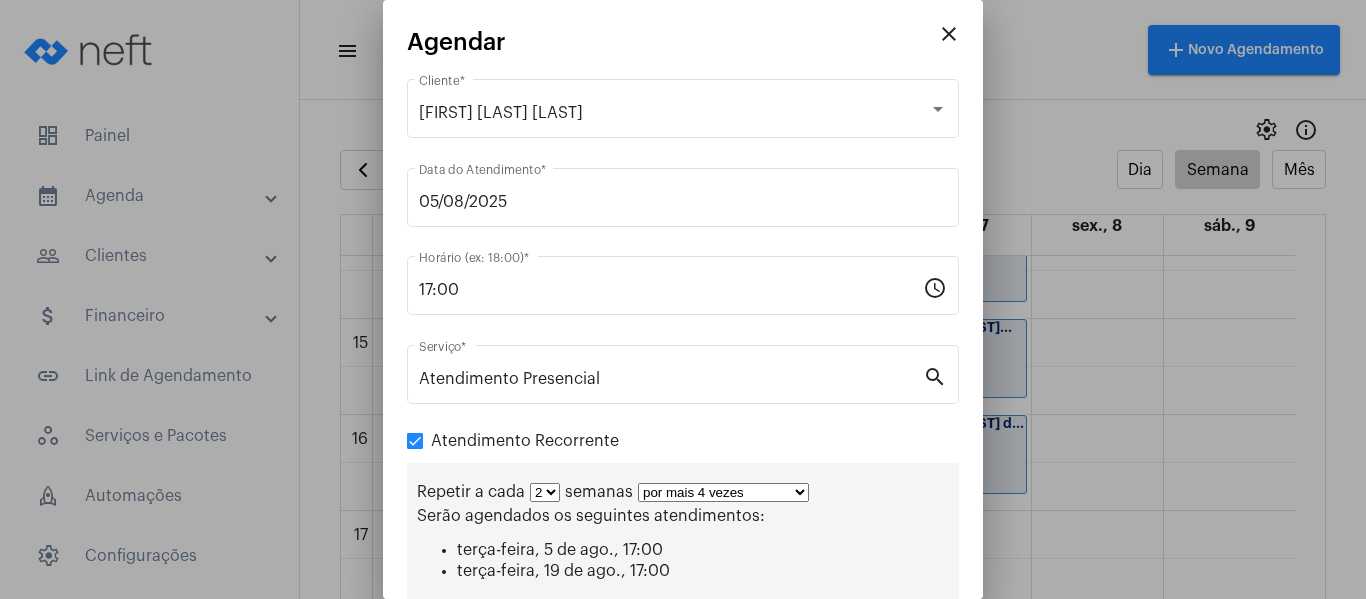 click on "por mais 1 vez por mais 2 vezes por mais 3 vezes por mais 4 vezes por mais 5 vezes por mais 6 vezes por mais 7 vezes por mais 8 vezes por mais 9 vezes por mais 10 vezes por tempo indeterminado" at bounding box center (723, 492) 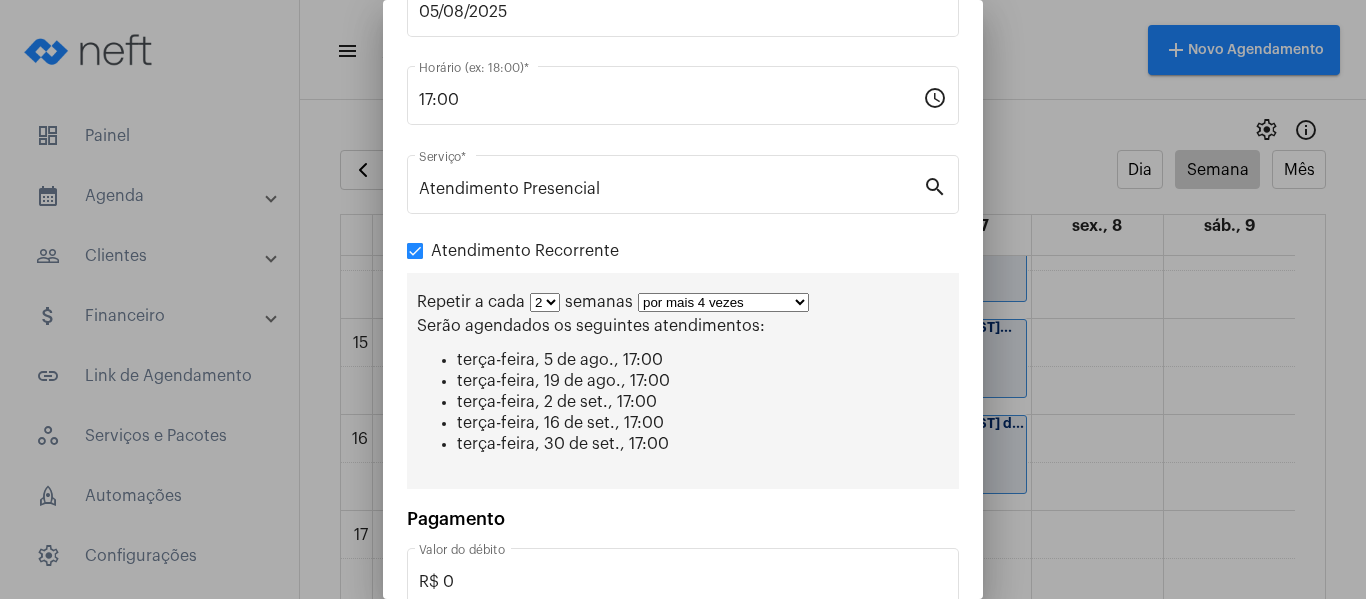 scroll, scrollTop: 300, scrollLeft: 0, axis: vertical 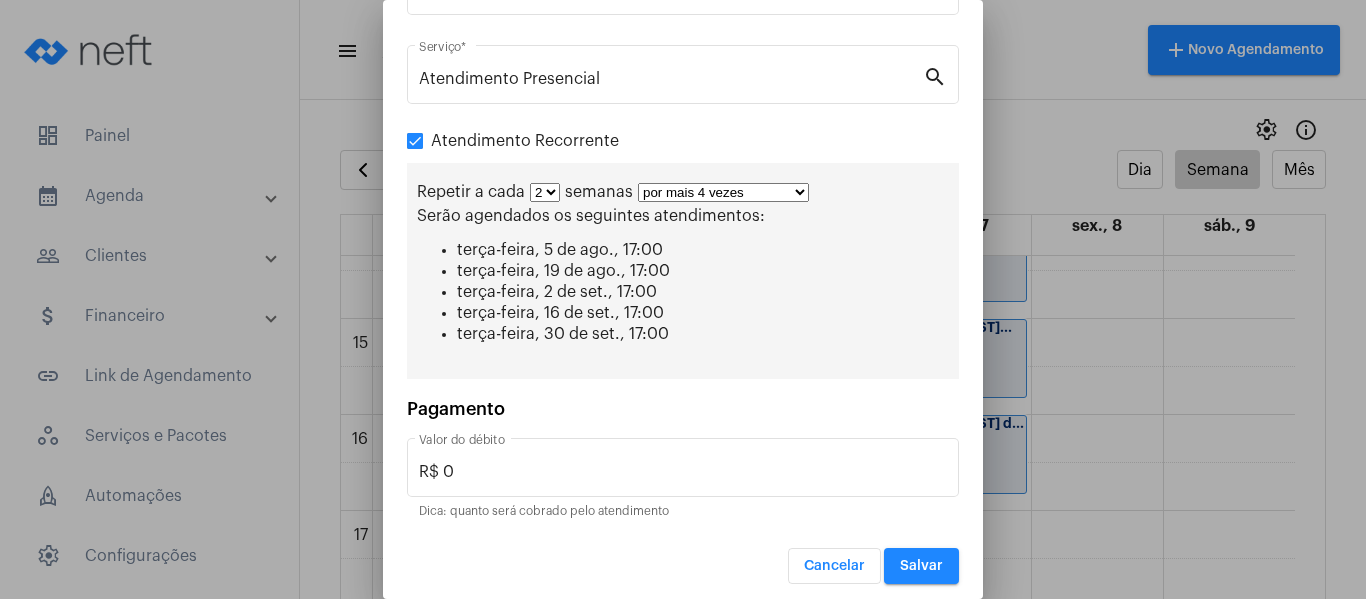 click on "Salvar" at bounding box center (921, 566) 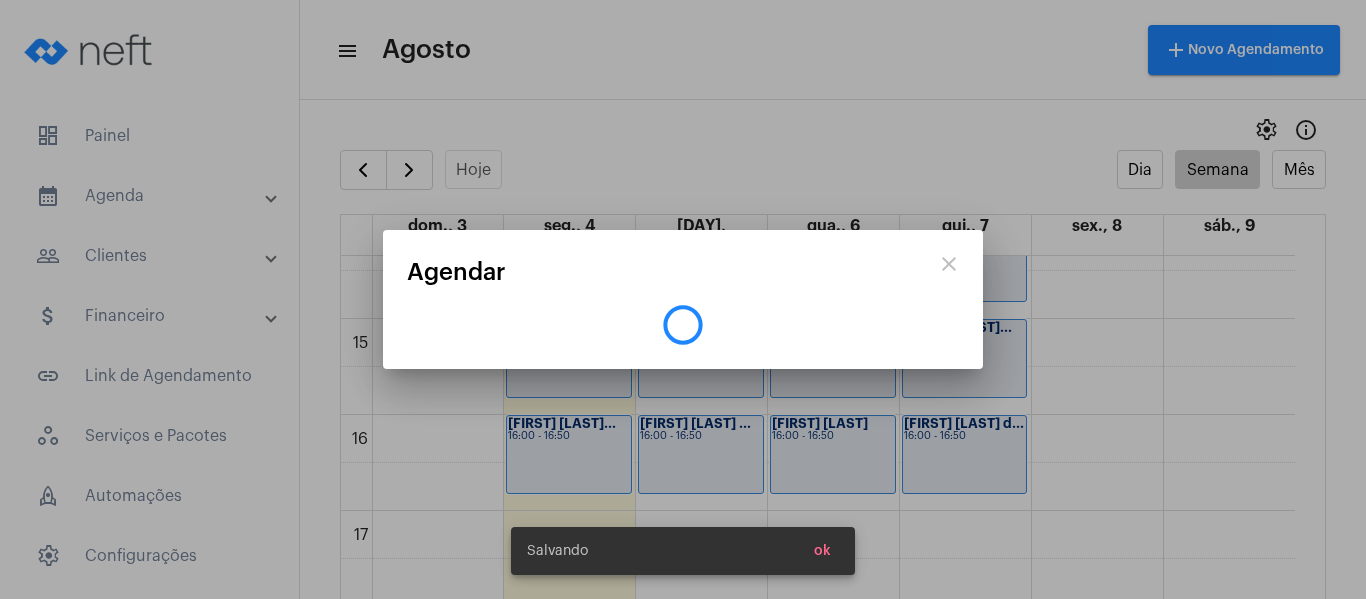 scroll, scrollTop: 0, scrollLeft: 0, axis: both 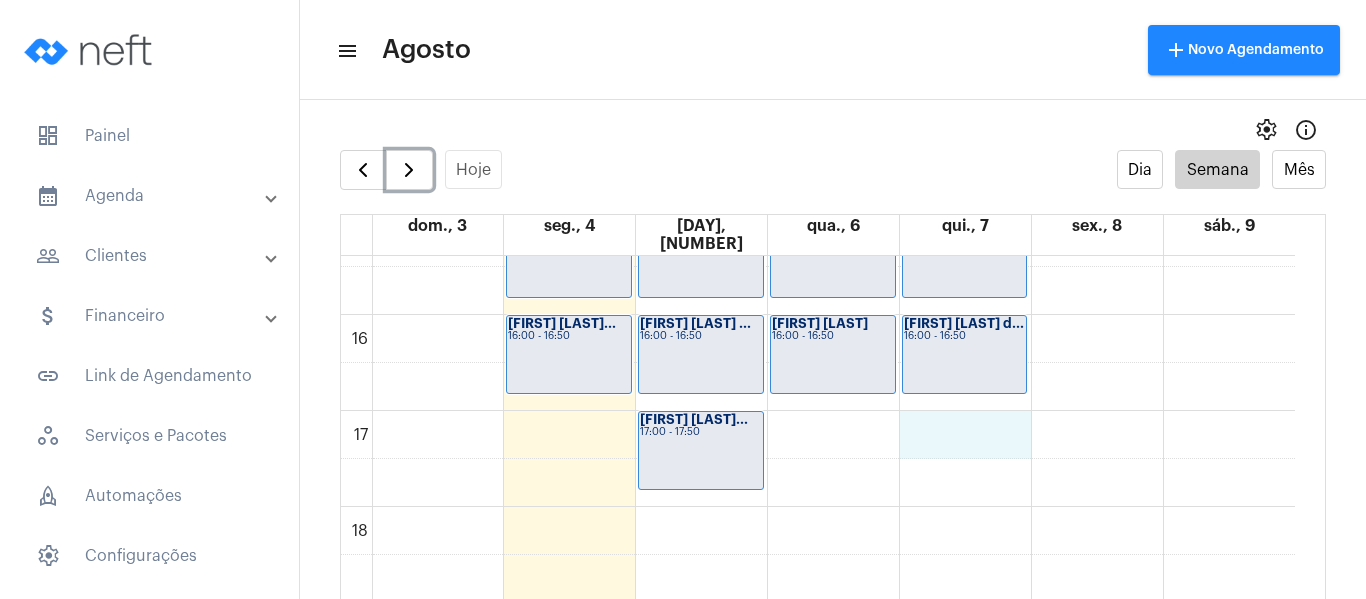 click on "00 01 02 03 04 05 06 07 08 09 10 11 12 13 14 15 16 17 18 19 20 21 22 23
[FIRST] dos San...
09:00 - 09:50
[FIRST] dos Santo...
10:00 - 10:50
[FIRST] [LAST]
13:00 - 13:50
[FIRST] [LAST] Co...
14:00 - 14:50
[FIRST] [LAST]...
16:00 - 16:50
[FIRST] [LAST] [LAST]
09:00 - 09:50
[FIRST] de Al...
10:00 - 10:50
[FIRST] Viana de ...
11:00 - 11:50
[FIRST] Azevedo Al...
14:00 - 14:50" 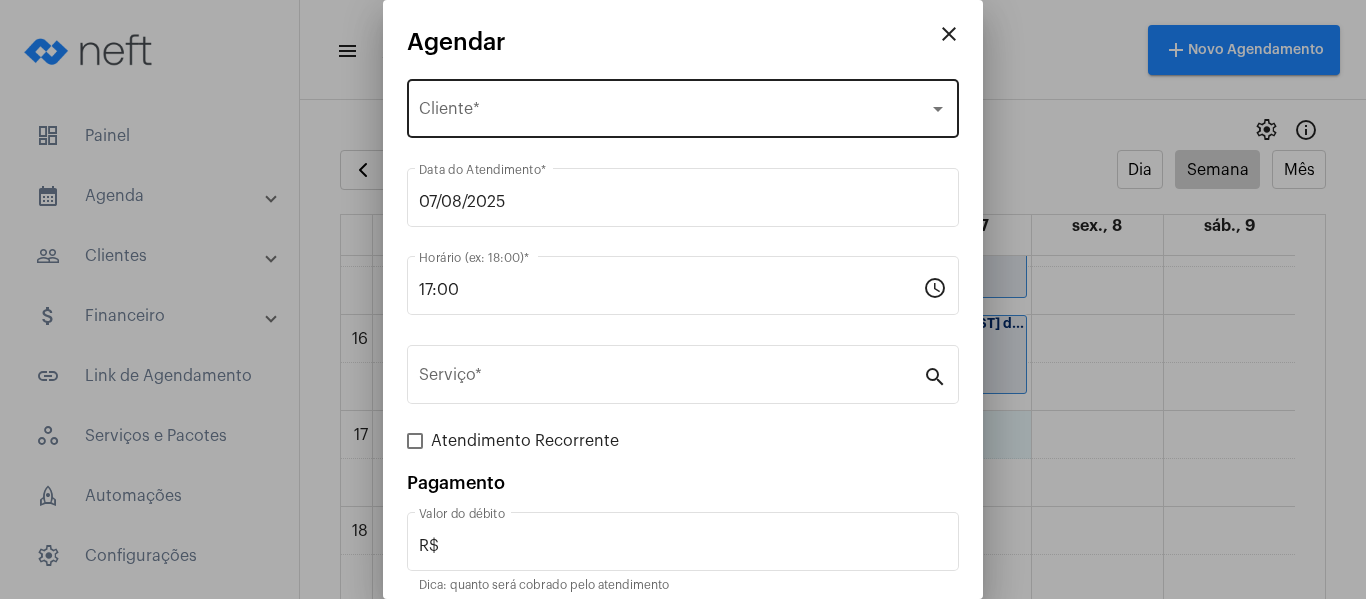 click on "Selecione o Cliente Cliente  *" at bounding box center [683, 106] 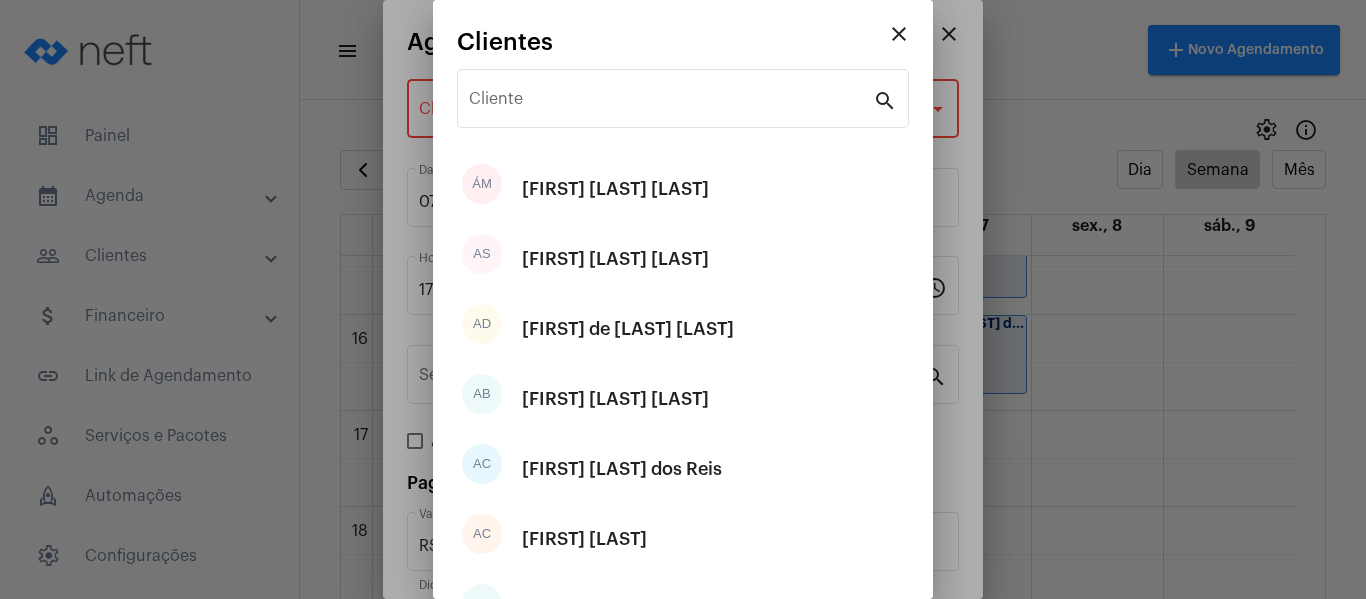 click on "Cliente" at bounding box center (671, 96) 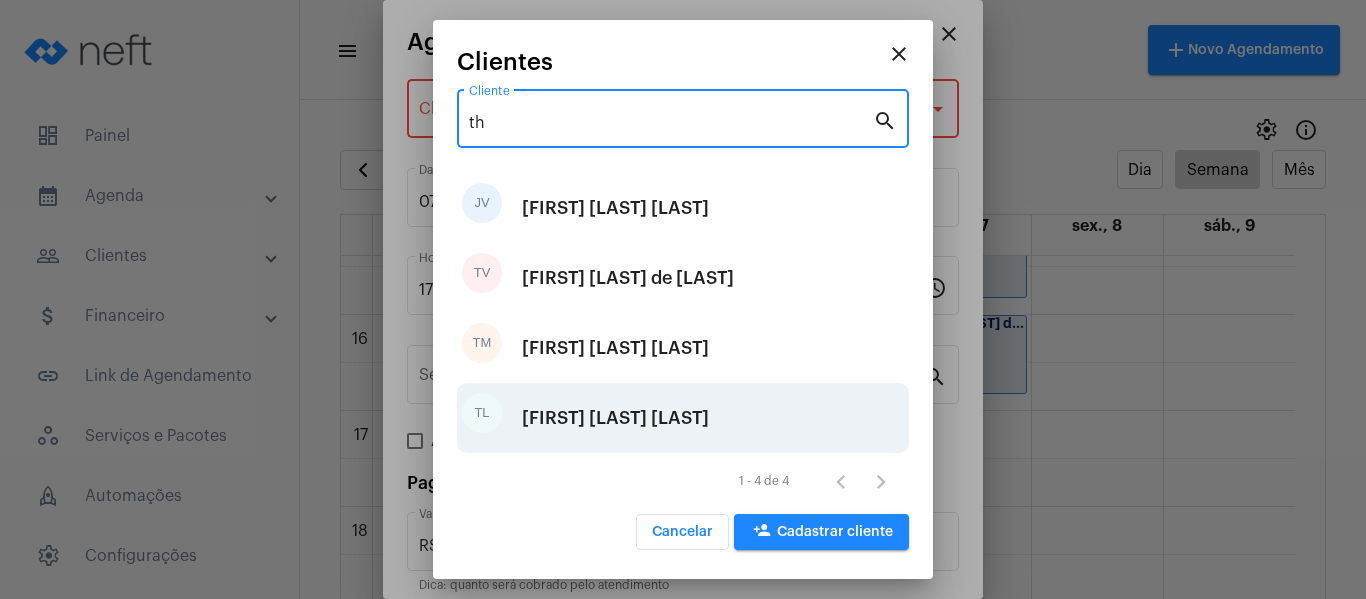 type on "th" 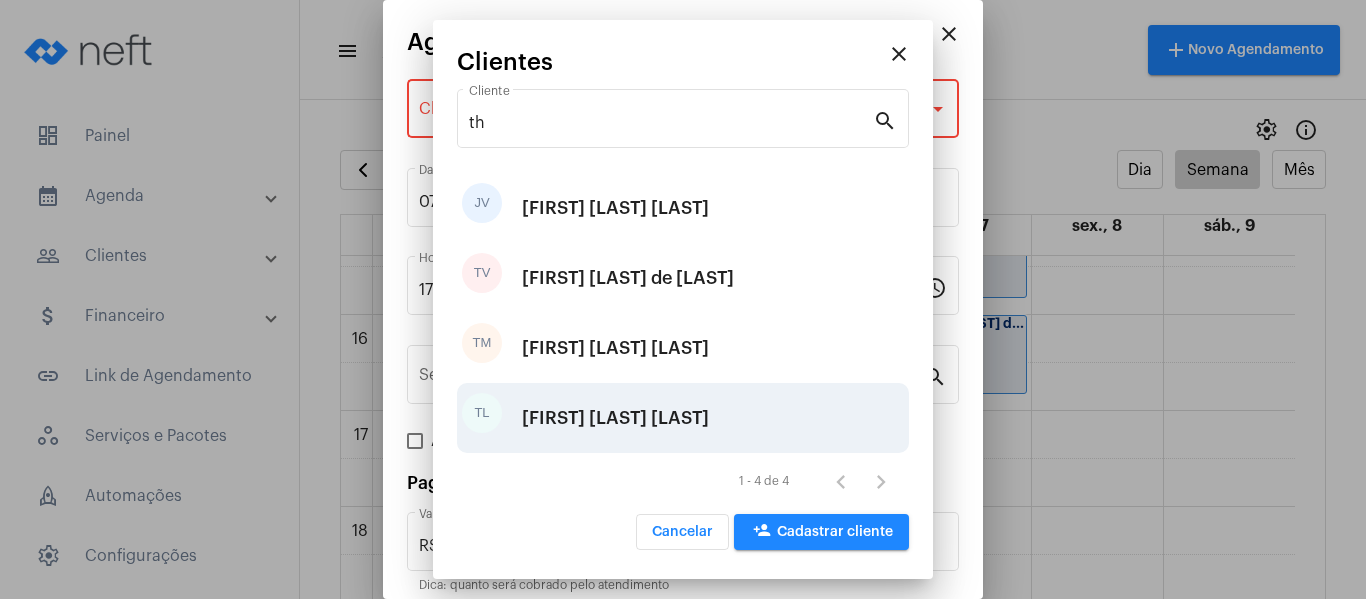 type on "R$ 0" 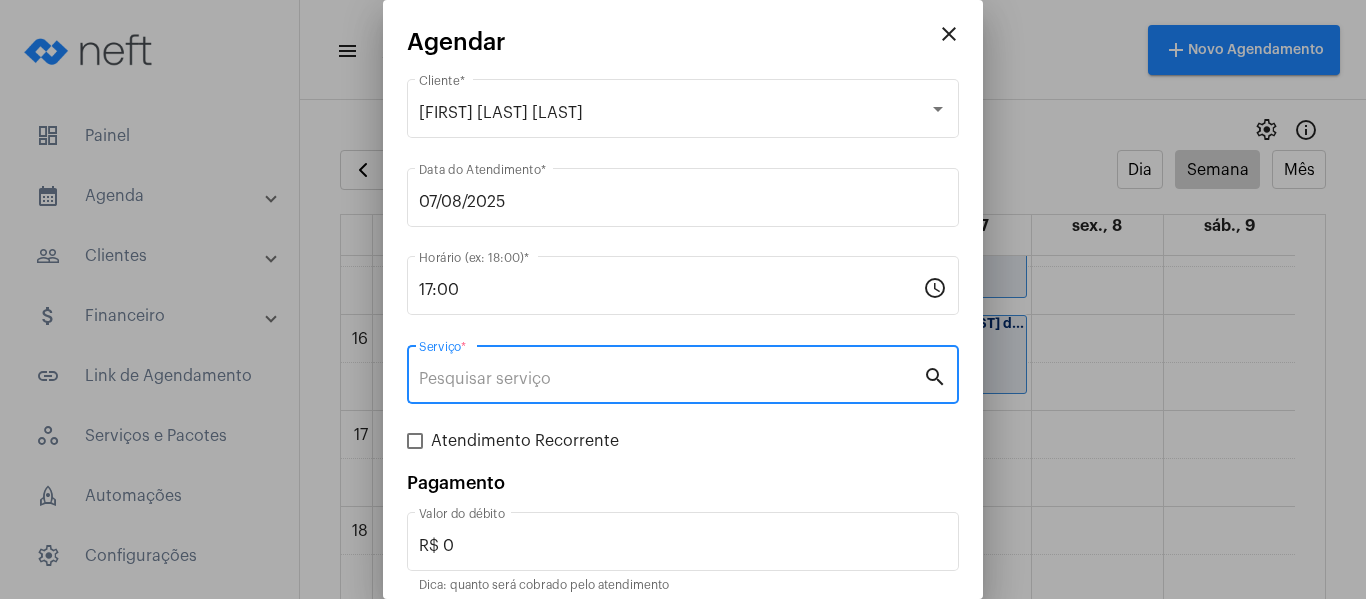click on "Serviço  *" at bounding box center [671, 379] 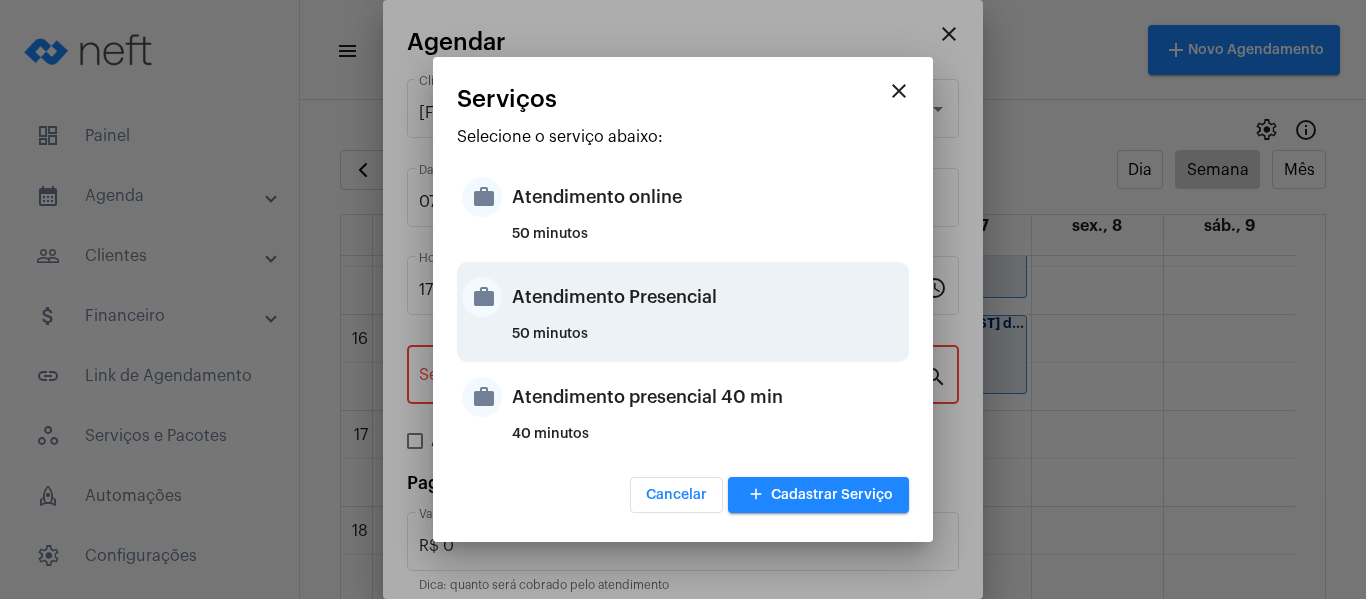 click on "Atendimento Presencial" at bounding box center (708, 297) 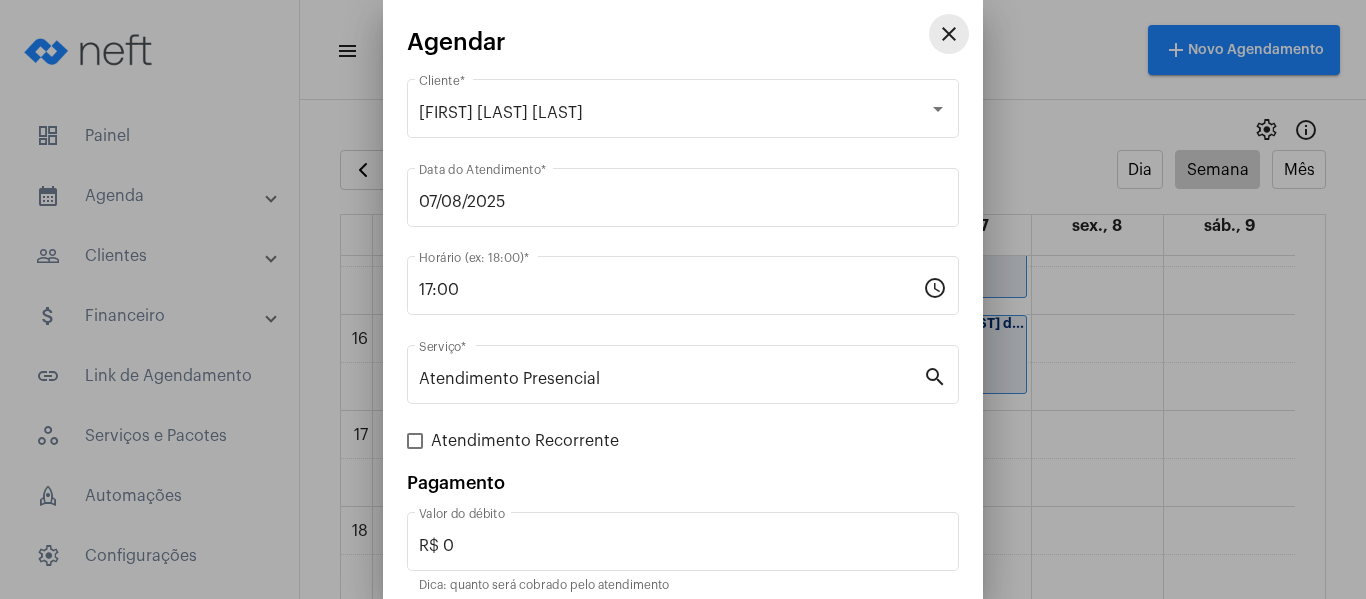 click on "close" at bounding box center [949, 34] 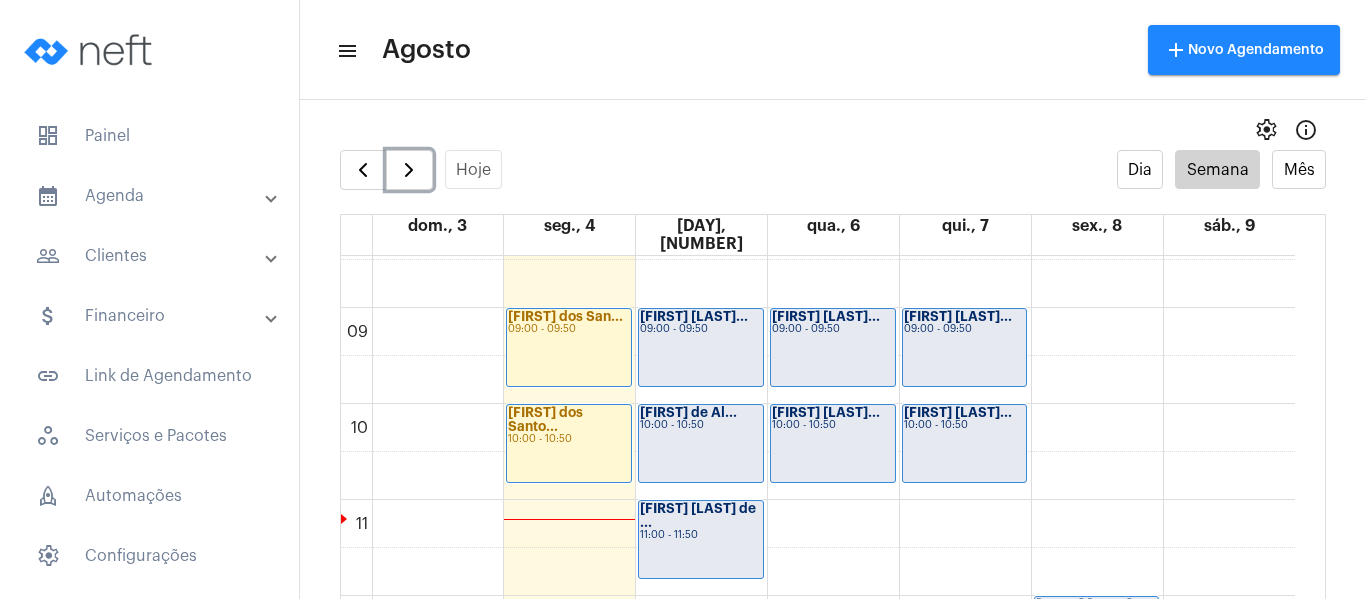 scroll, scrollTop: 777, scrollLeft: 0, axis: vertical 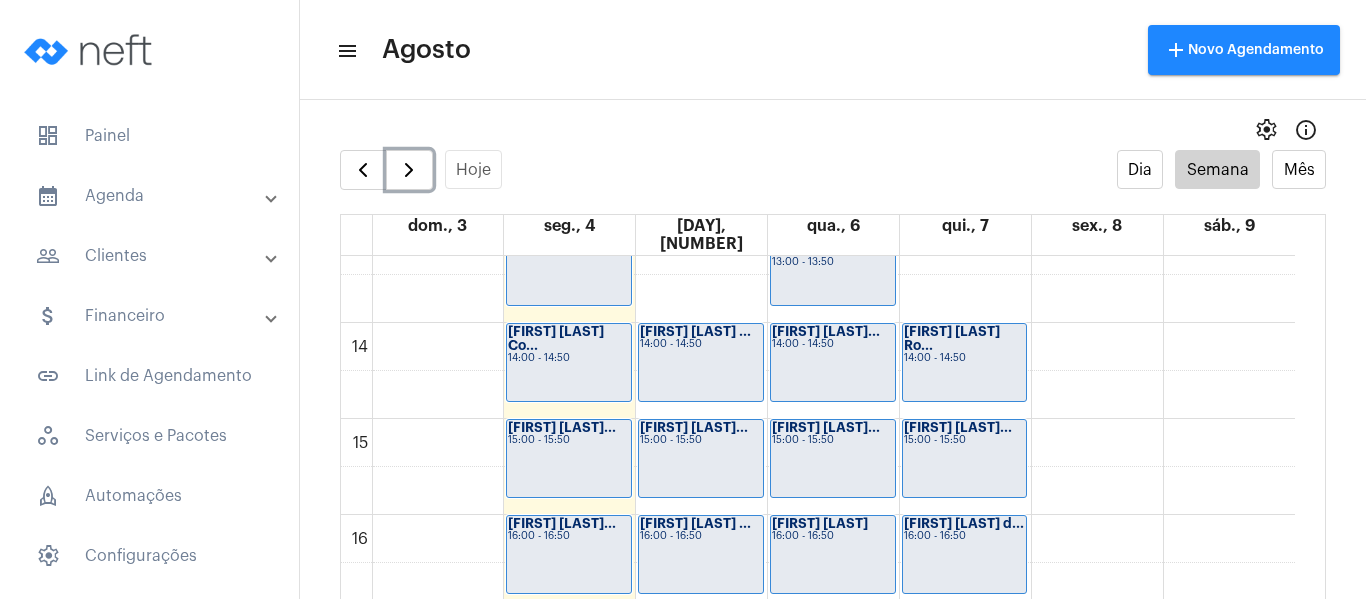 click on "00 01 02 03 04 05 06 07 08 09 10 11 12 13 14 15 16 17 18 19 20 21 22 23
[FIRST] dos San...
09:00 - 09:50
[FIRST] dos Santo...
10:00 - 10:50
[FIRST] [LAST]
13:00 - 13:50
[FIRST] [LAST] Co...
14:00 - 14:50
[FIRST] [LAST]...
16:00 - 16:50
[FIRST] [LAST] [LAST]
09:00 - 09:50
[FIRST] de Al...
10:00 - 10:50
[FIRST] Viana de ...
11:00 - 11:50
[FIRST] Azevedo Al...
14:00 - 14:50" 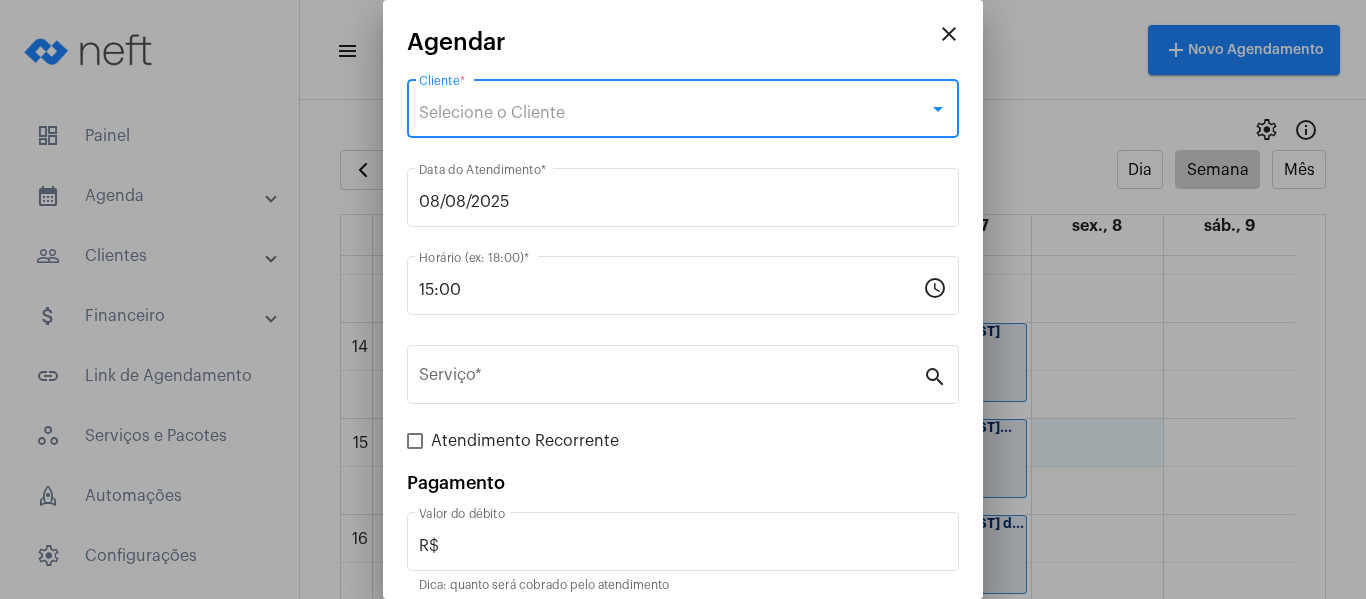 click on "Selecione o Cliente" at bounding box center (492, 113) 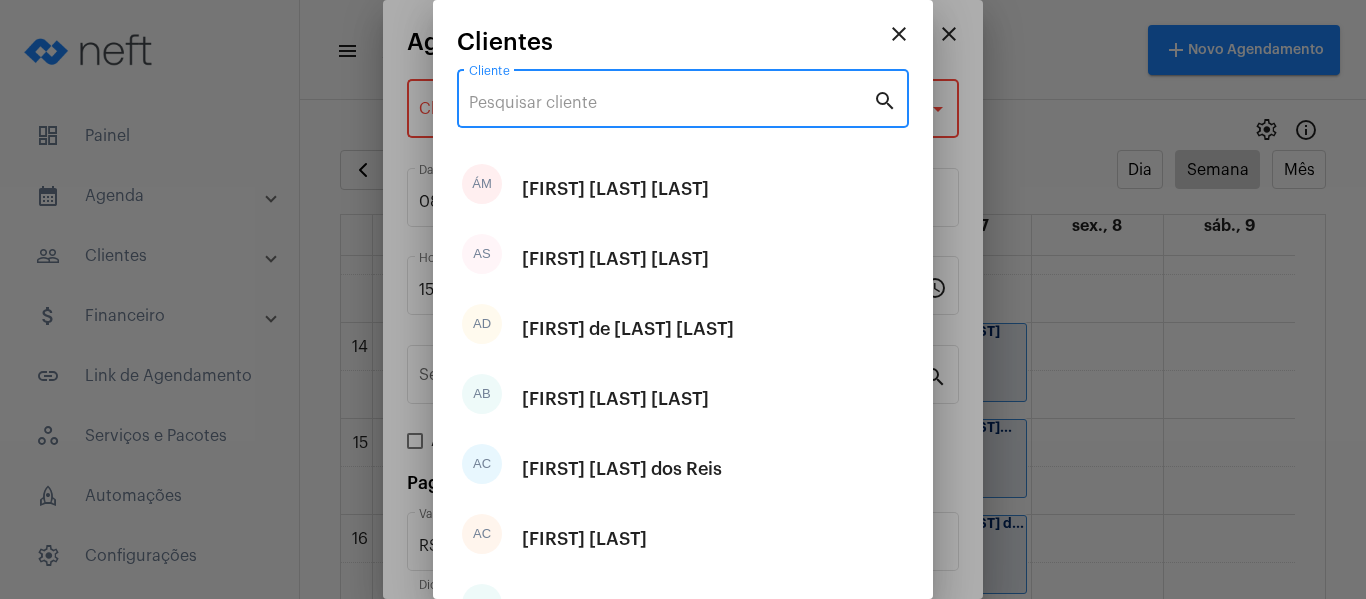 click on "Cliente" at bounding box center (671, 103) 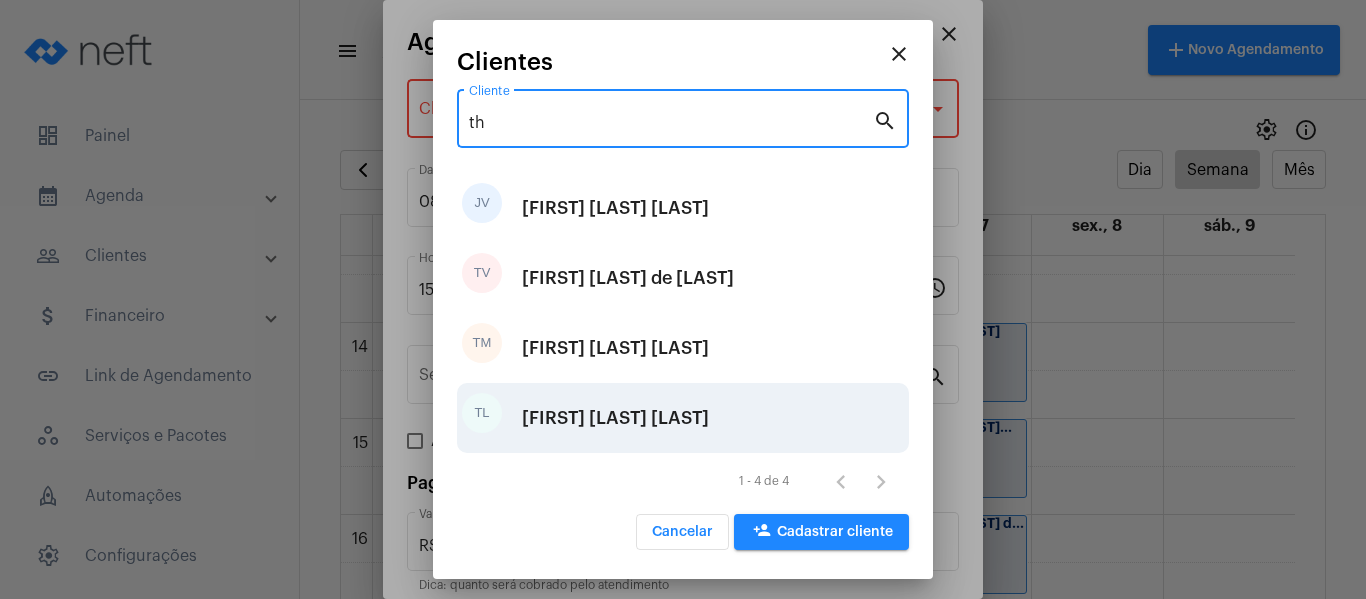 type on "th" 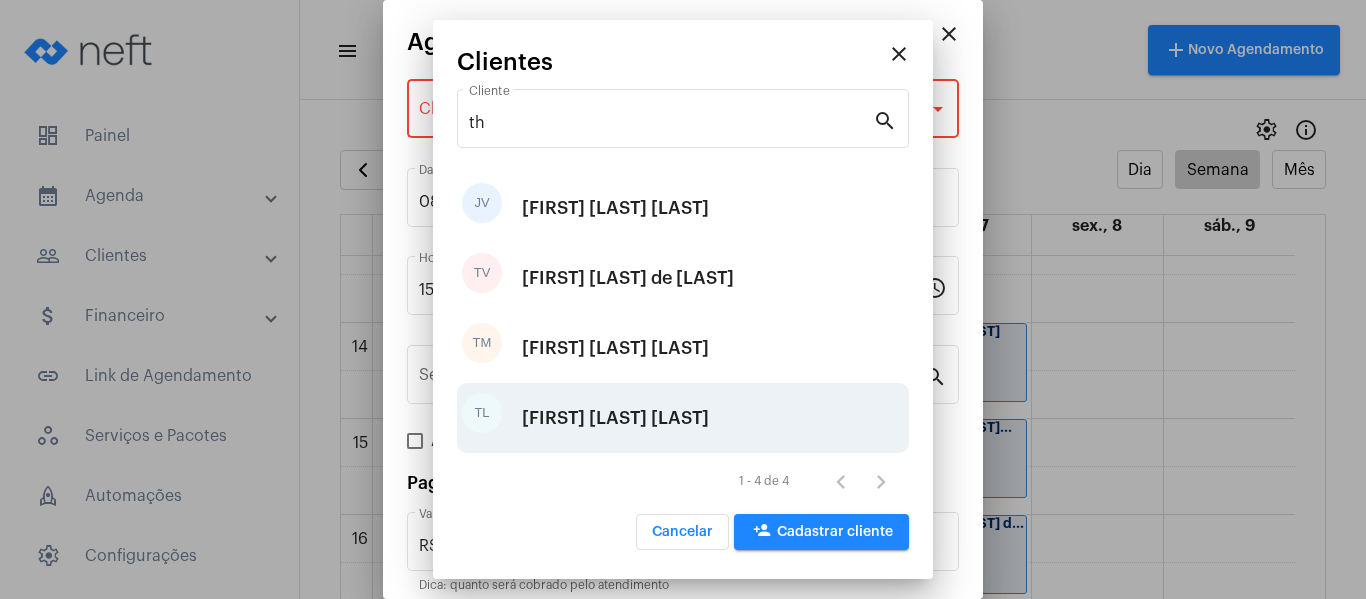 type on "R$ 0" 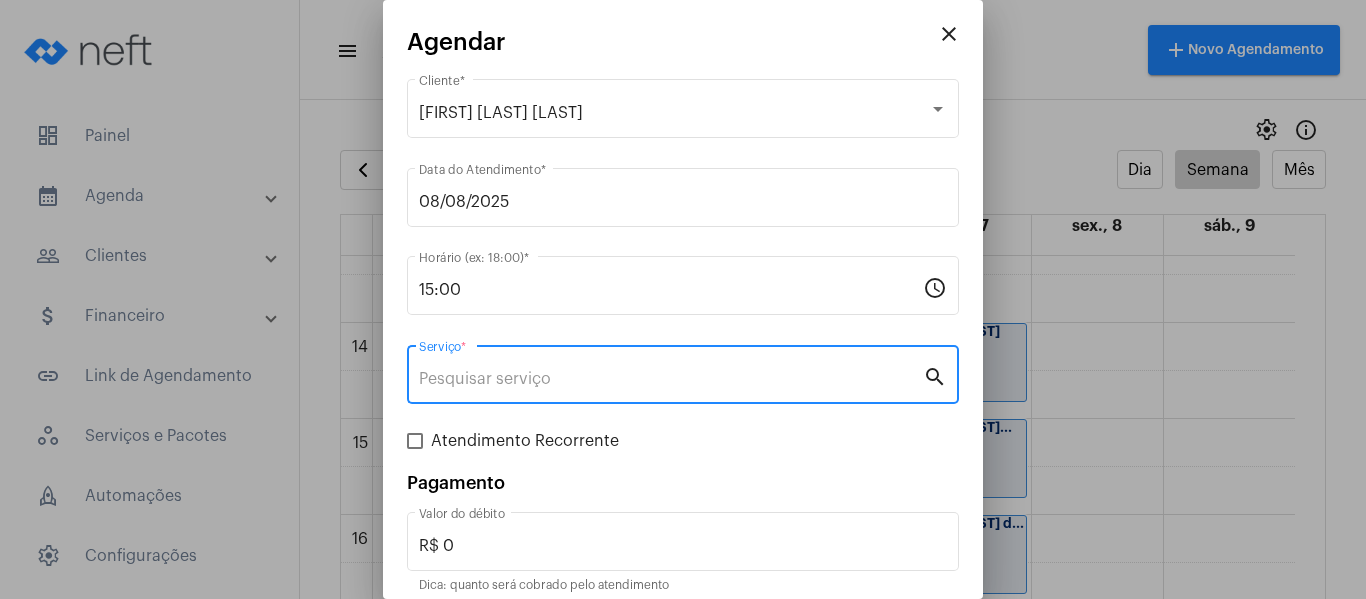 click on "Serviço  *" at bounding box center [671, 379] 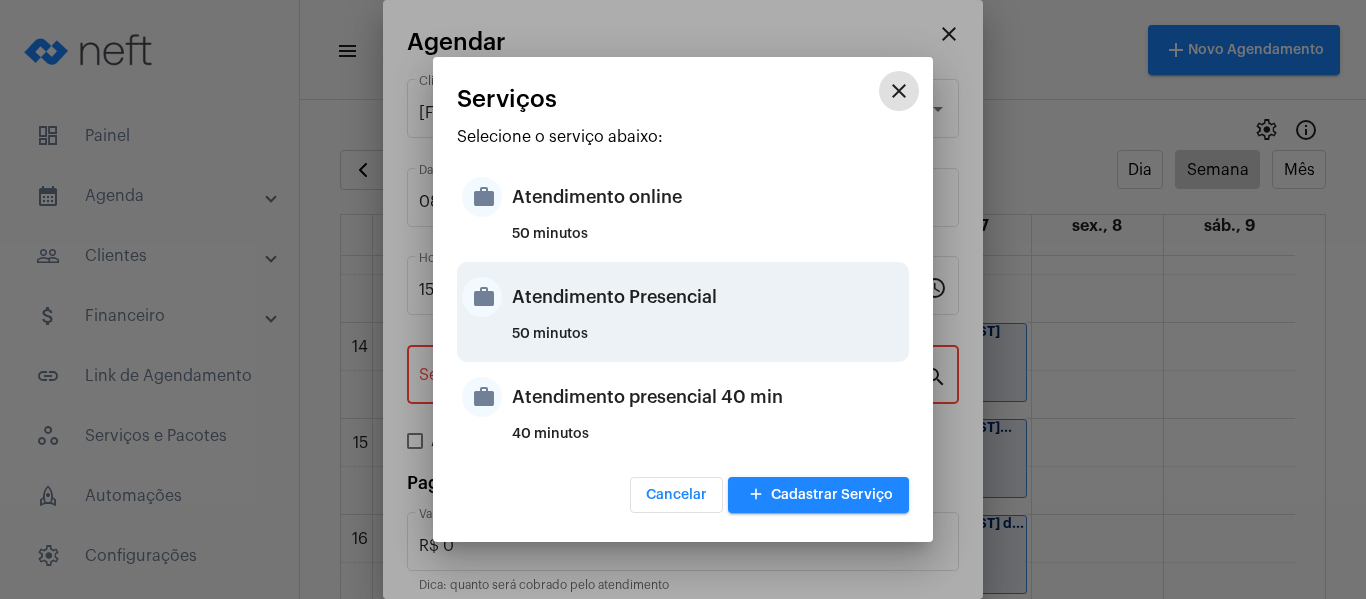 click on "Atendimento Presencial" at bounding box center (708, 297) 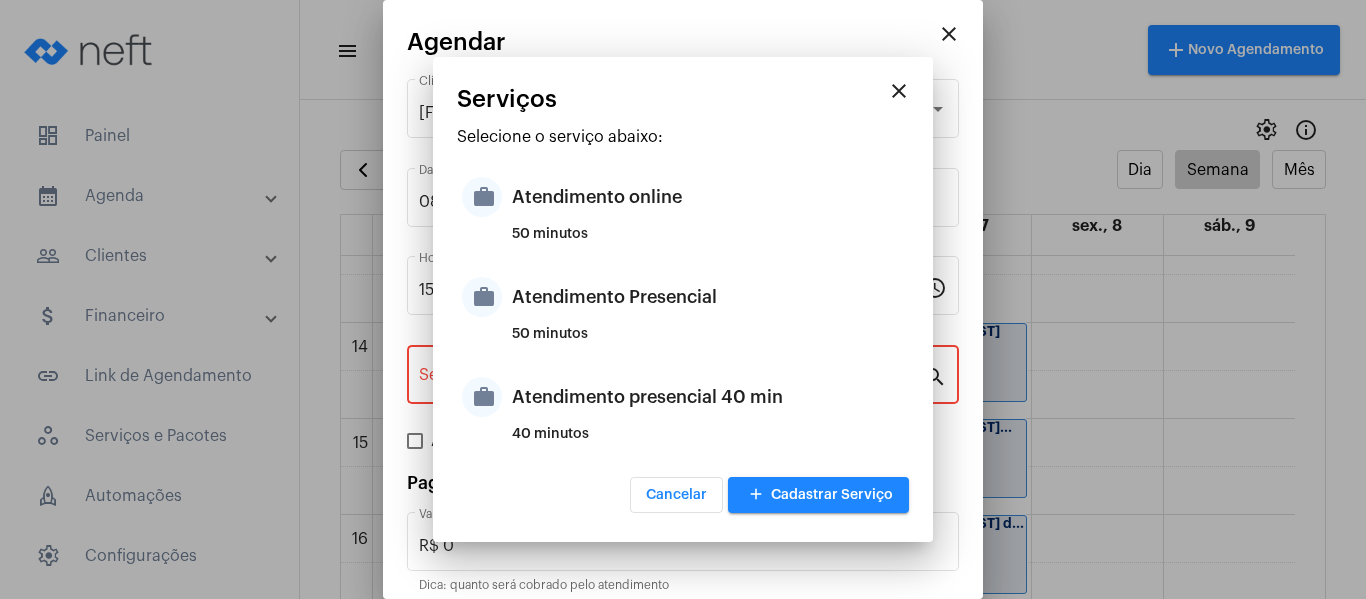 type on "Atendimento Presencial" 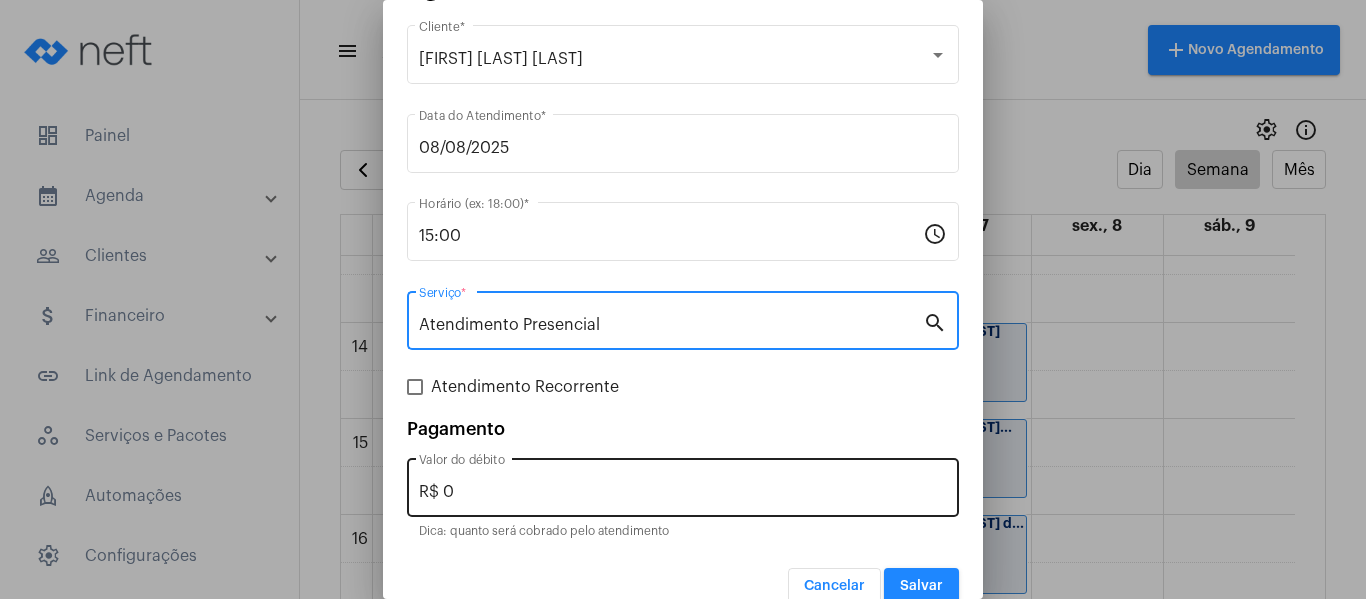 scroll, scrollTop: 83, scrollLeft: 0, axis: vertical 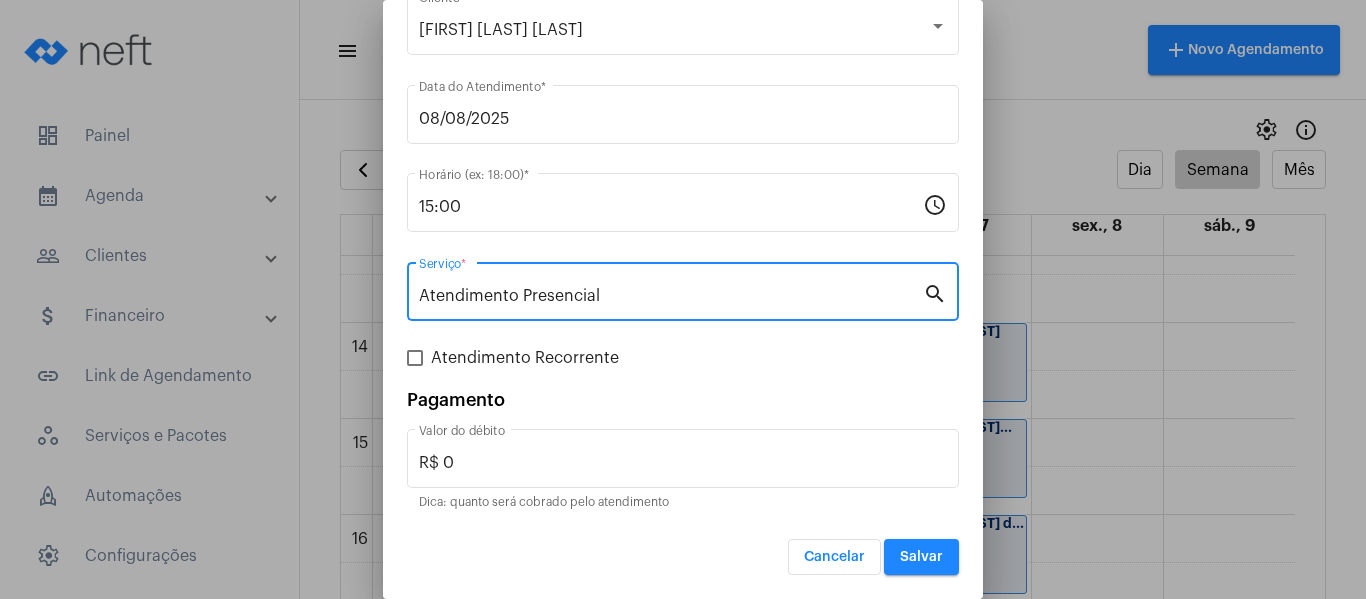 click on "Salvar" at bounding box center (921, 557) 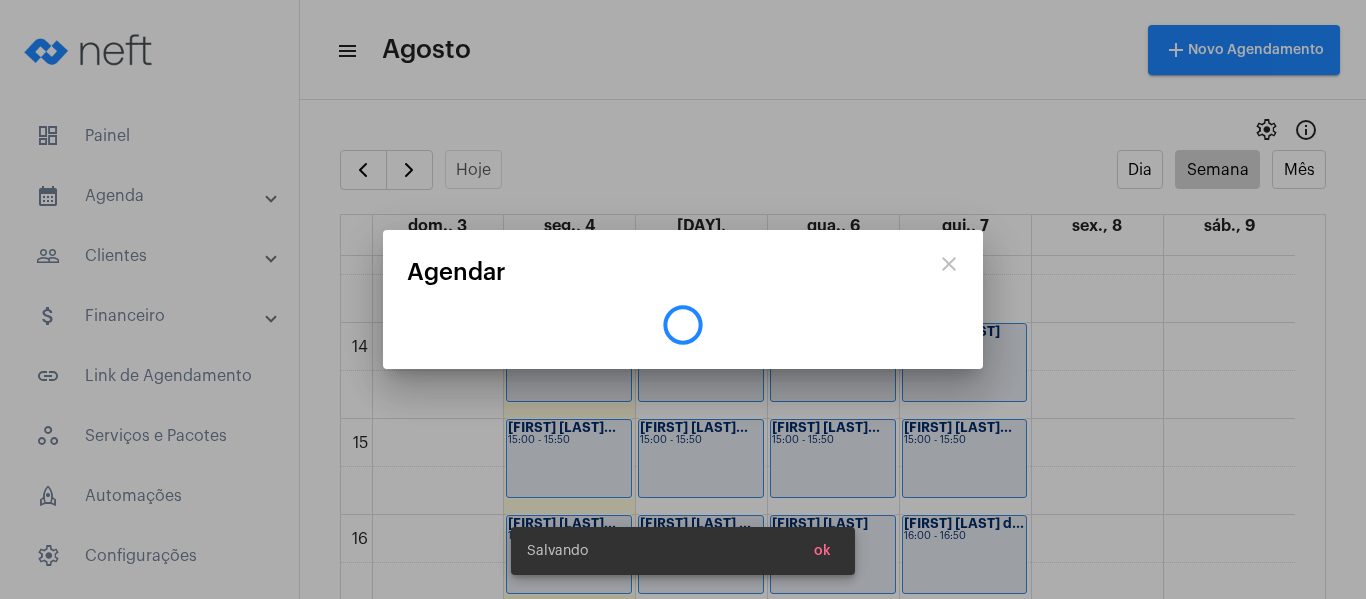 scroll, scrollTop: 0, scrollLeft: 0, axis: both 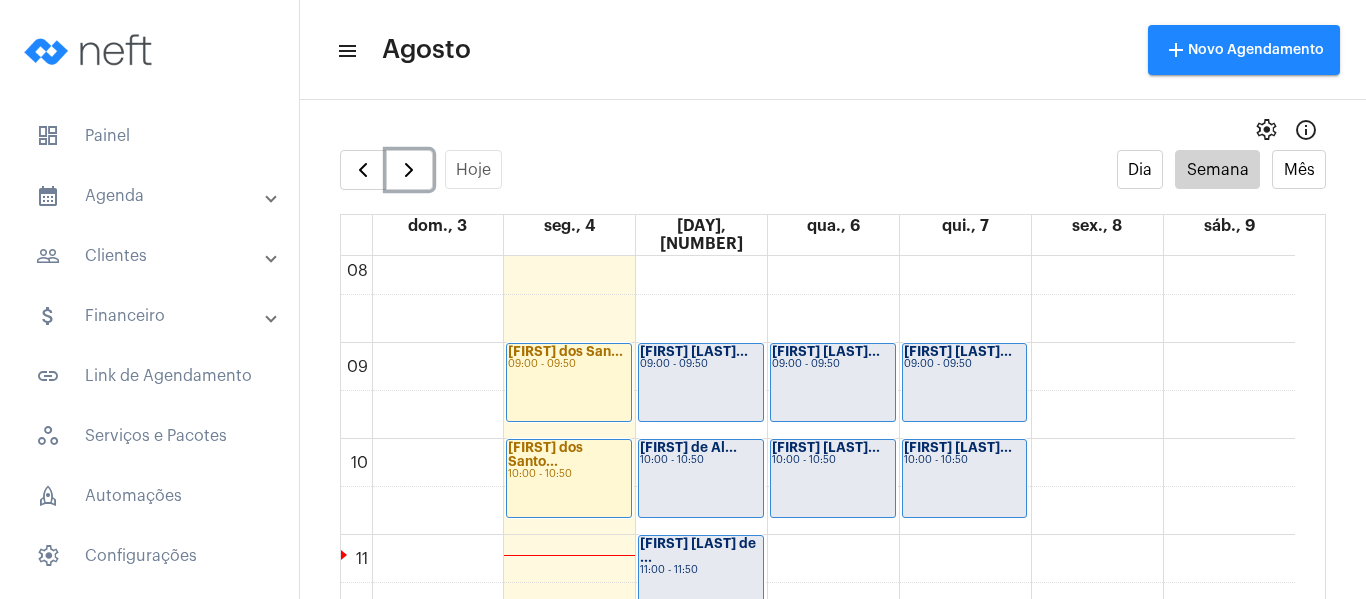 click on "[FIRST] [LAST]
10:00 - 10:50" 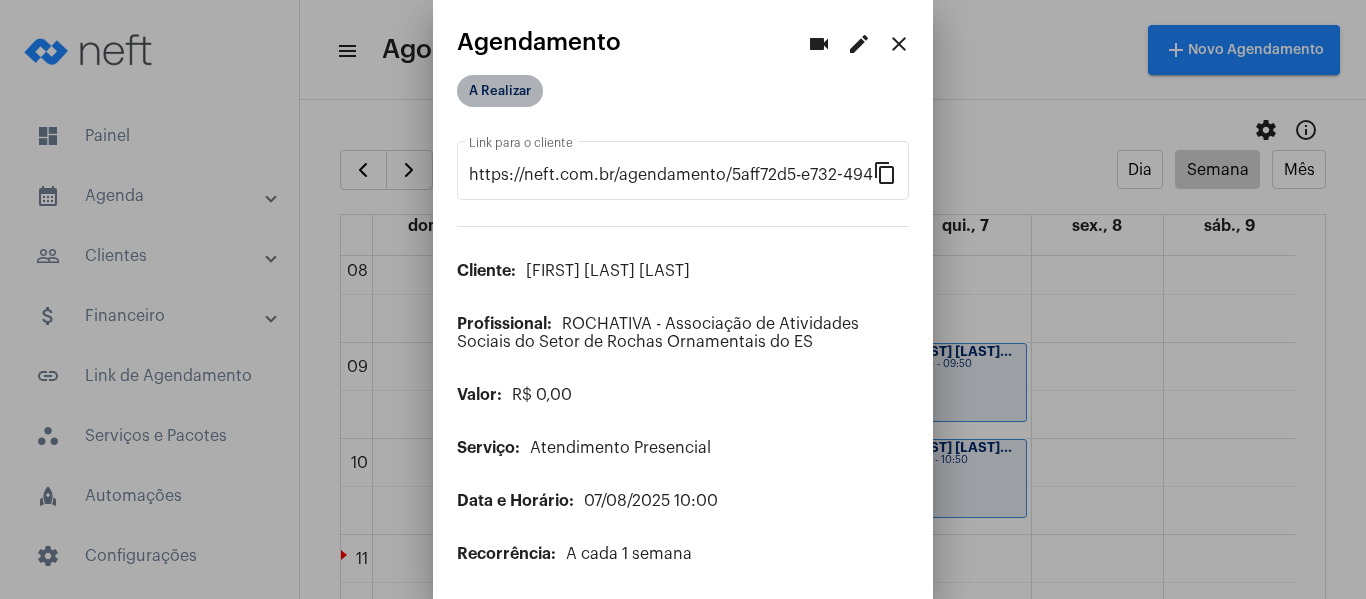 click on "A Realizar" at bounding box center [500, 91] 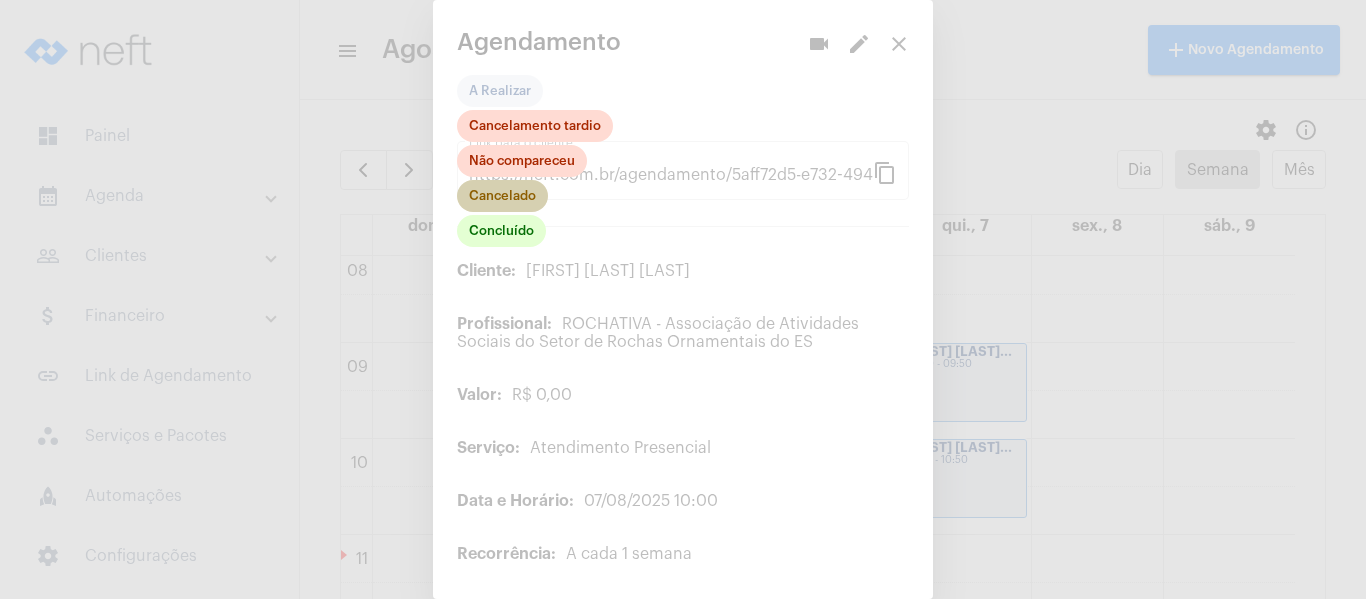 click on "Cancelado" 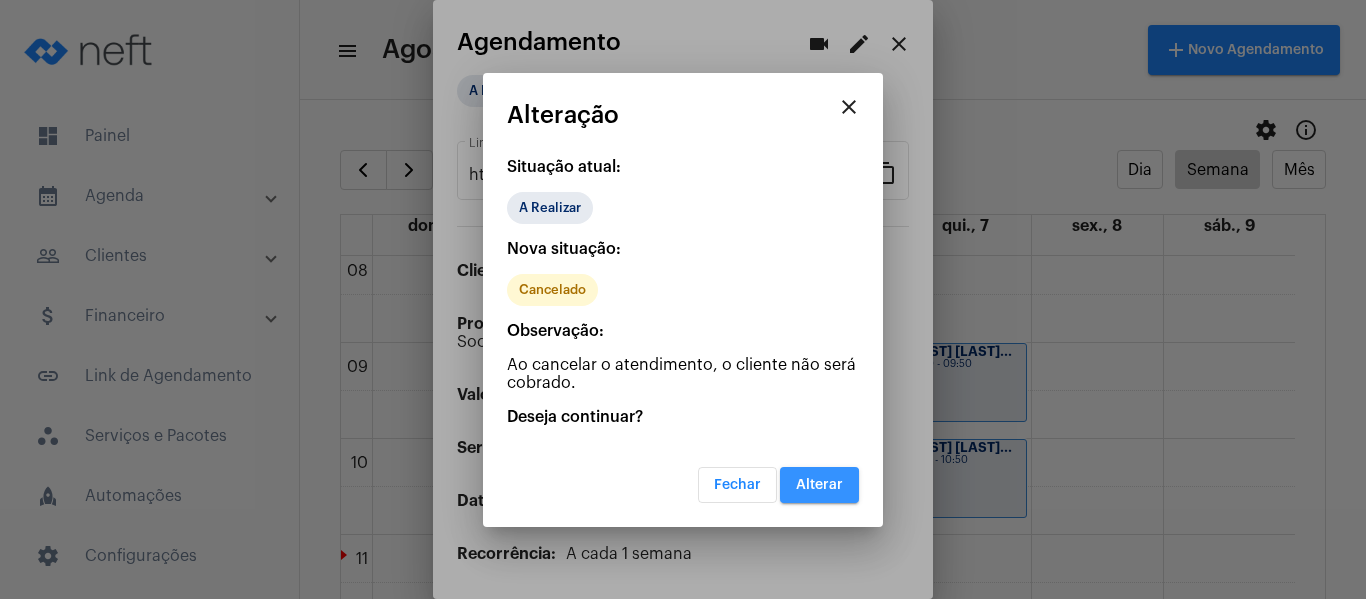 click on "Alterar" at bounding box center [819, 485] 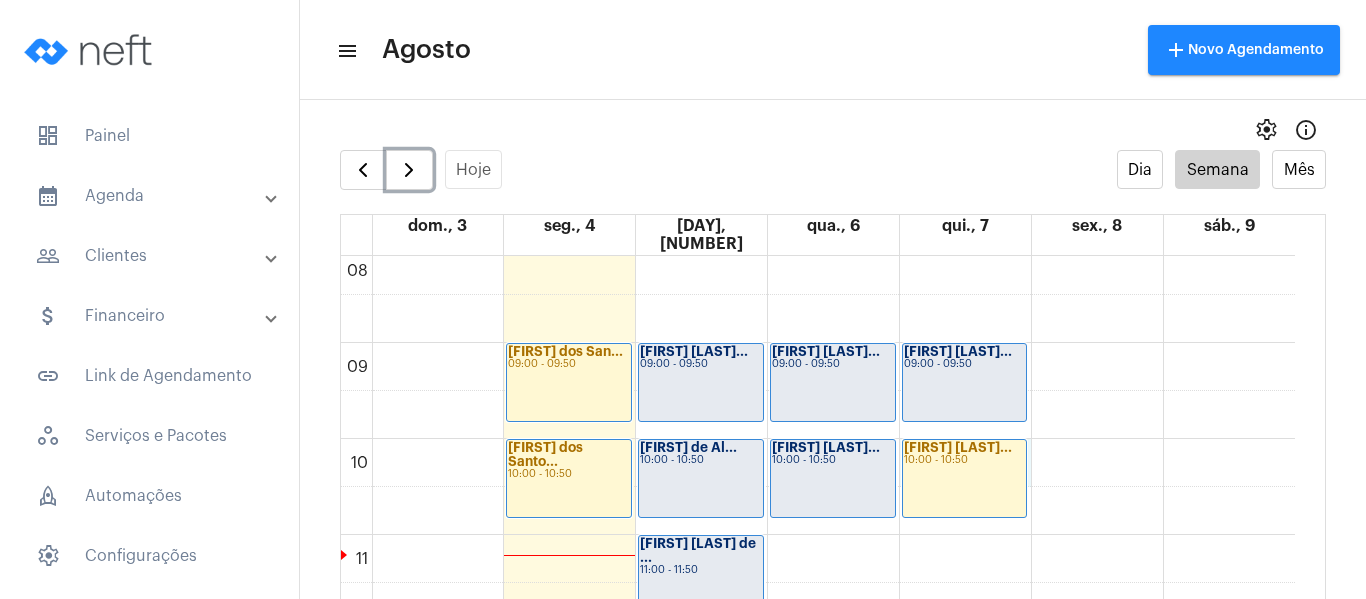 click on "00 01 02 03 04 05 06 07 08 09 10 11 12 13 14 15 16 17 18 19 20 21 22 23
[FIRST] dos San...
09:00 - 09:50
[FIRST] dos Santo...
10:00 - 10:50
[FIRST] [LAST]
13:00 - 13:50
[FIRST] [LAST] Co...
14:00 - 14:50
[FIRST] [LAST]...
16:00 - 16:50
[FIRST] [LAST] [LAST]
09:00 - 09:50
[FIRST] de Al...
10:00 - 10:50
[FIRST] Viana de ...
11:00 - 11:50
[FIRST] Azevedo Al...
14:00 - 14:50" 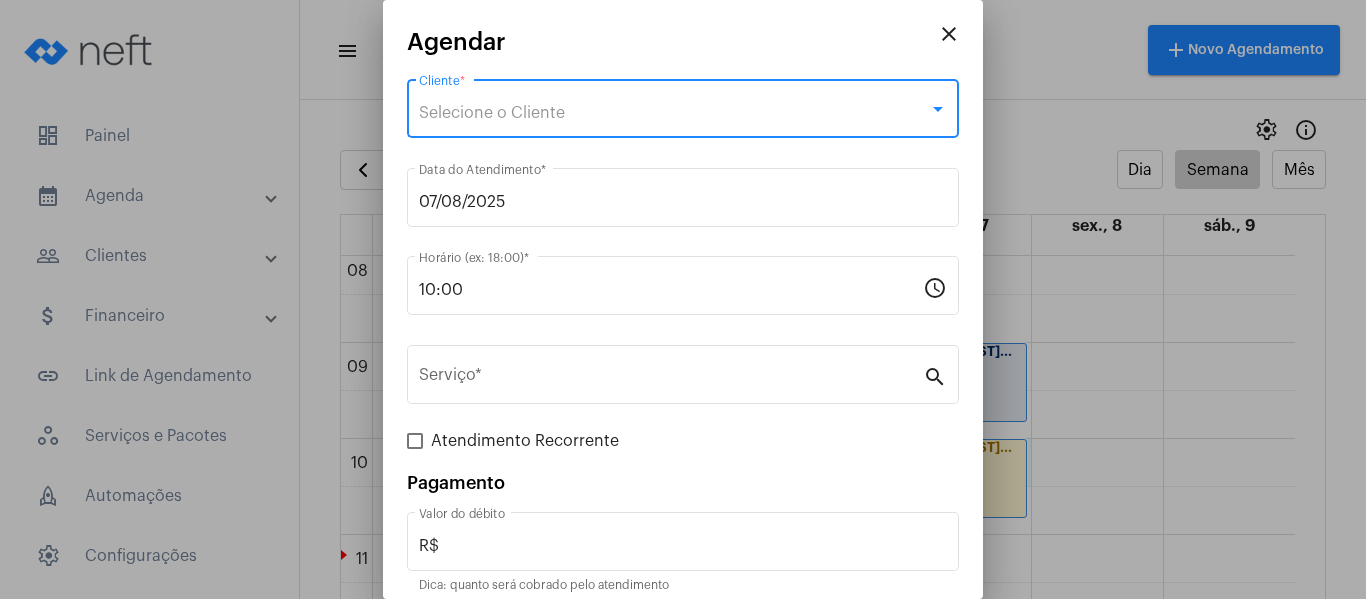 click on "Selecione o Cliente" at bounding box center [492, 113] 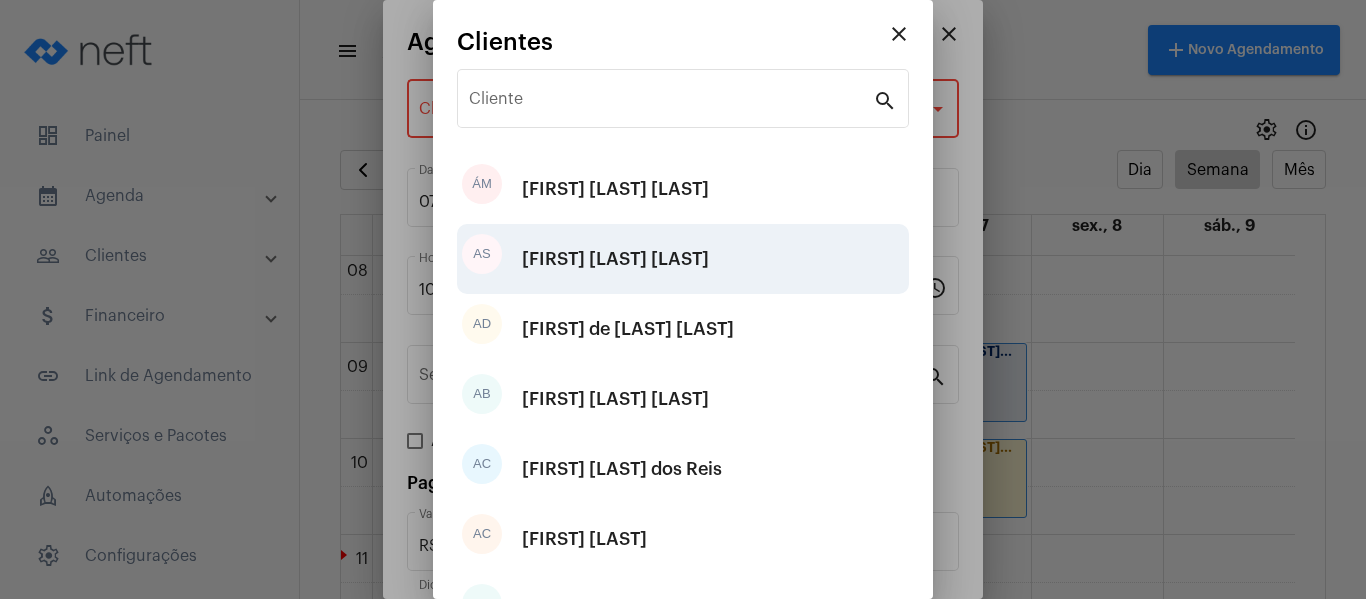 click on "[FIRST] [LAST] [LAST]" at bounding box center (615, 259) 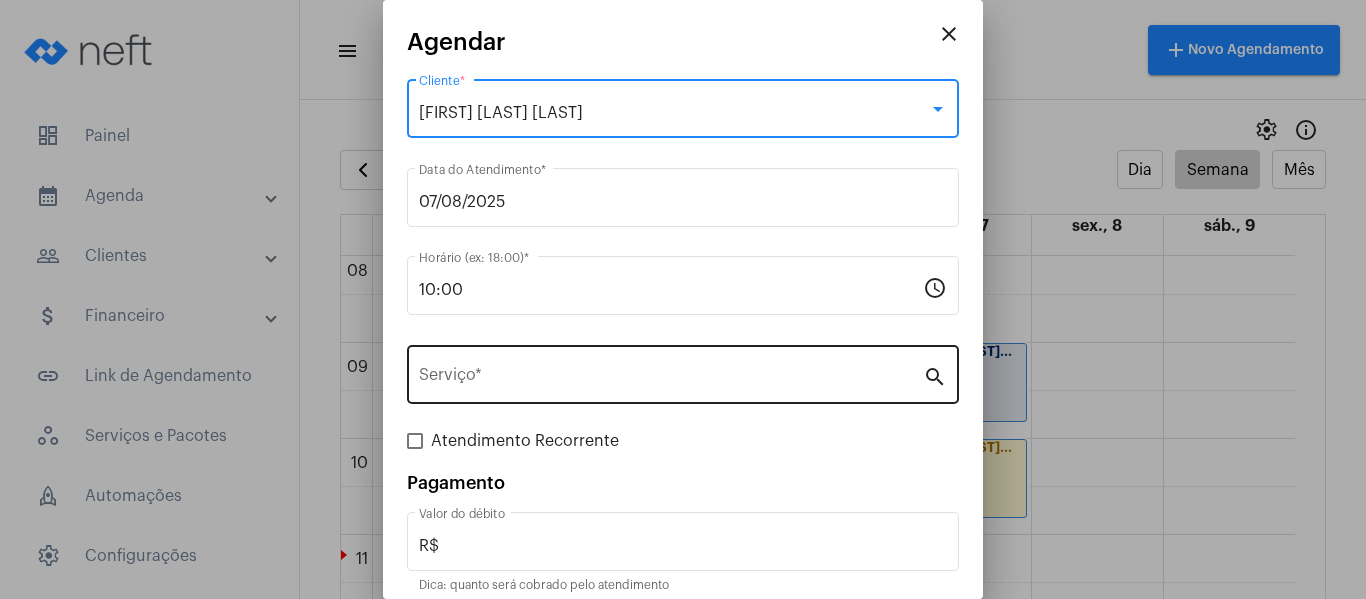click on "Serviço  *" at bounding box center [671, 372] 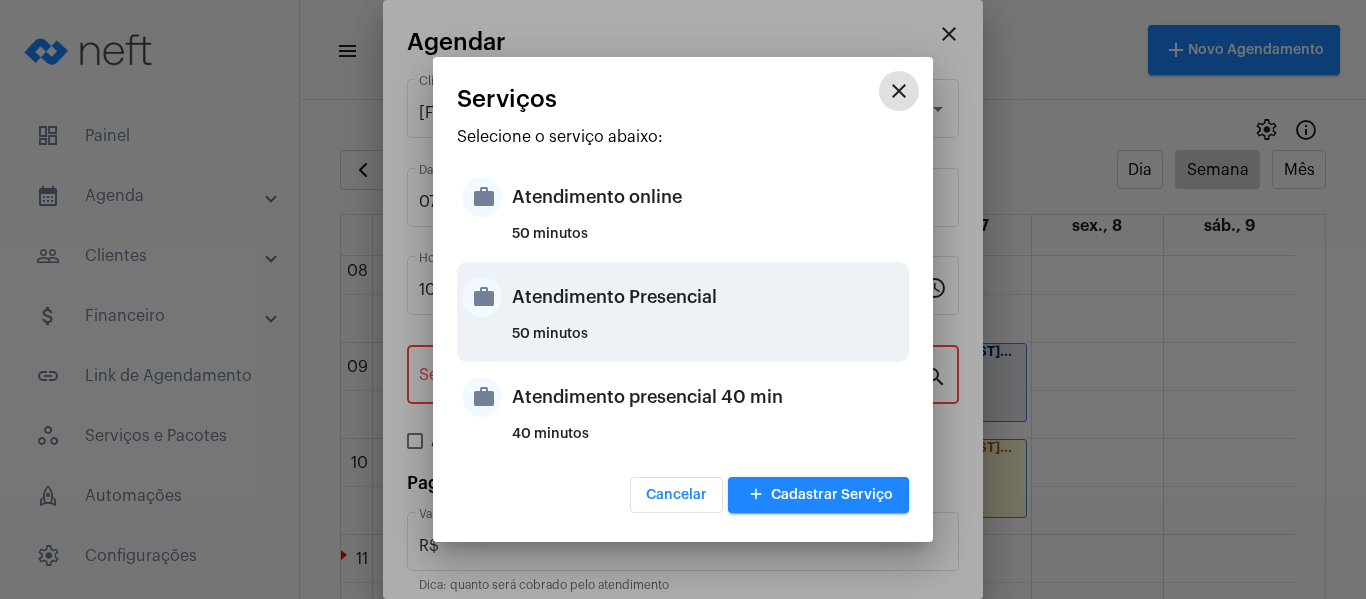 click on "50 minutos" at bounding box center (708, 342) 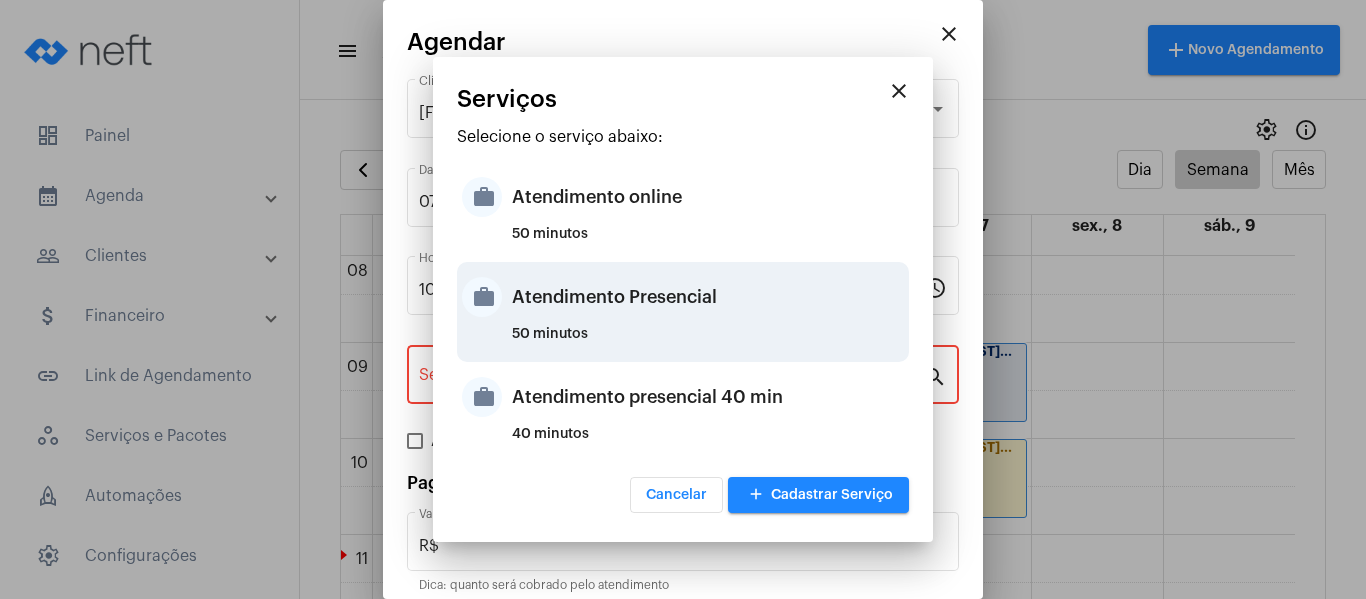 type on "Atendimento Presencial" 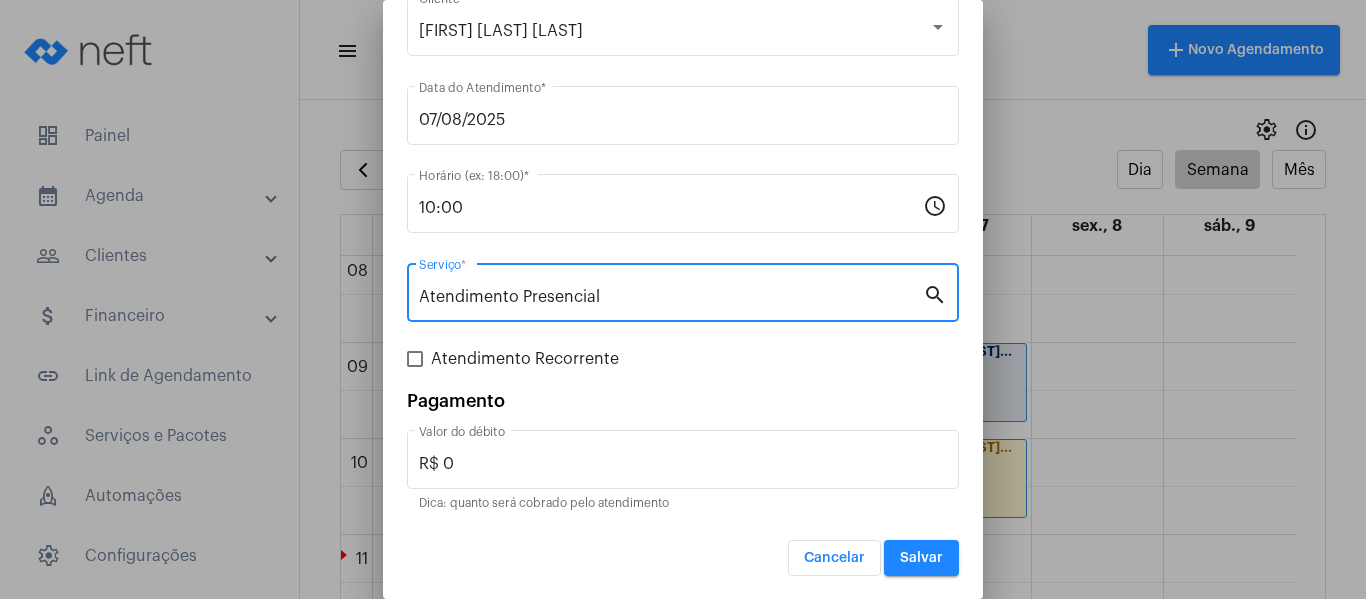 scroll, scrollTop: 83, scrollLeft: 0, axis: vertical 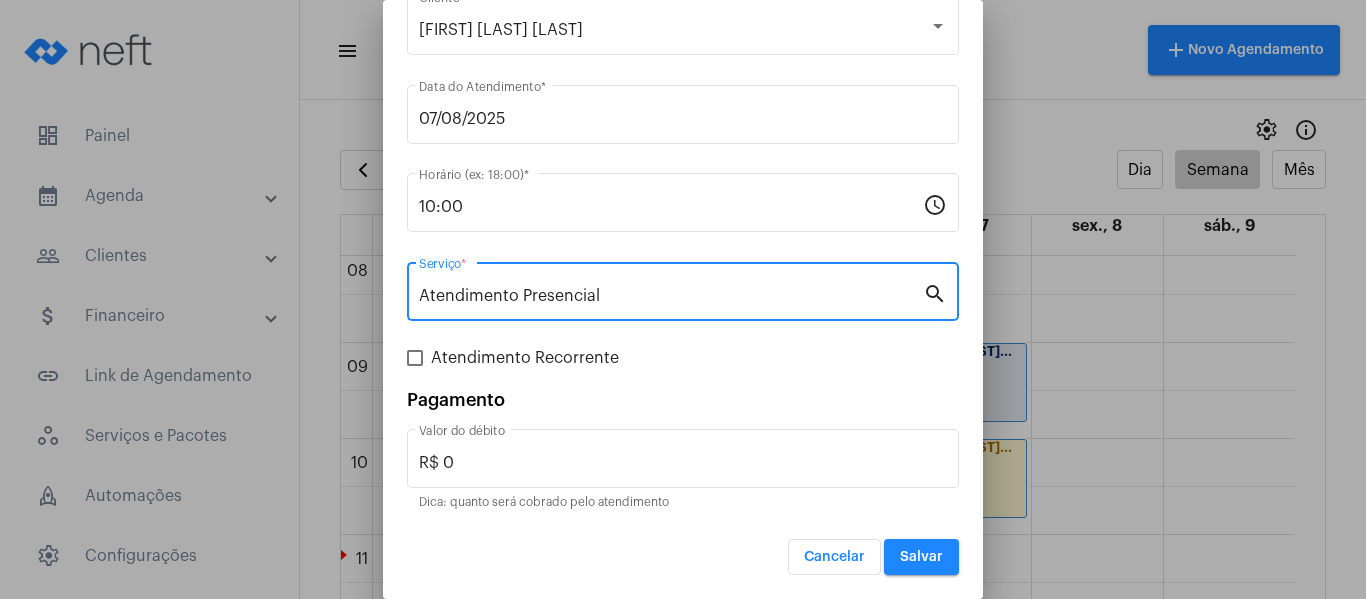 click on "Salvar" at bounding box center [921, 557] 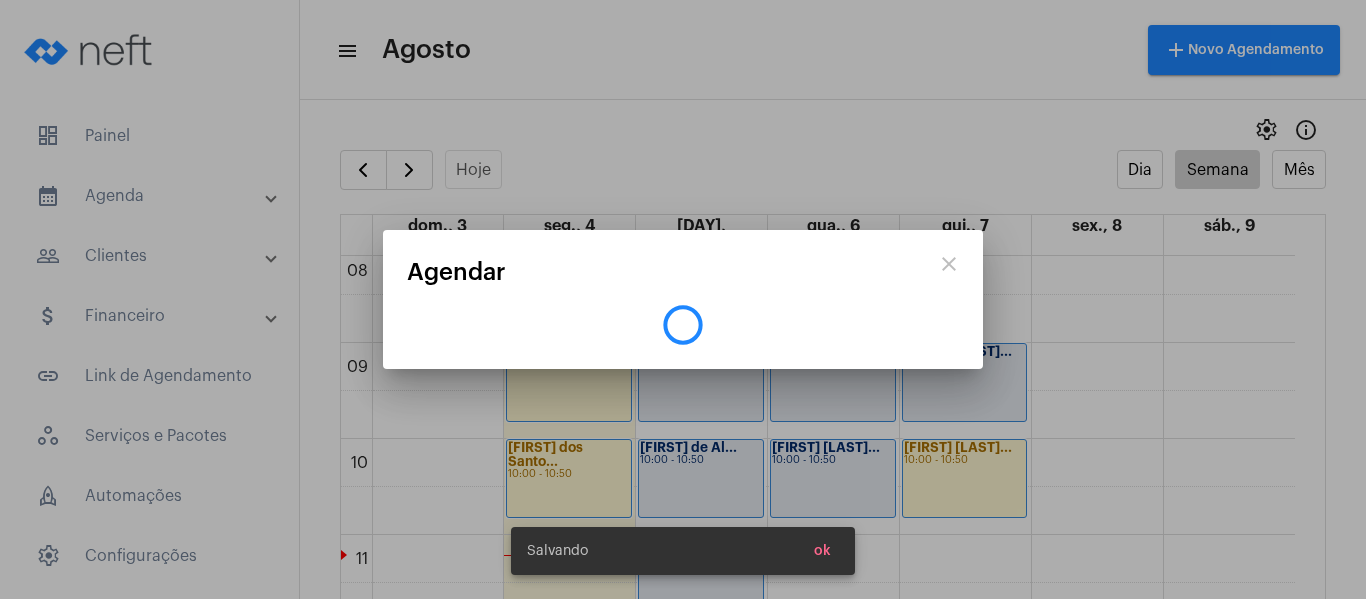 scroll, scrollTop: 0, scrollLeft: 0, axis: both 